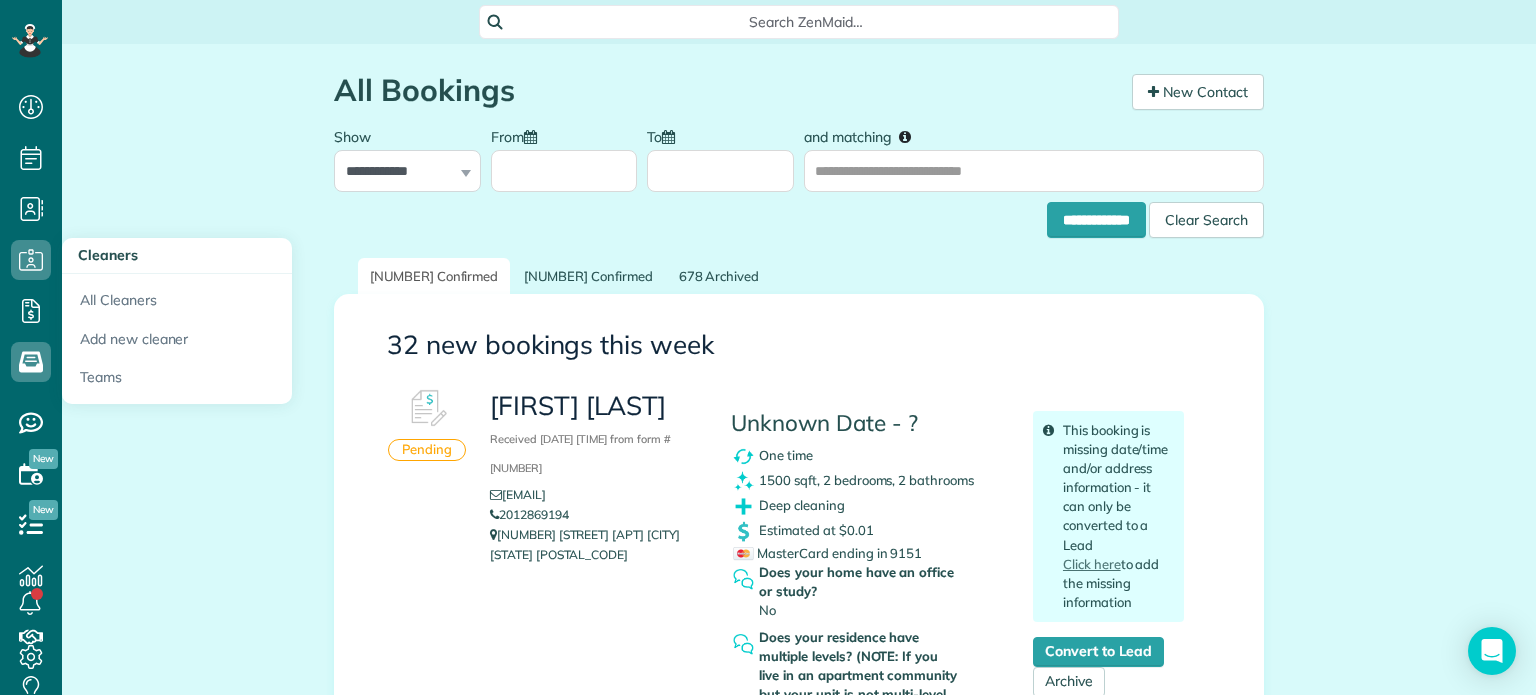 scroll, scrollTop: 0, scrollLeft: 0, axis: both 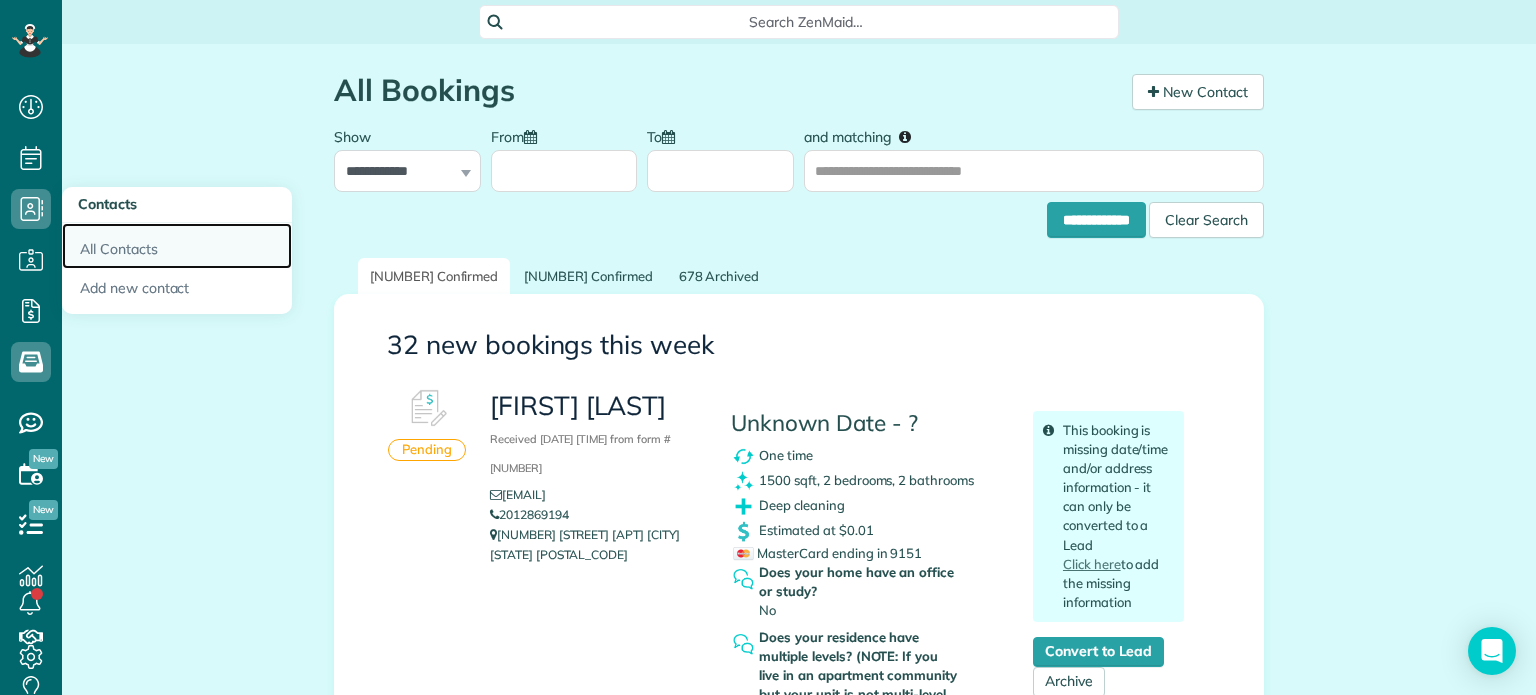 click on "All Contacts" at bounding box center (177, 246) 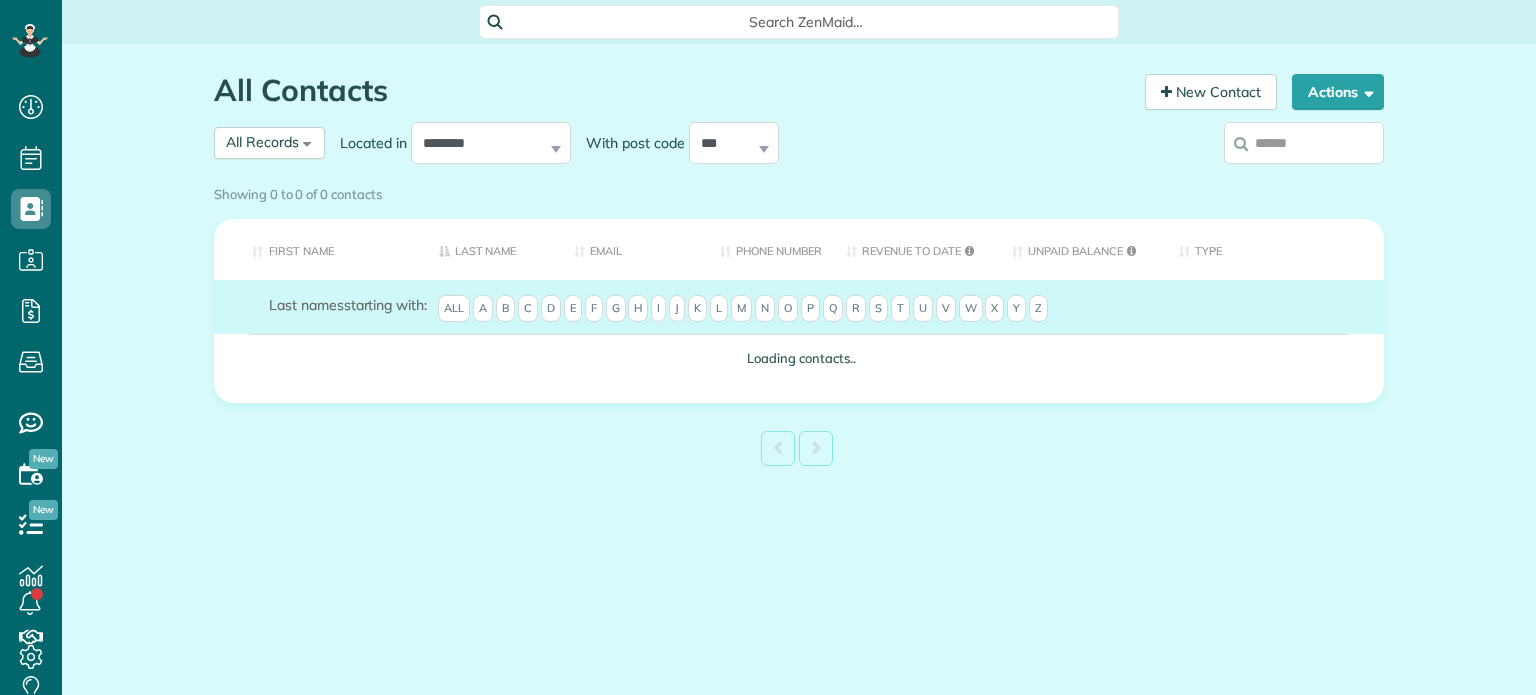 scroll, scrollTop: 0, scrollLeft: 0, axis: both 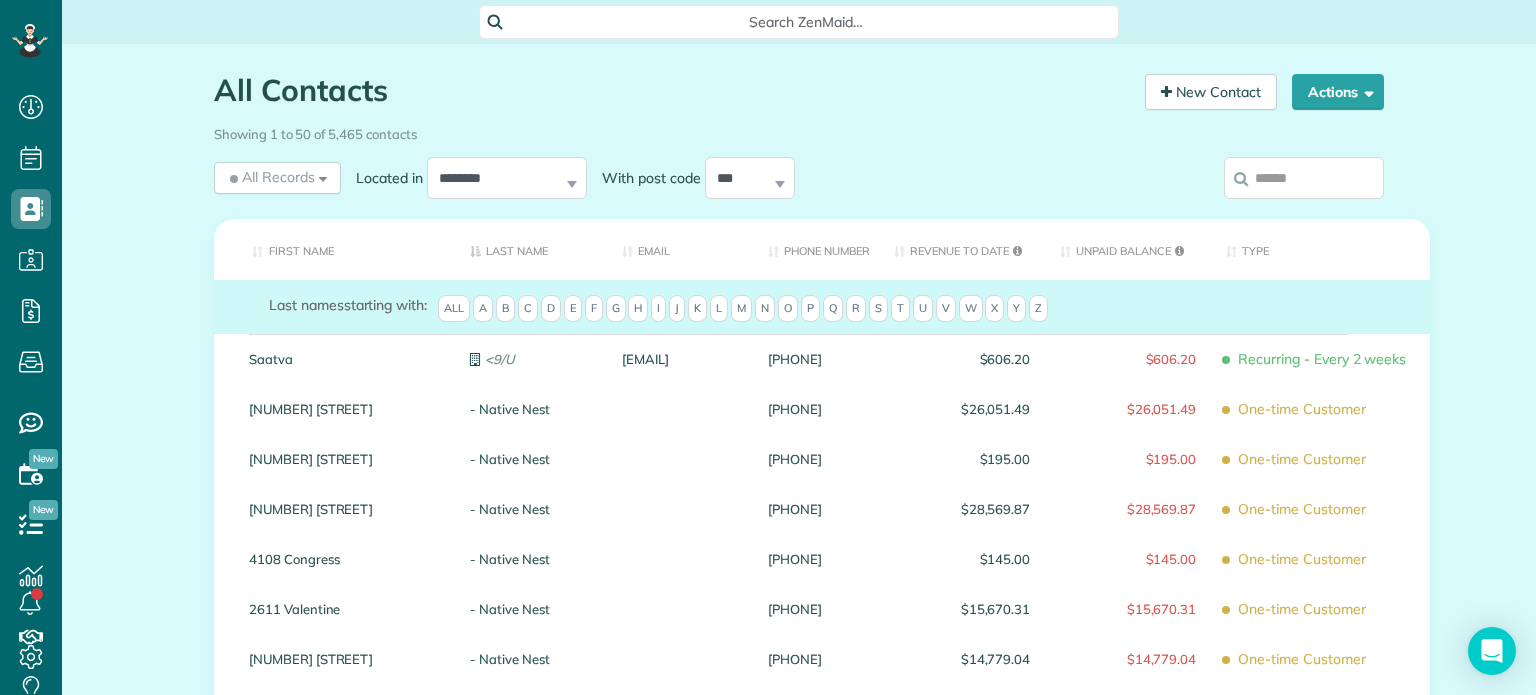 click at bounding box center (1304, 178) 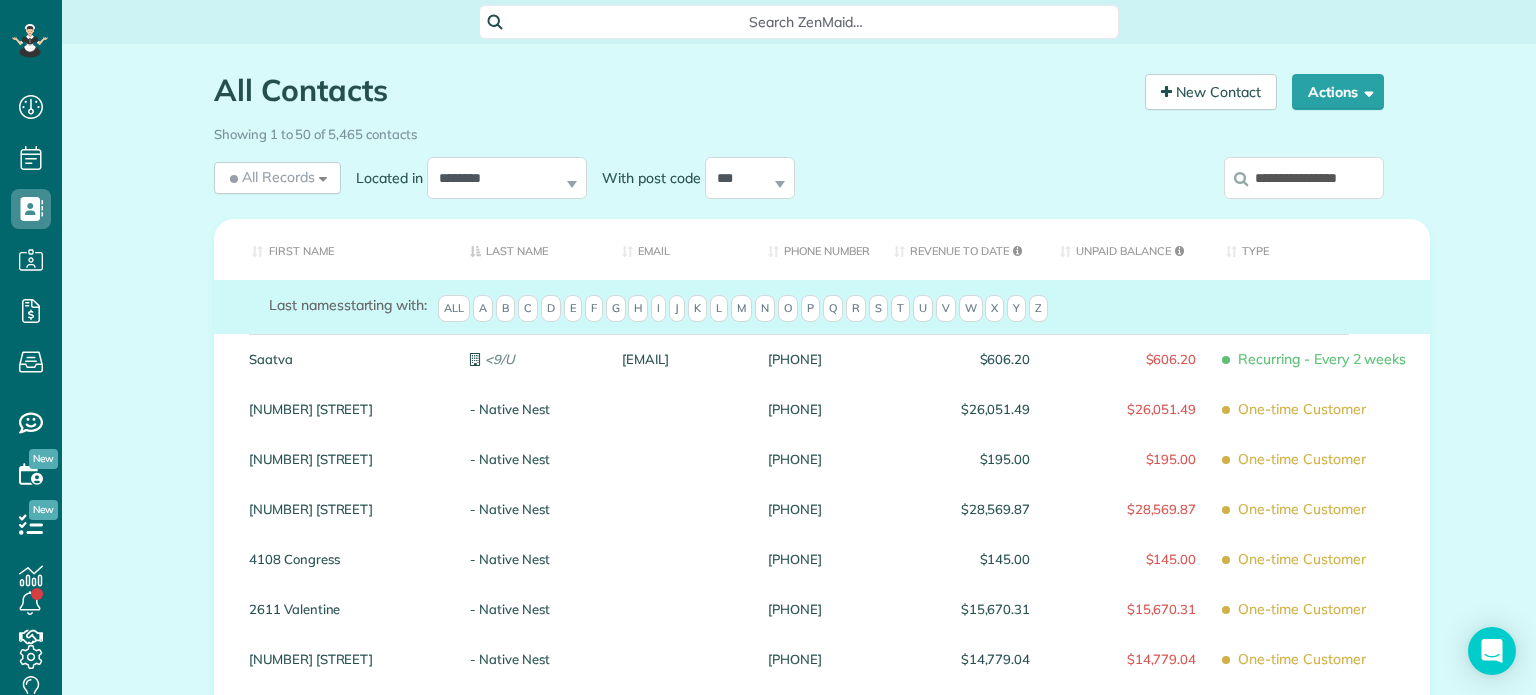 scroll, scrollTop: 0, scrollLeft: 11, axis: horizontal 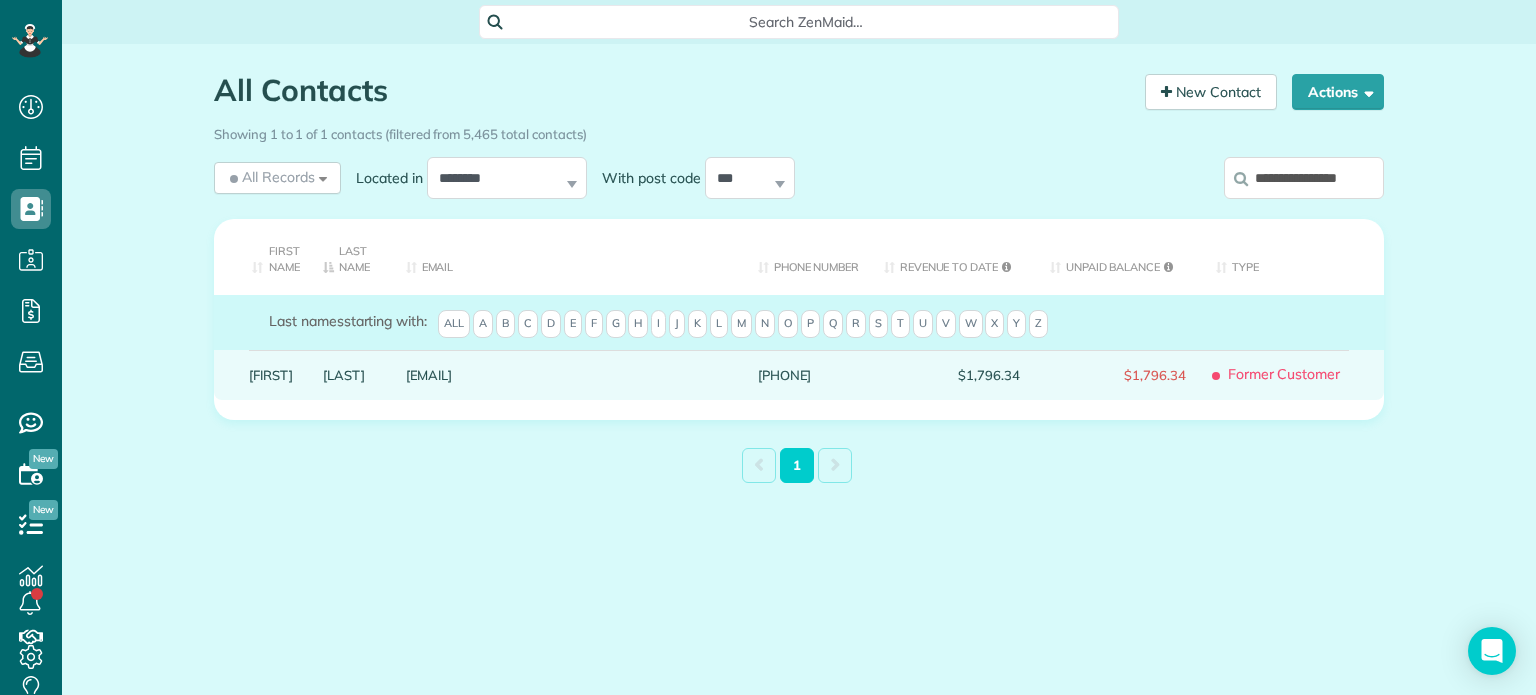 type on "**********" 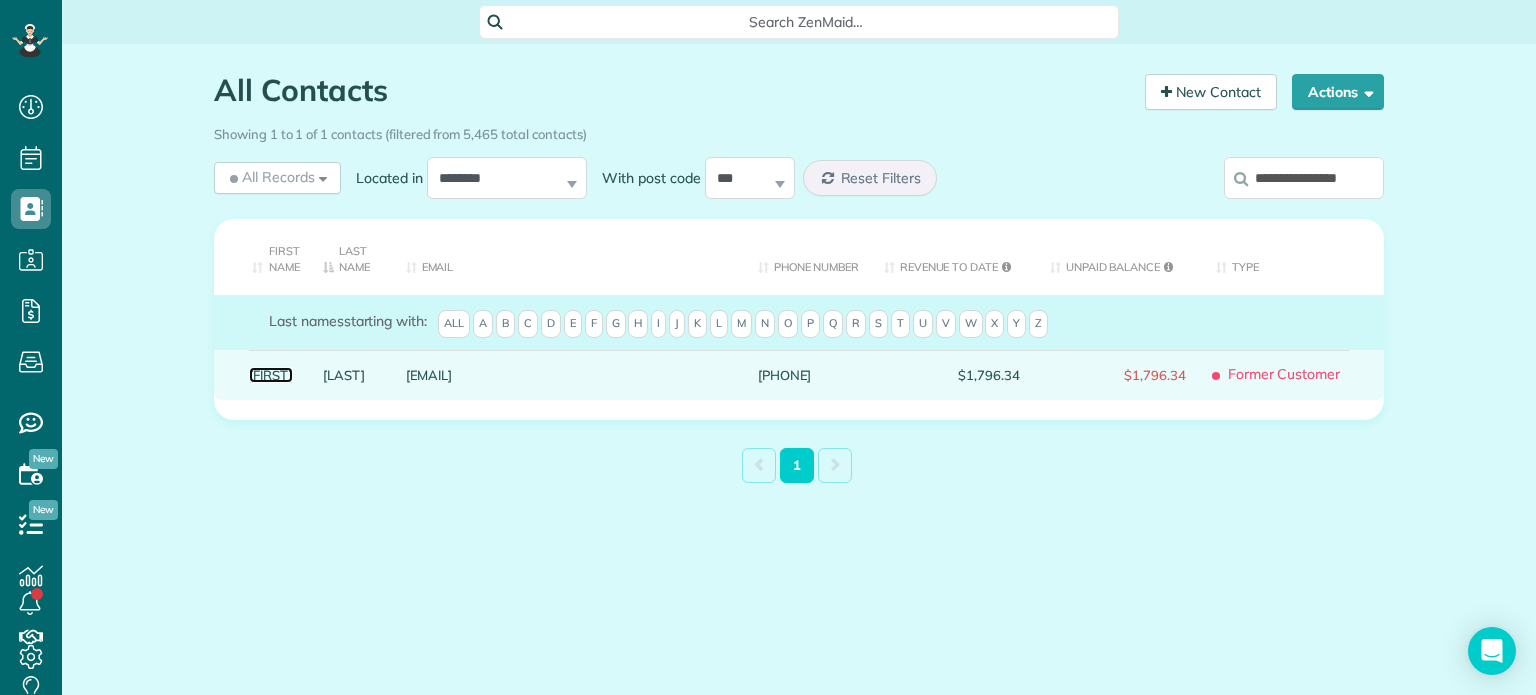 click on "Anthony" at bounding box center (271, 375) 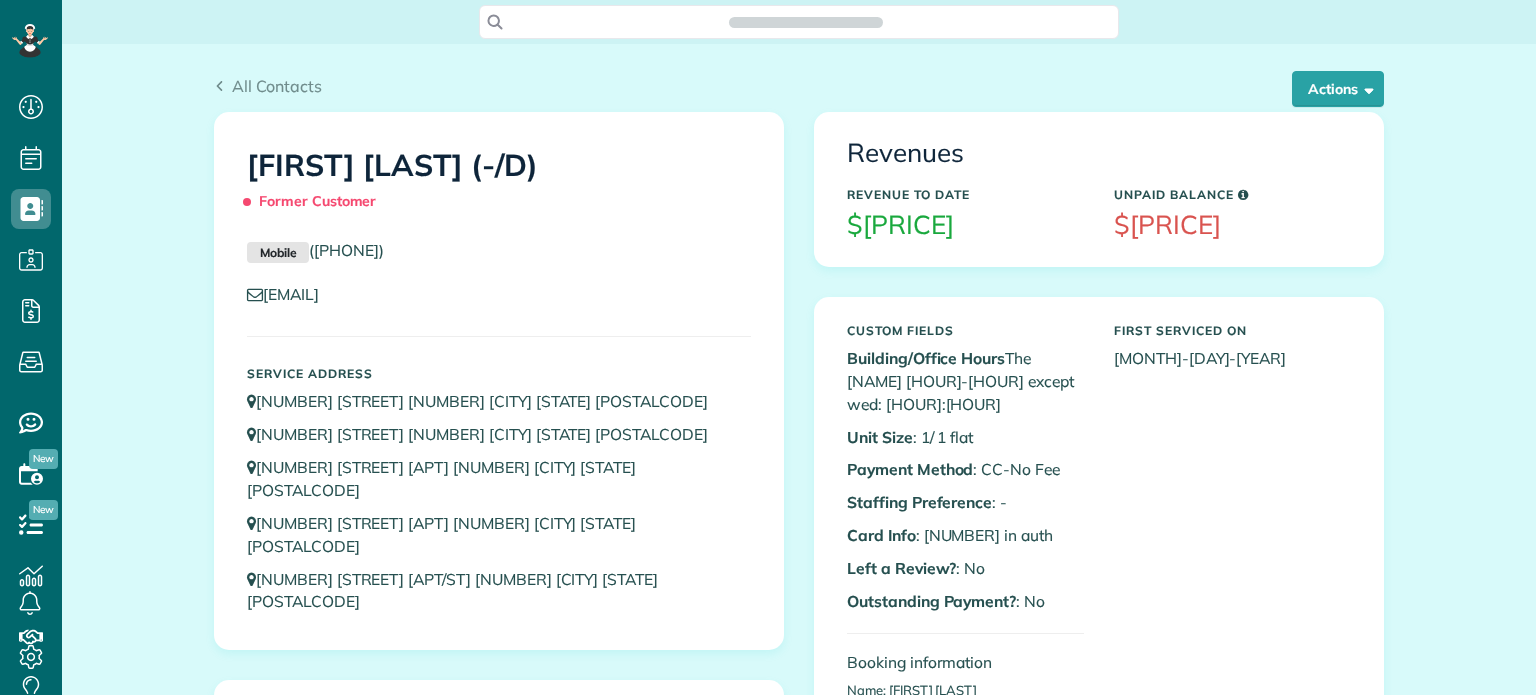 scroll, scrollTop: 0, scrollLeft: 0, axis: both 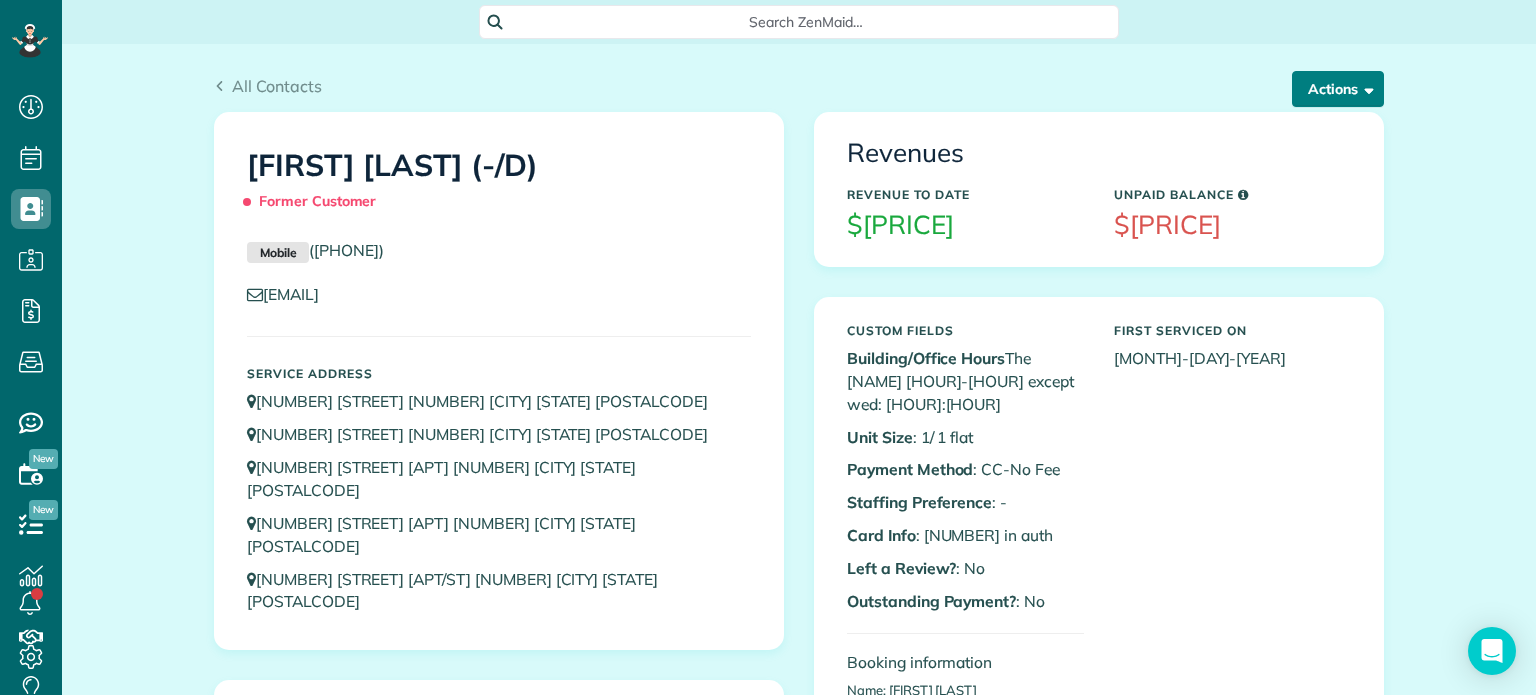 click on "Actions" at bounding box center [1338, 89] 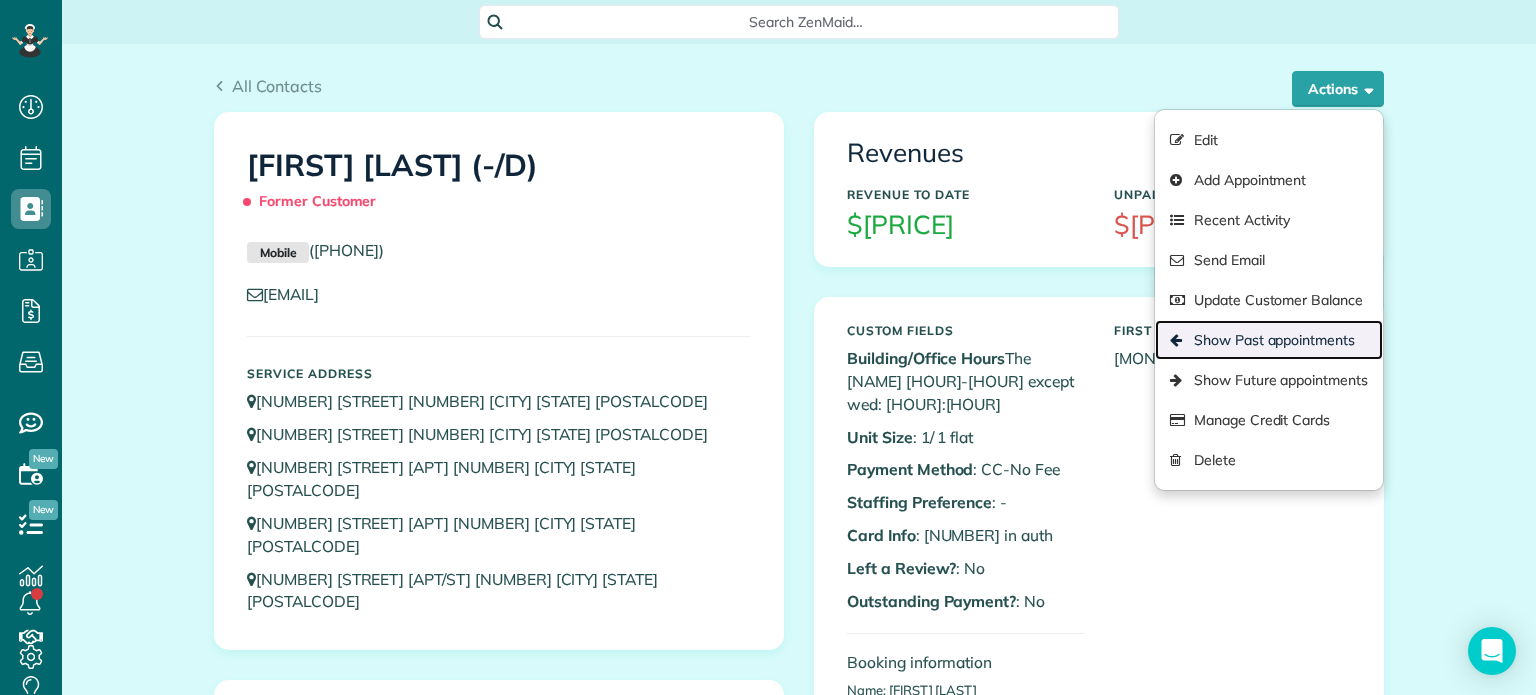 click on "Show Past appointments" at bounding box center [1269, 340] 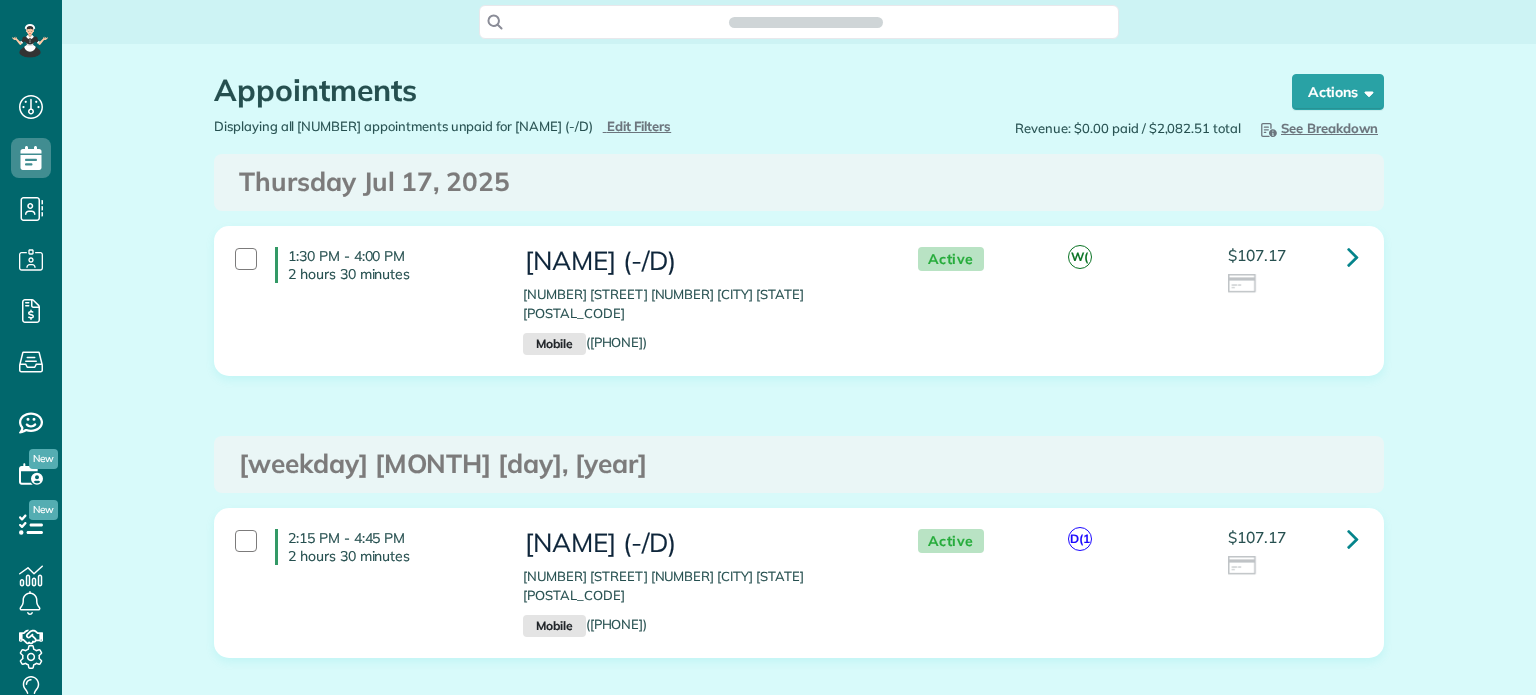 scroll, scrollTop: 0, scrollLeft: 0, axis: both 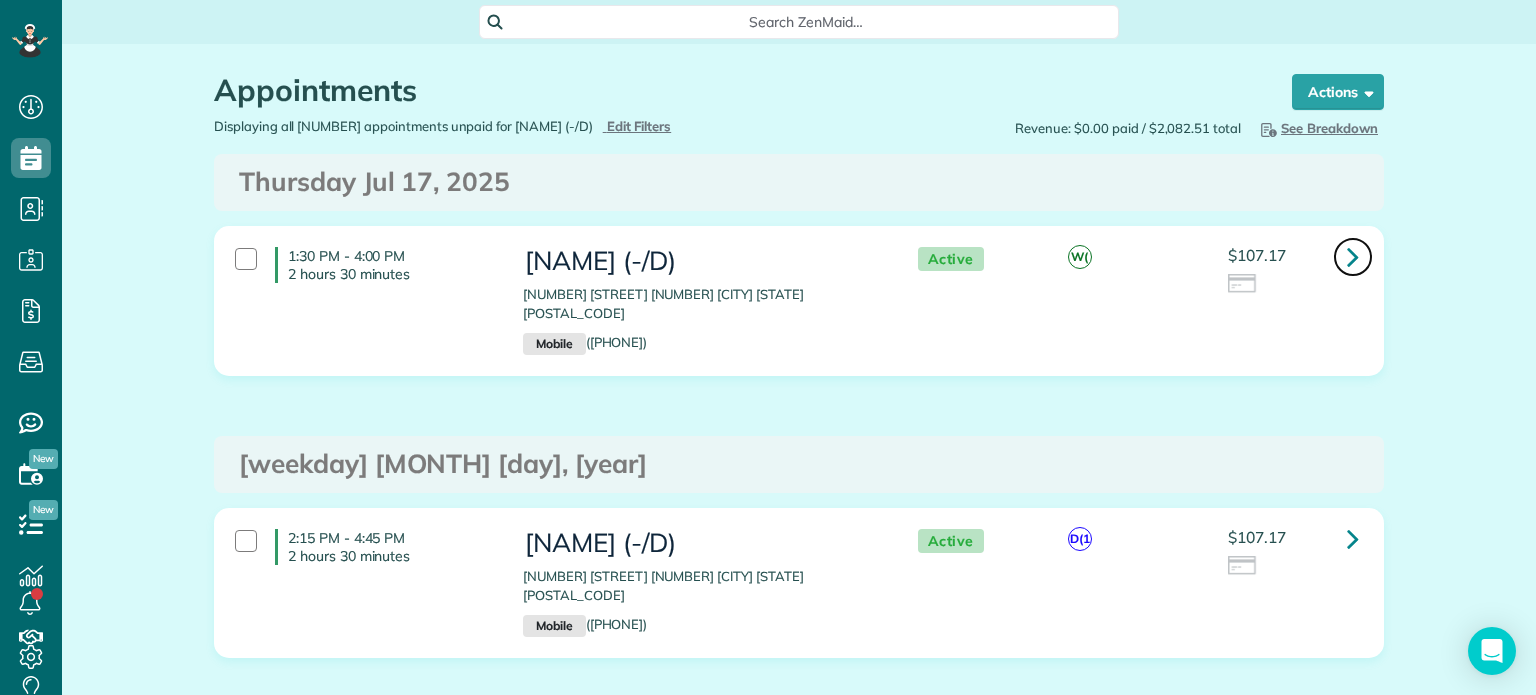 click at bounding box center (1353, 256) 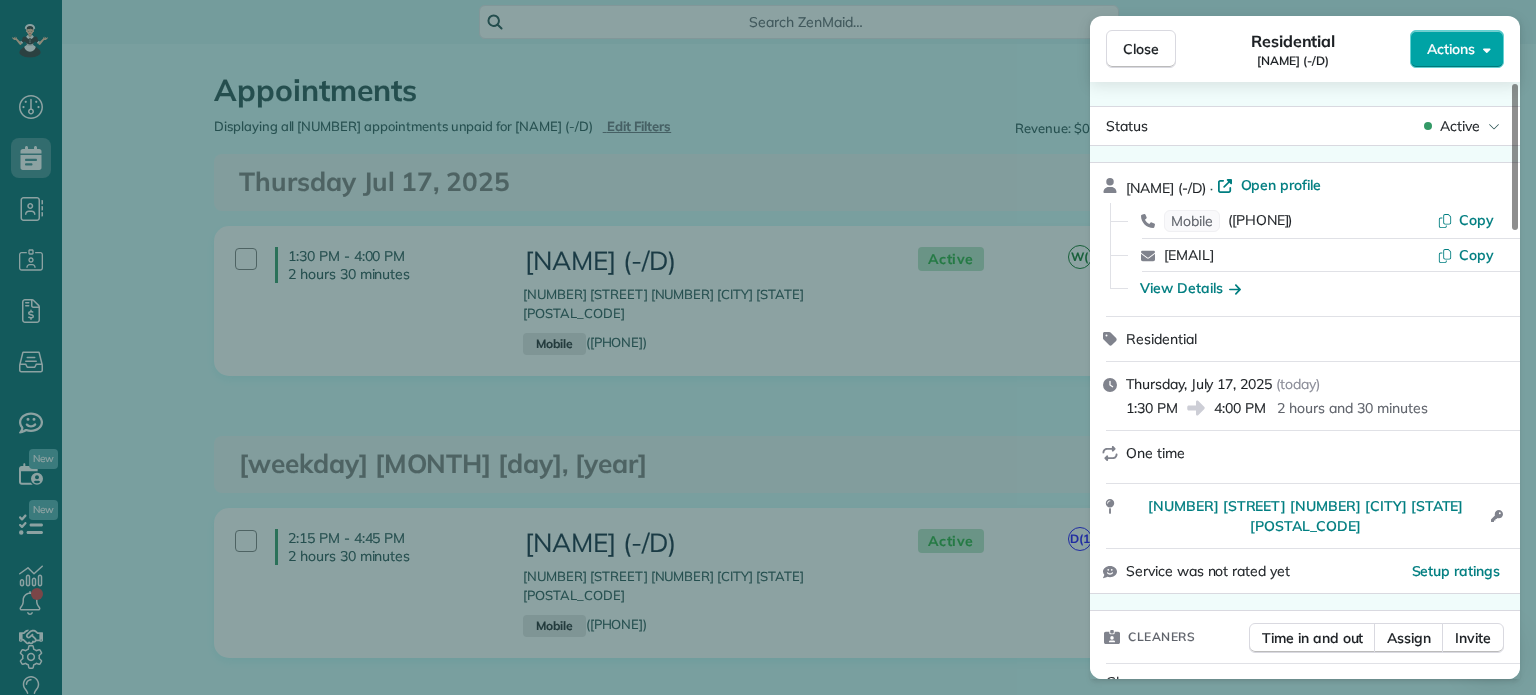 click on "Actions" at bounding box center (1451, 49) 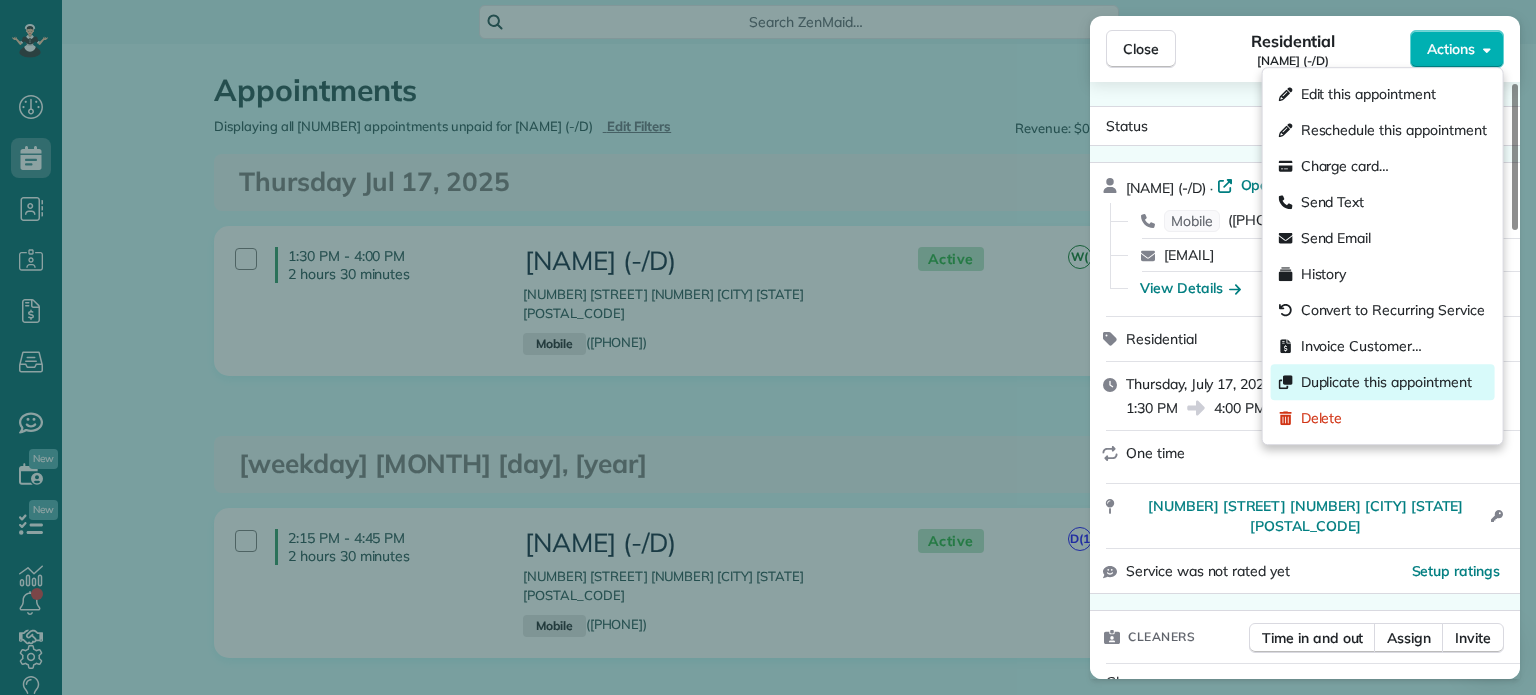click on "Duplicate this appointment" at bounding box center [1386, 382] 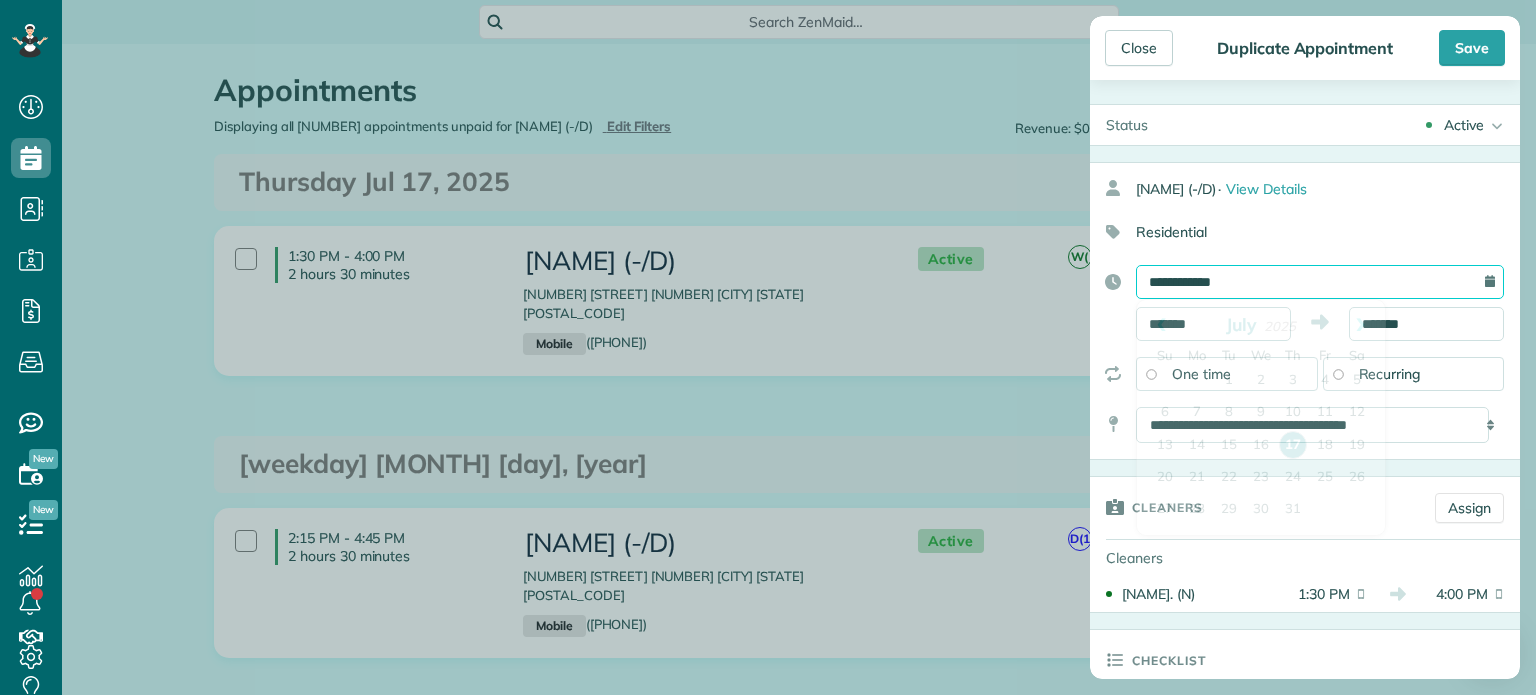 click on "**********" at bounding box center (1320, 282) 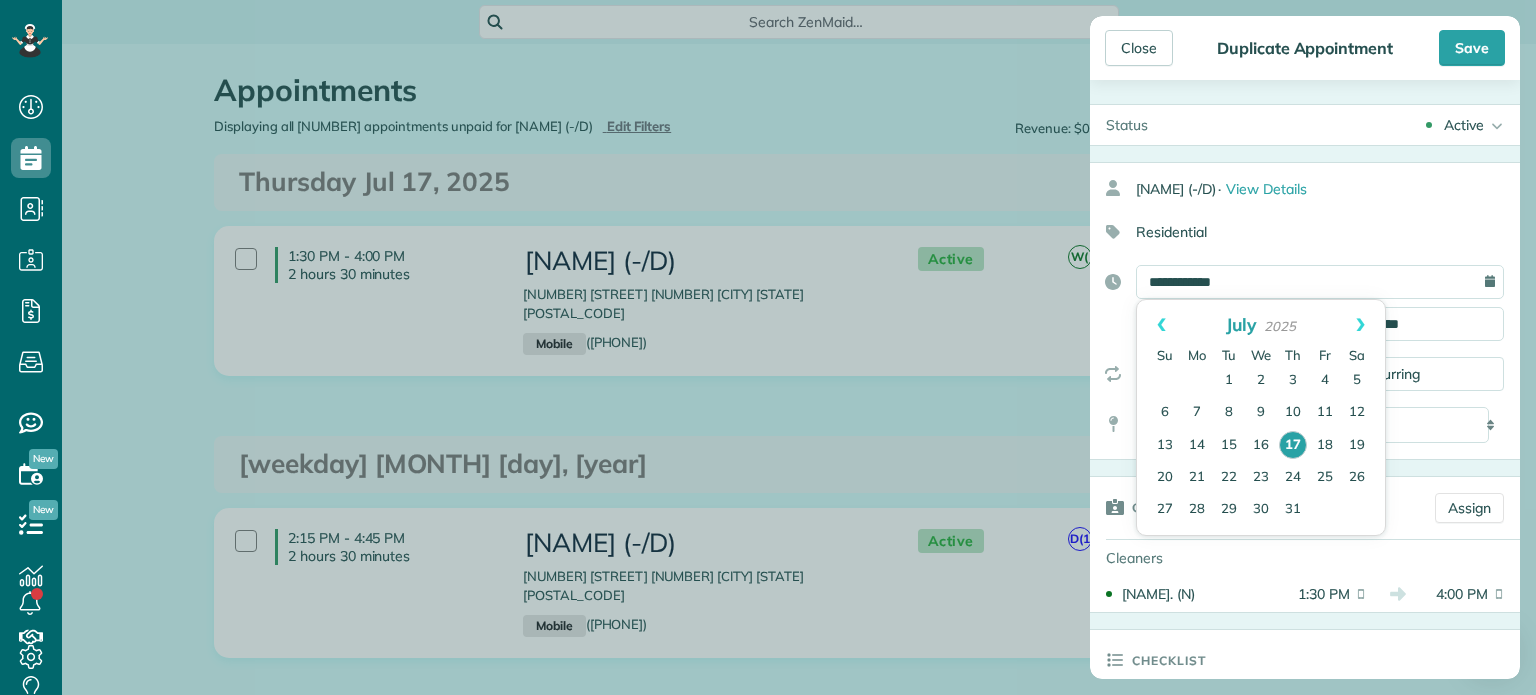 click on "Residential" at bounding box center [1297, 232] 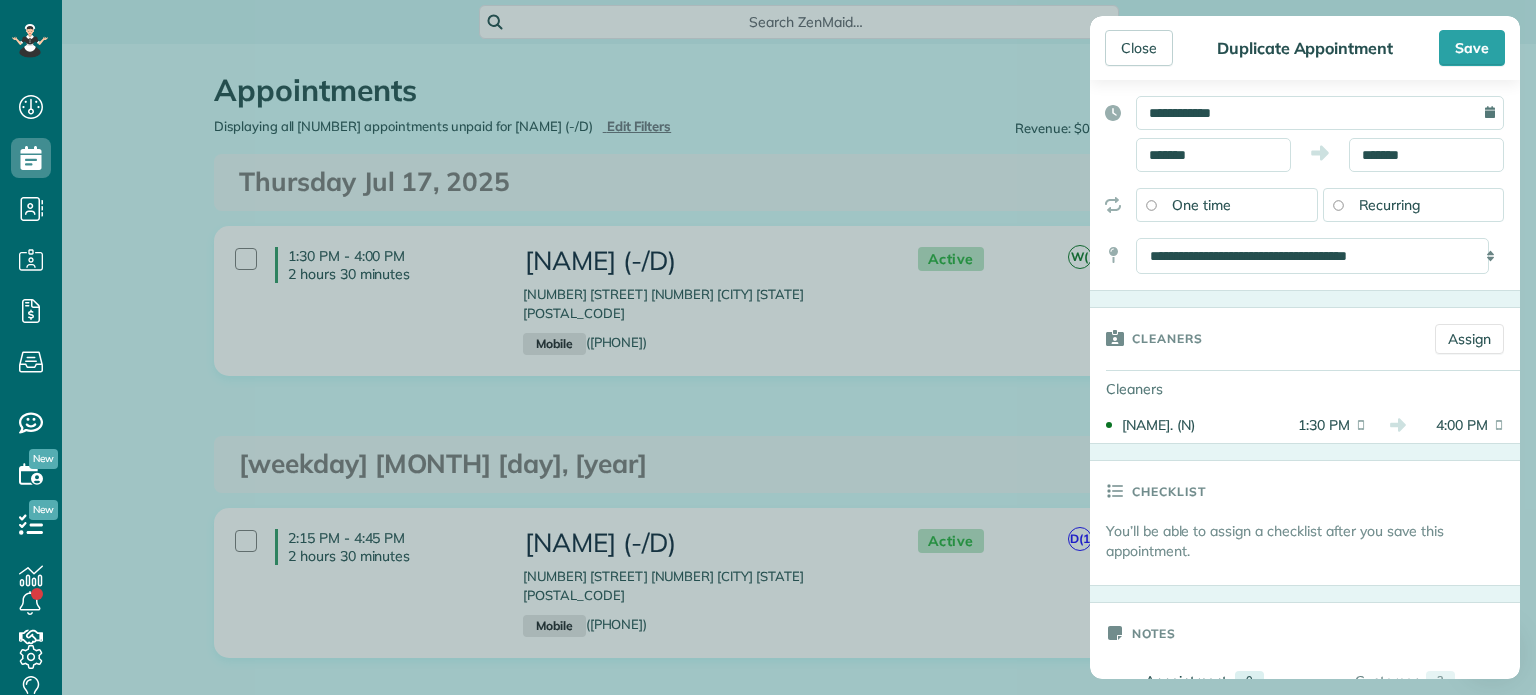 scroll, scrollTop: 164, scrollLeft: 0, axis: vertical 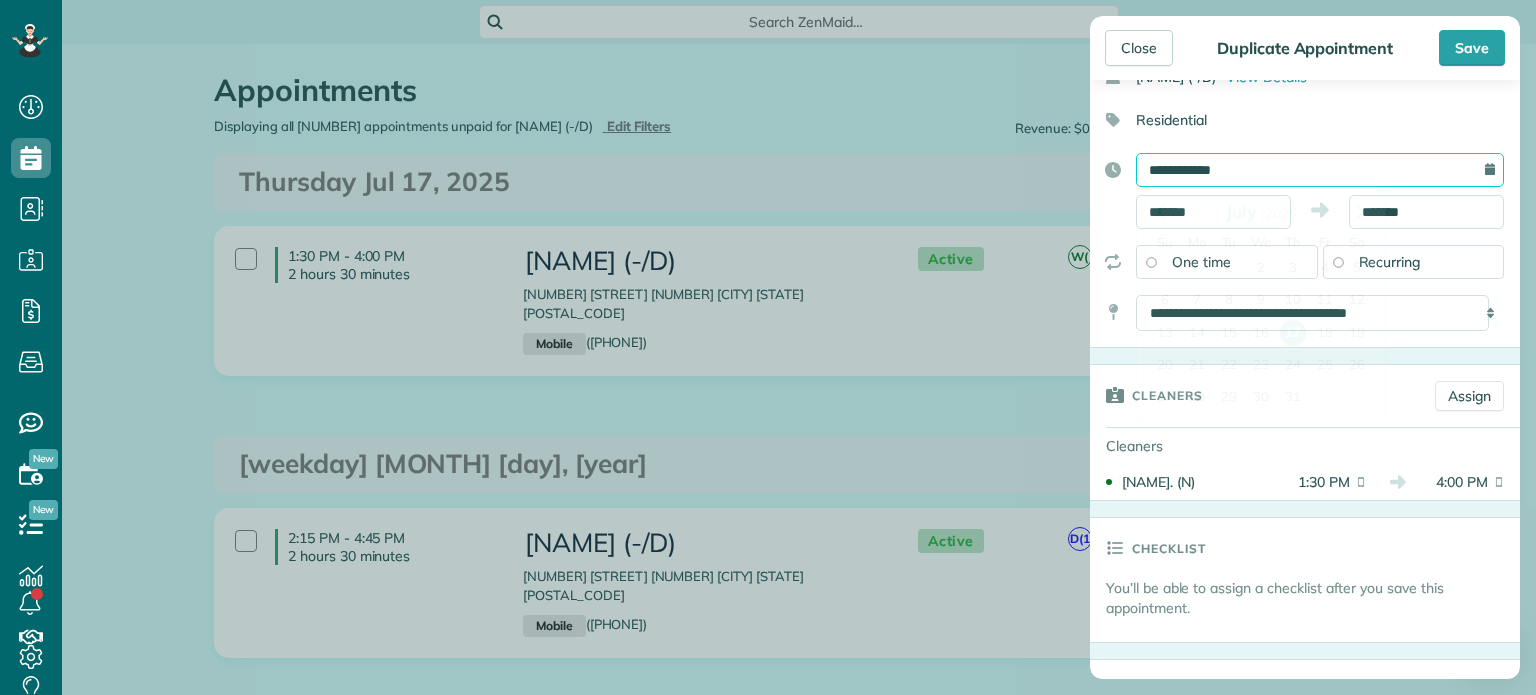 click on "**********" at bounding box center [1320, 170] 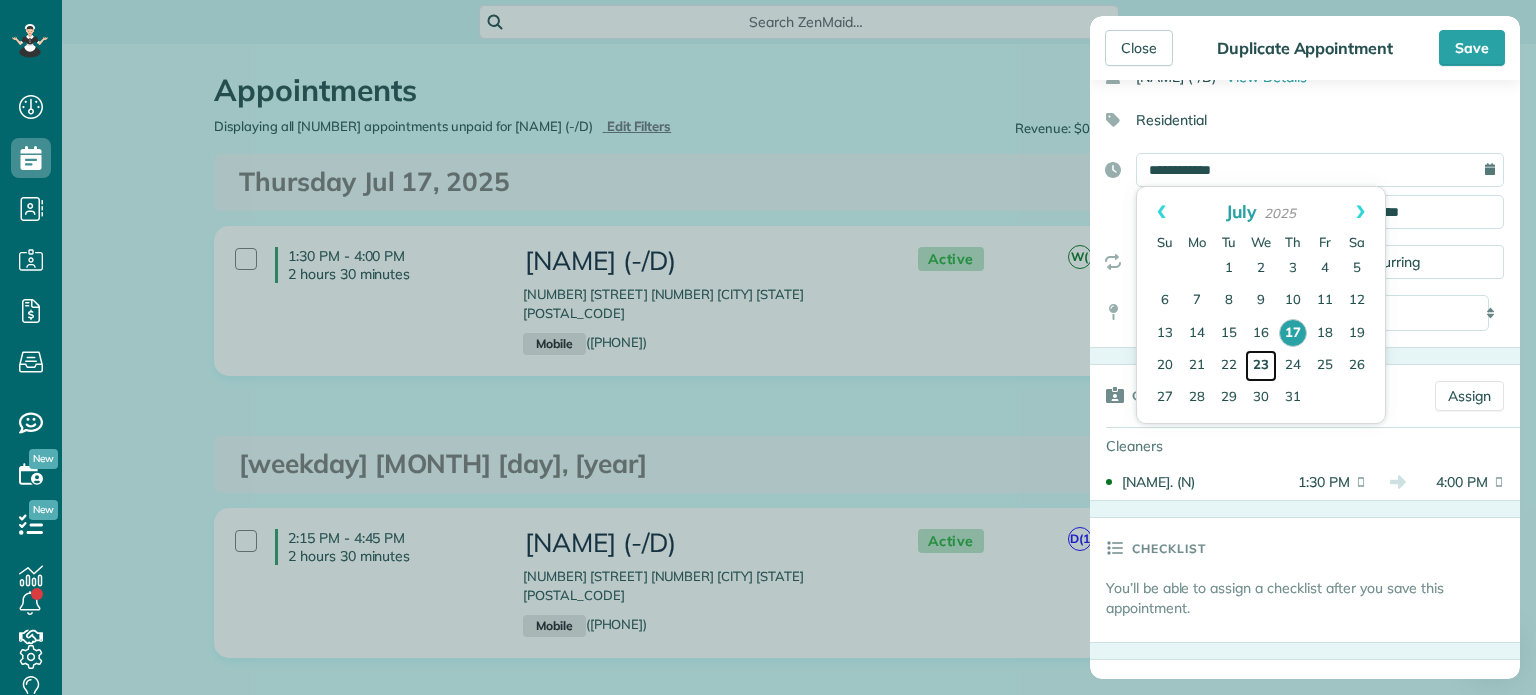 click on "23" at bounding box center (1261, 366) 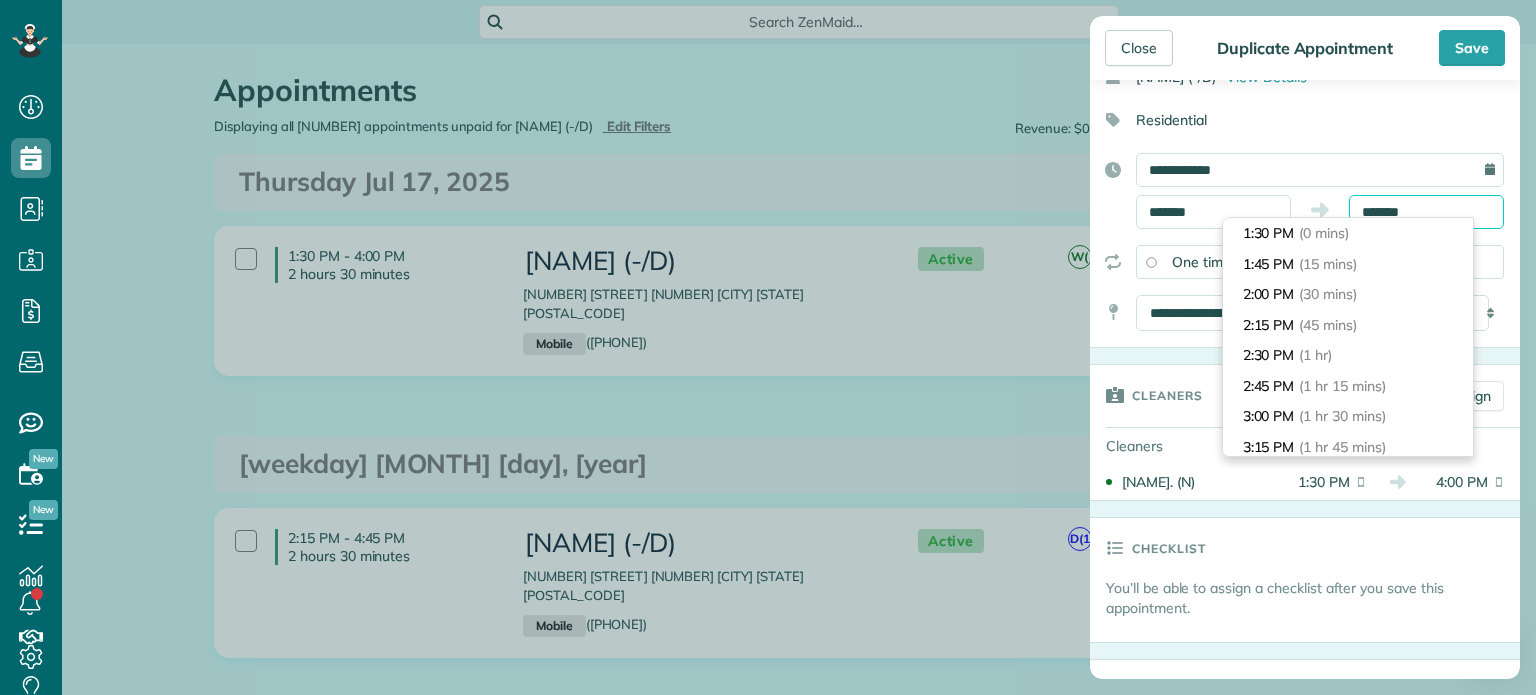 click on "*******" at bounding box center (1426, 212) 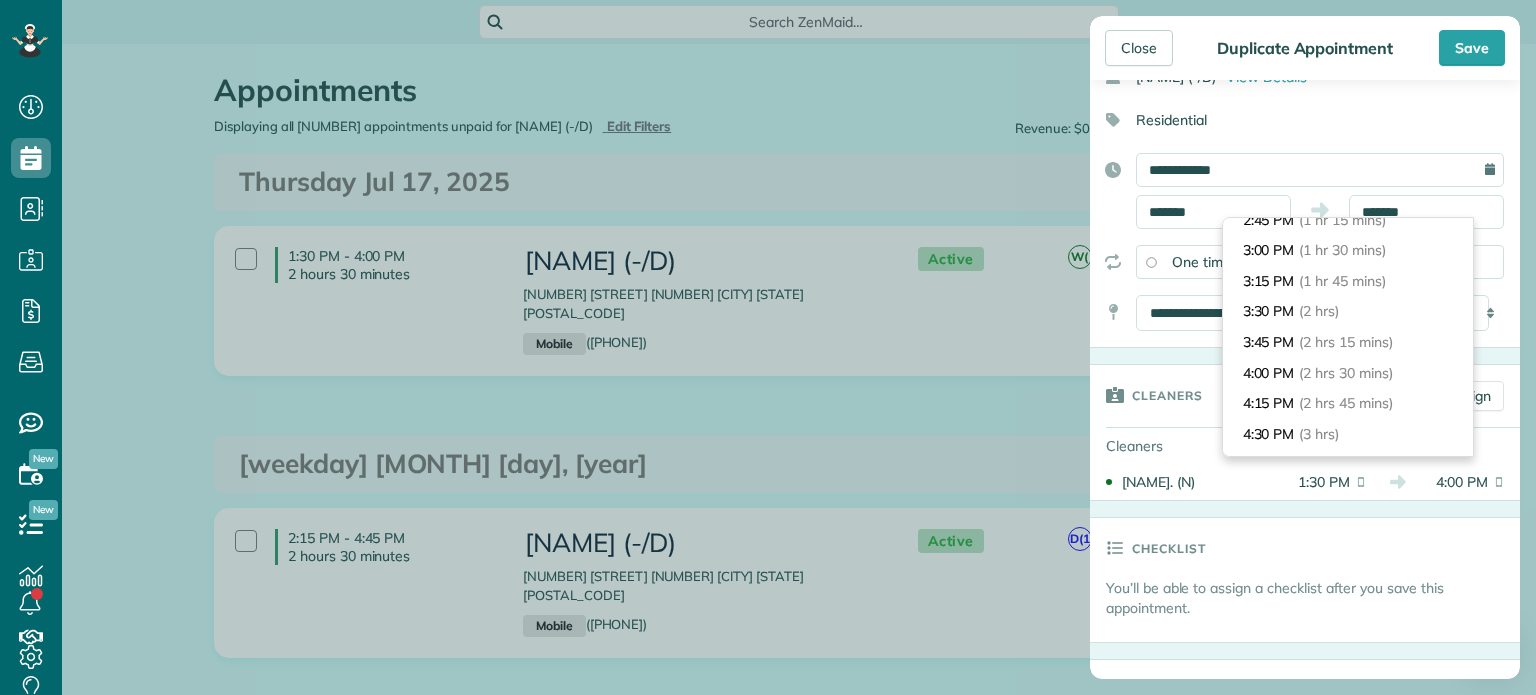 scroll, scrollTop: 171, scrollLeft: 0, axis: vertical 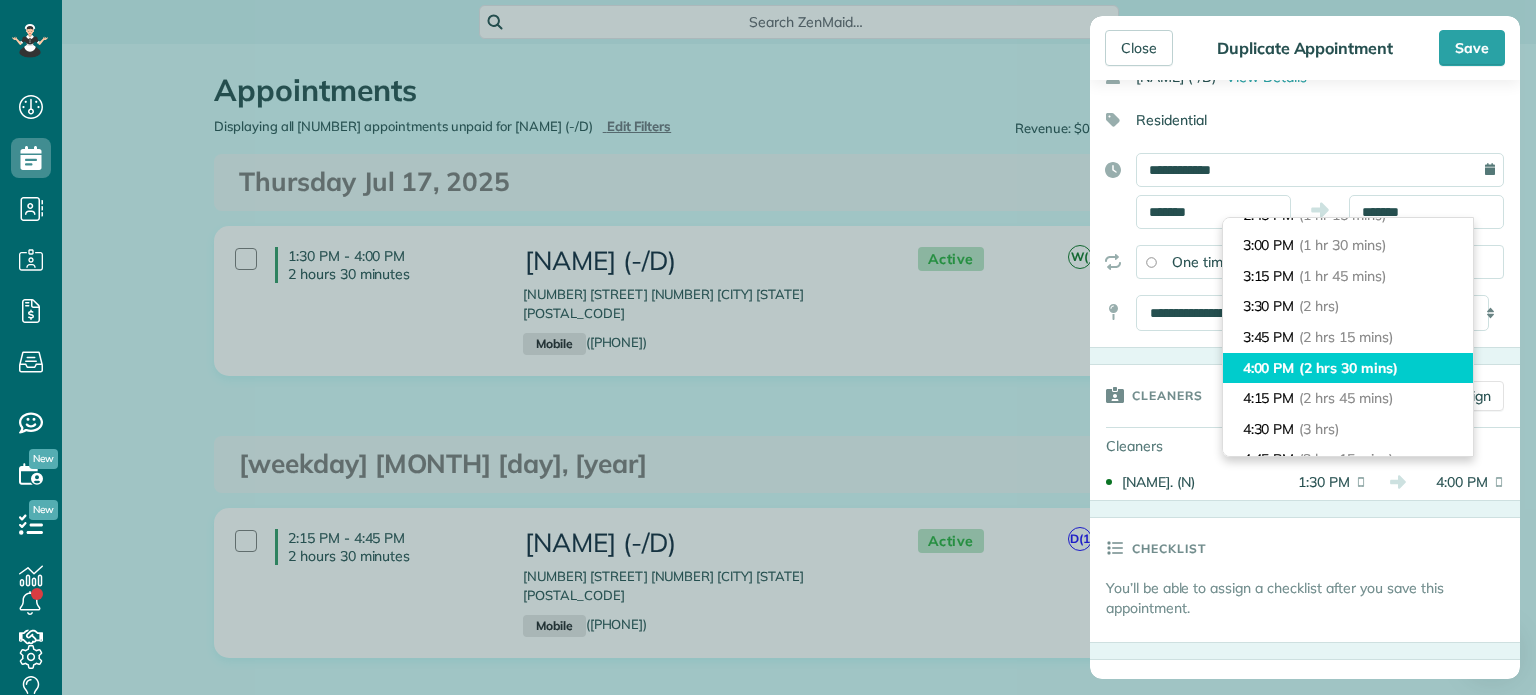 click on "(2 hrs 30 mins)" at bounding box center (1348, 368) 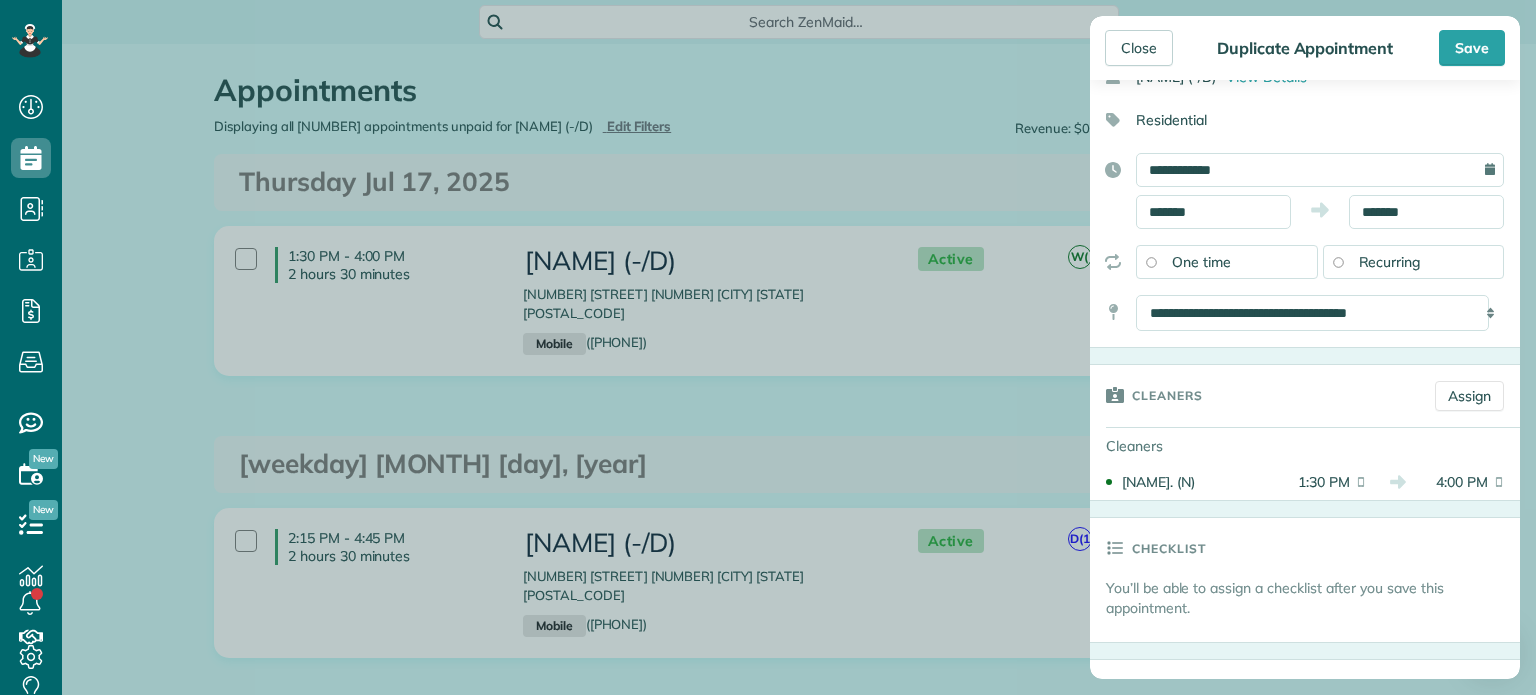 click on "Recurring" at bounding box center [1390, 262] 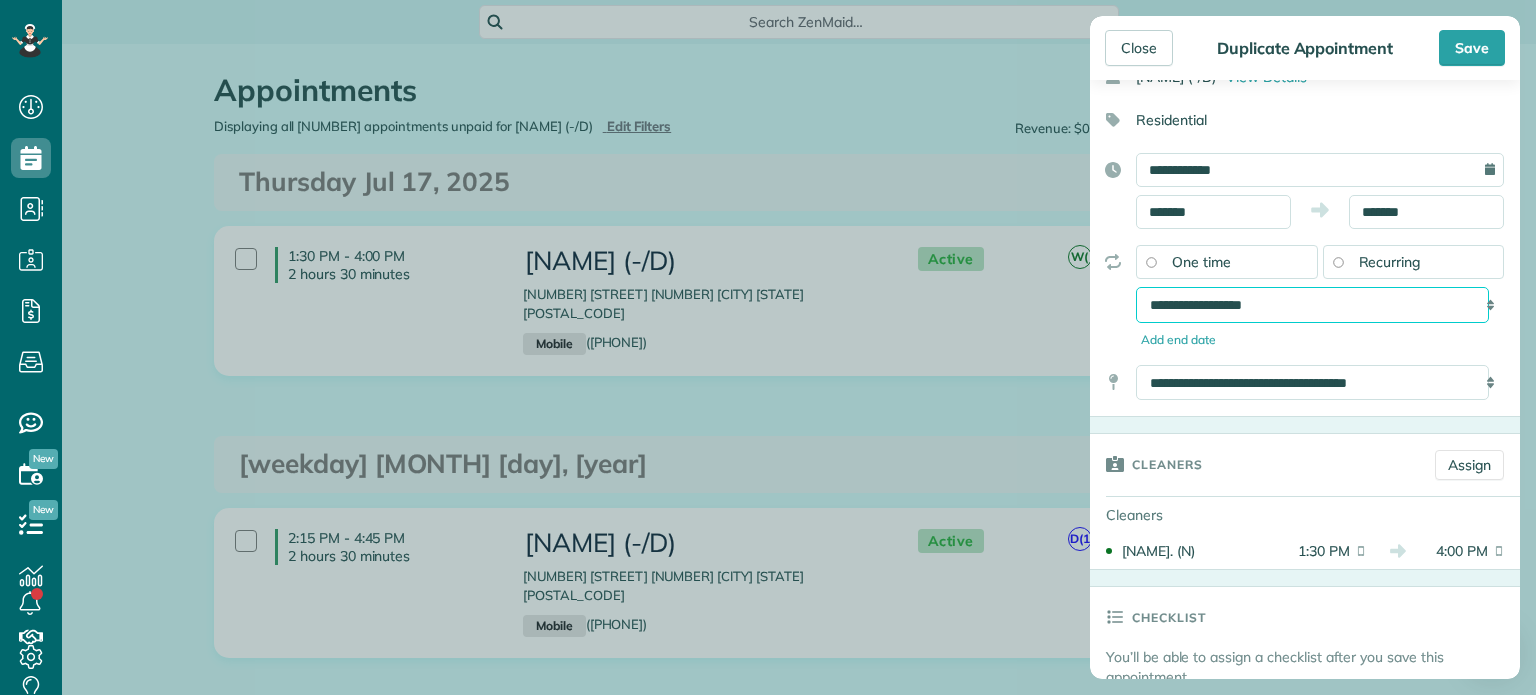 click on "**********" at bounding box center [1312, 305] 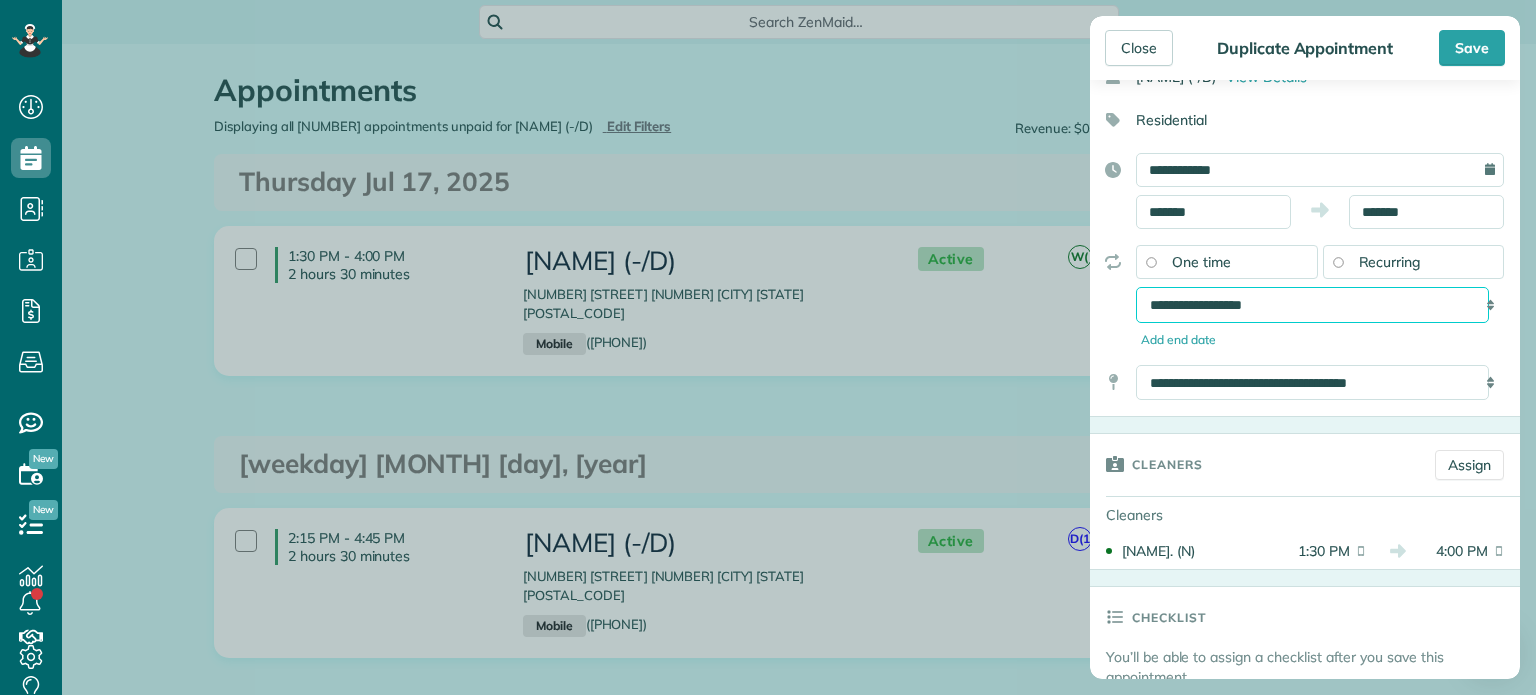 select on "**********" 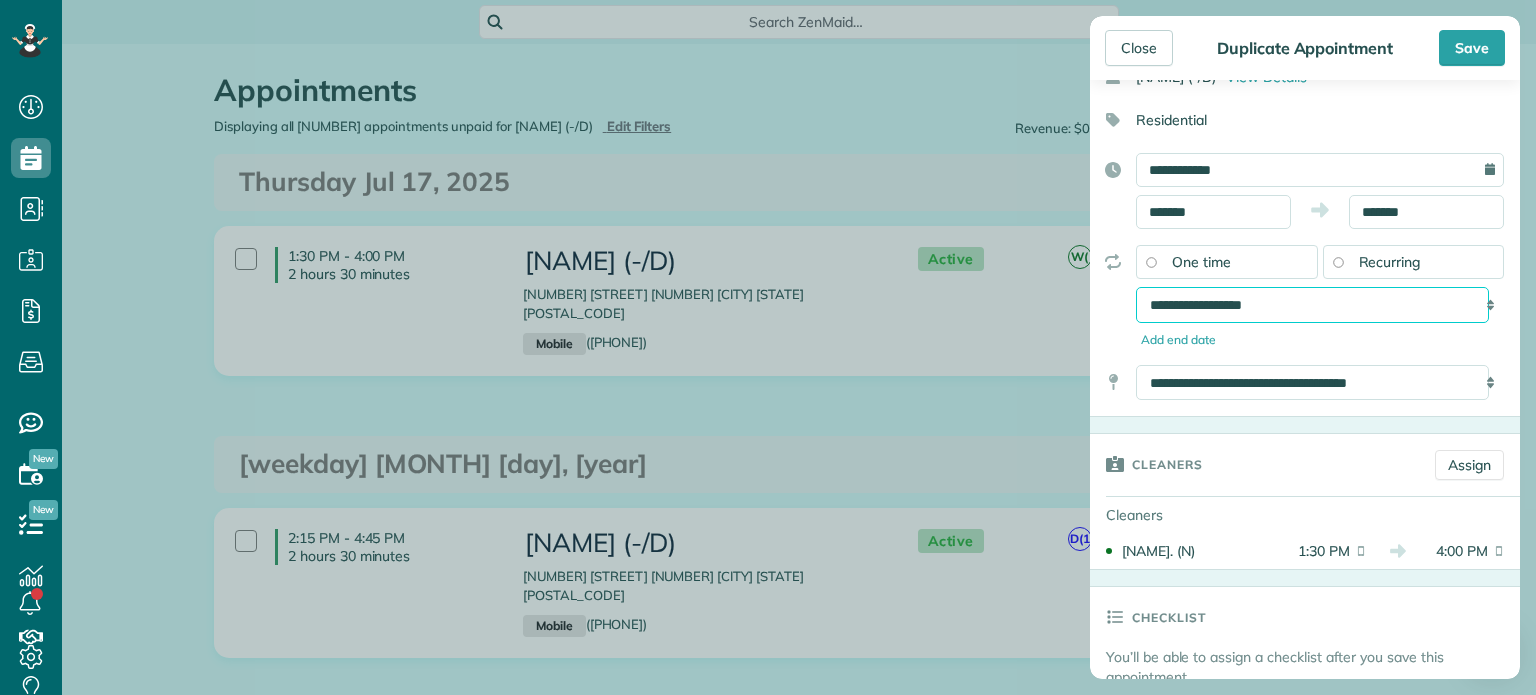 click on "**********" at bounding box center (1312, 305) 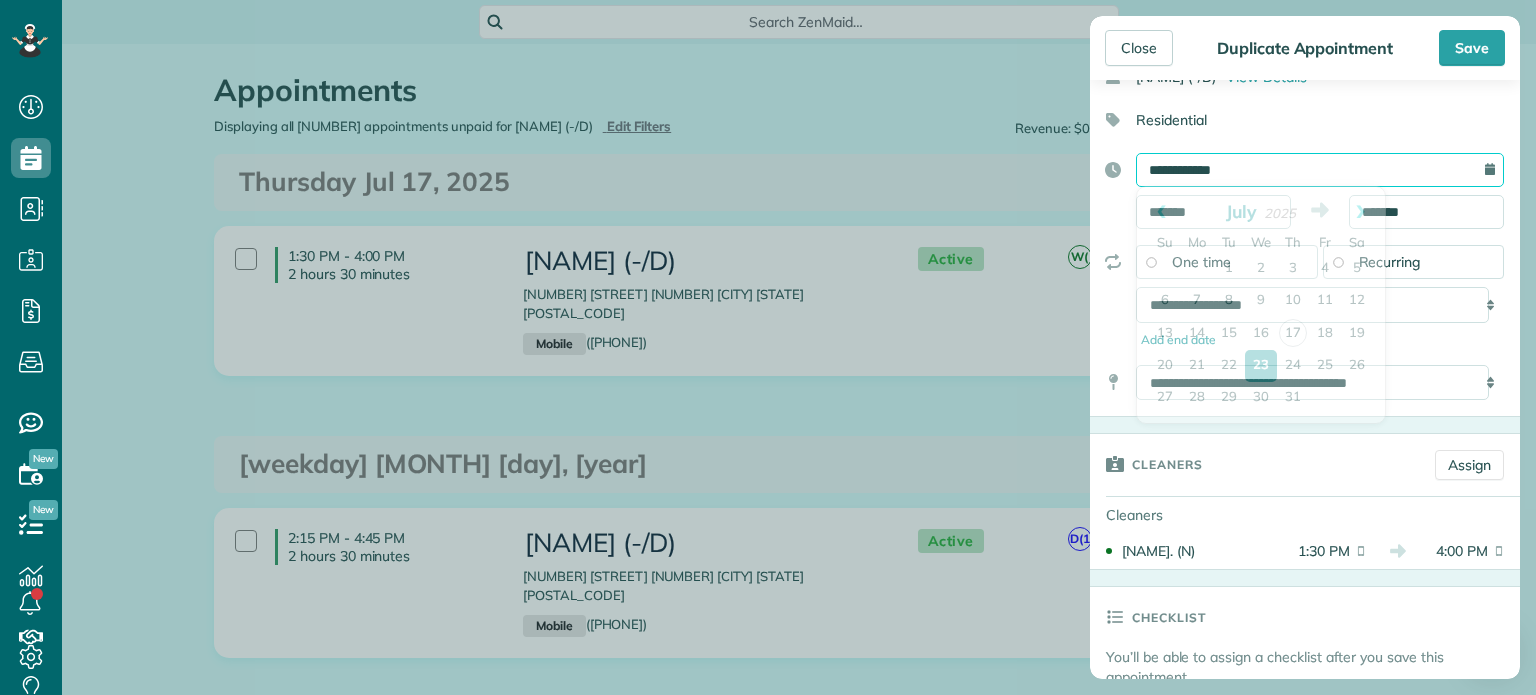 click on "**********" at bounding box center (1320, 170) 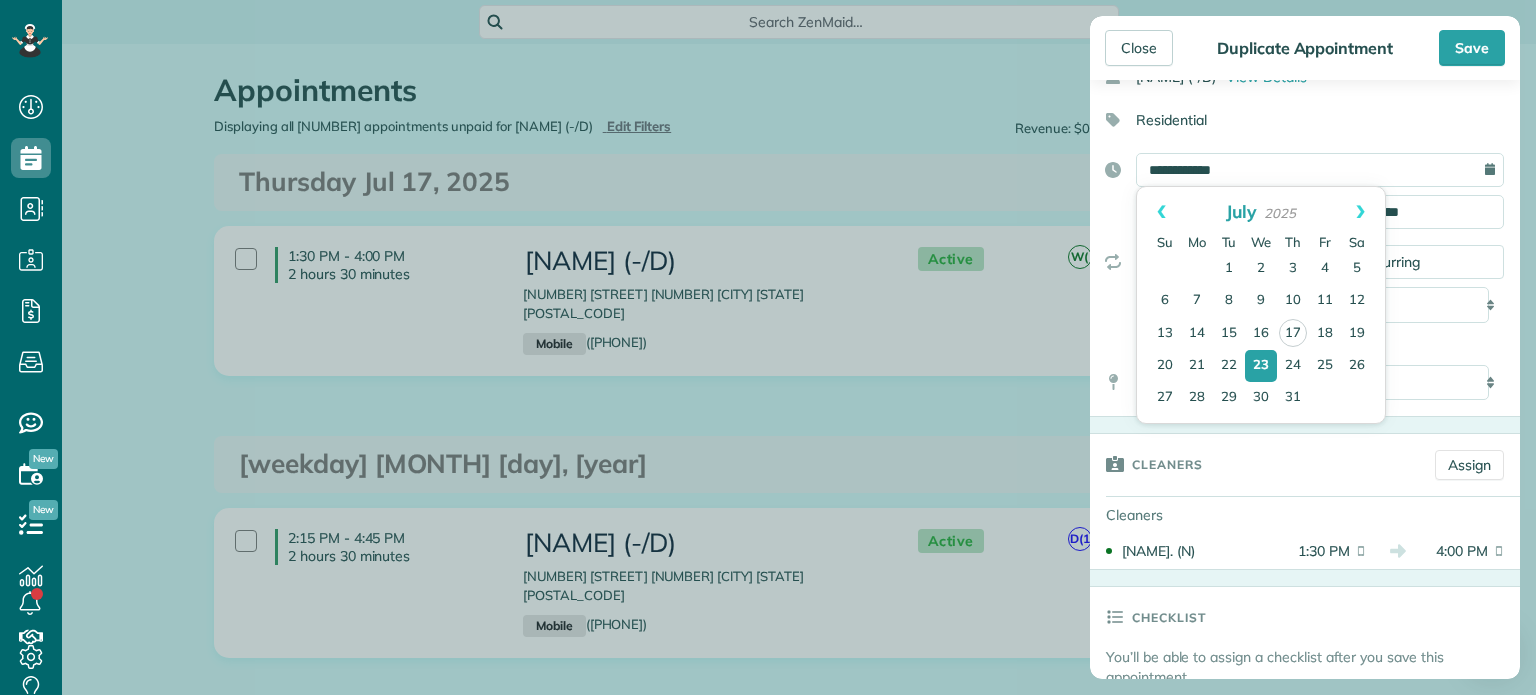 click on "Residential" at bounding box center [1297, 120] 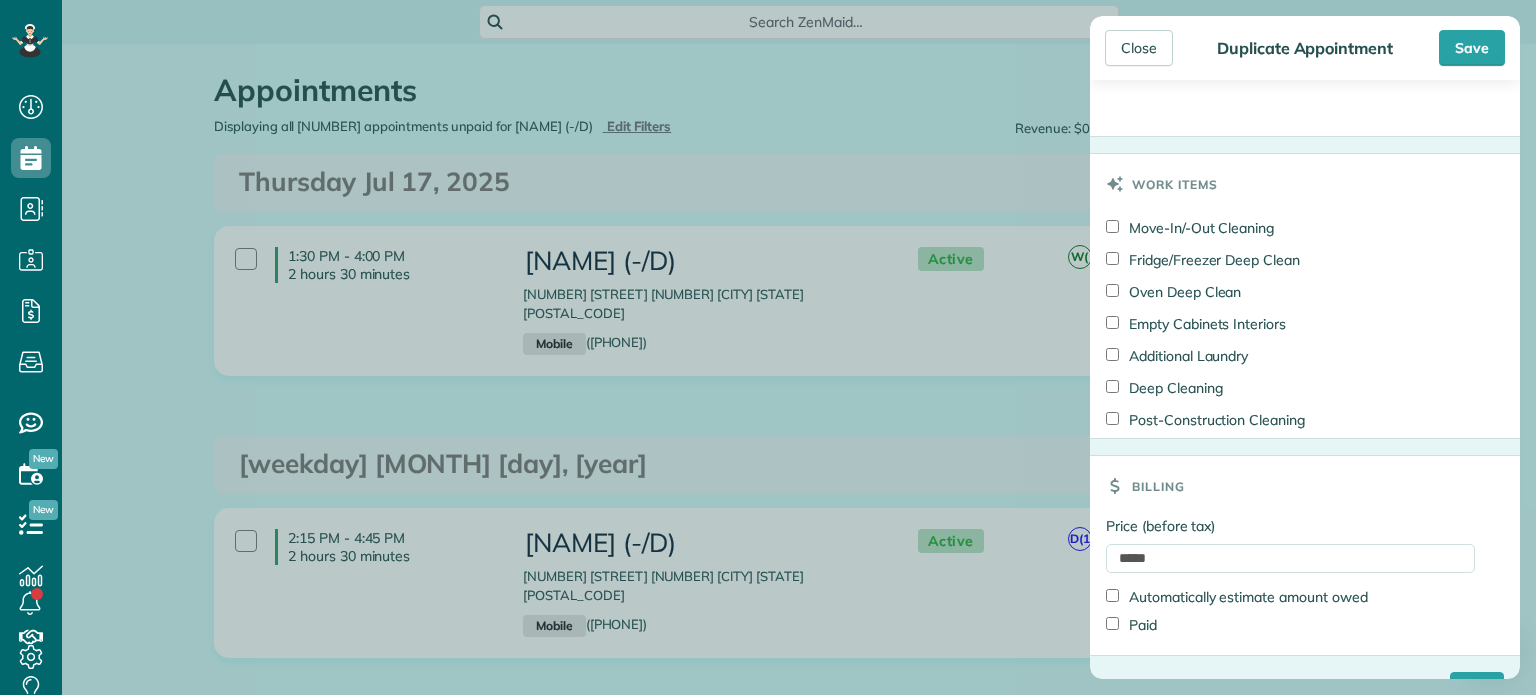 scroll, scrollTop: 1564, scrollLeft: 0, axis: vertical 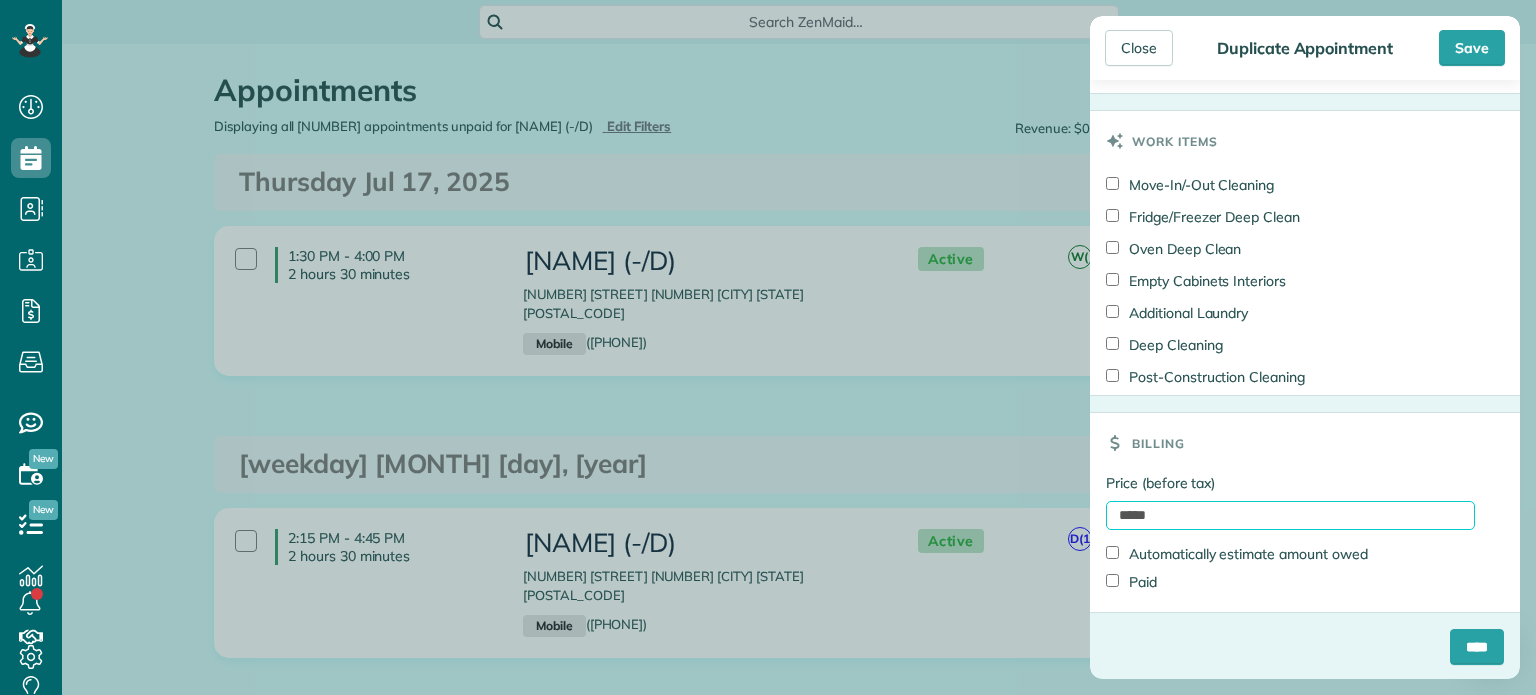 drag, startPoint x: 1169, startPoint y: 515, endPoint x: 1087, endPoint y: 499, distance: 83.546394 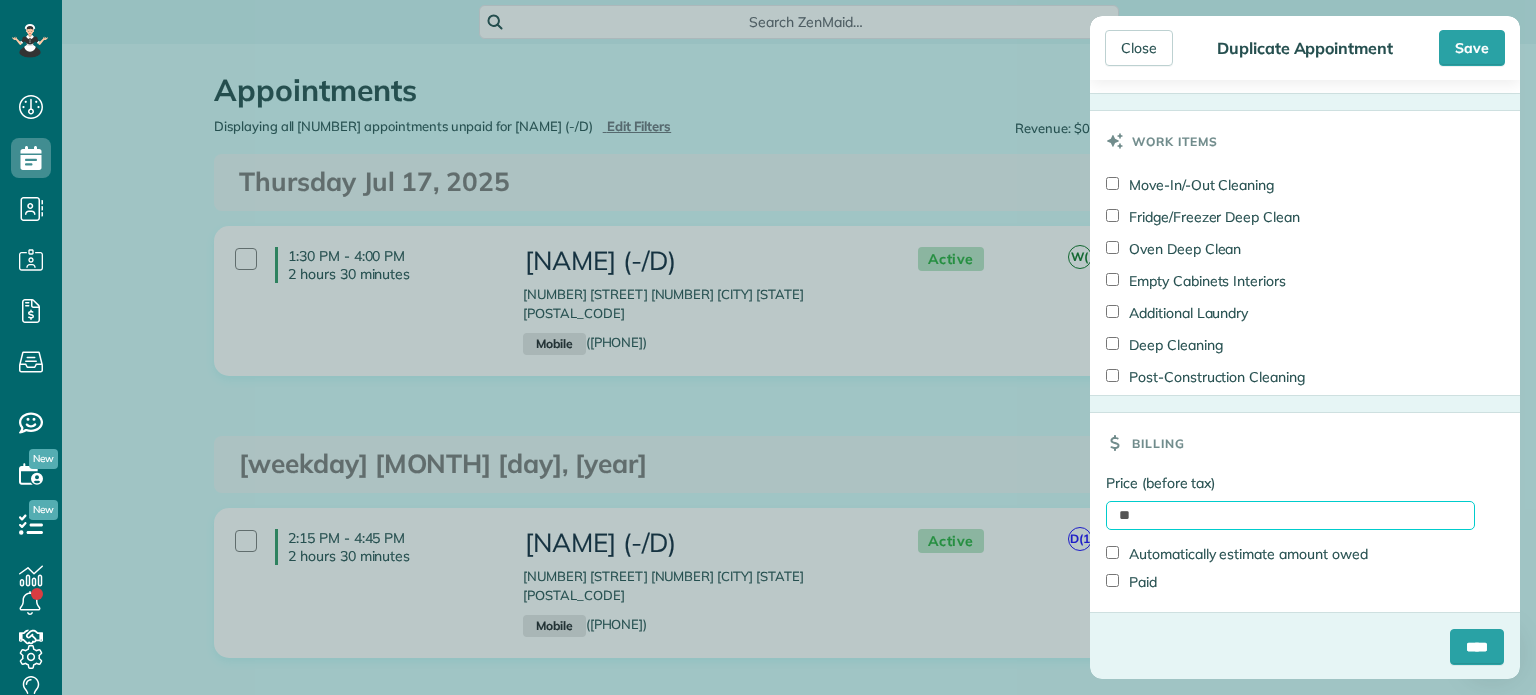 type on "**" 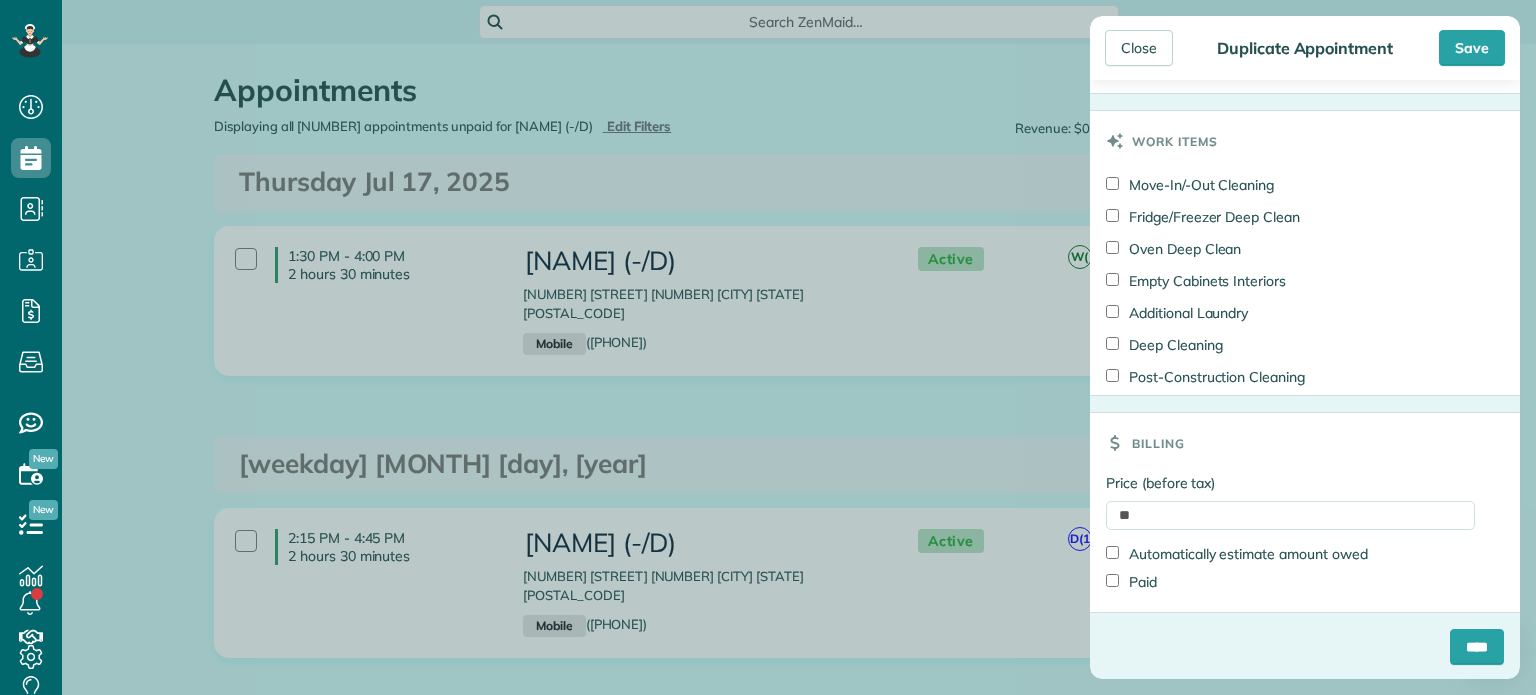 click on "Billing" at bounding box center [1305, 443] 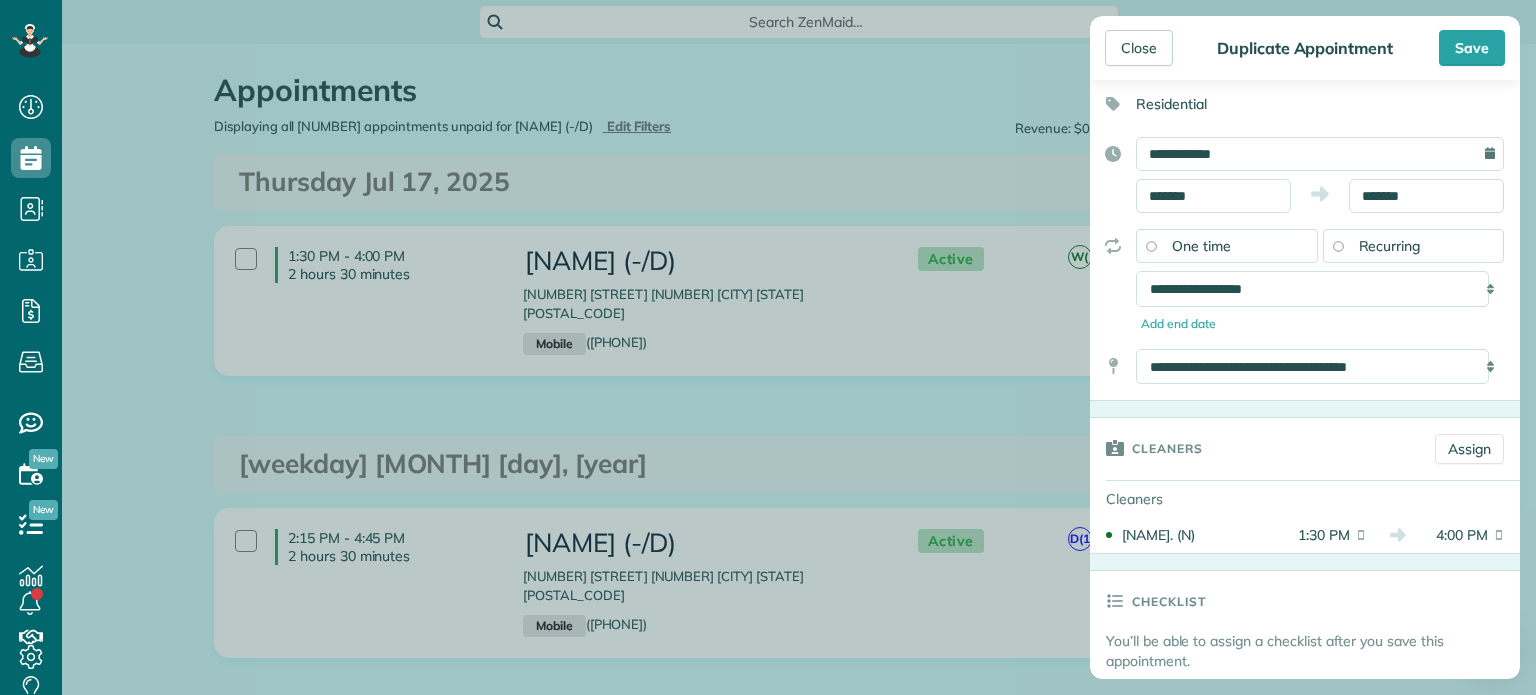 scroll, scrollTop: 116, scrollLeft: 0, axis: vertical 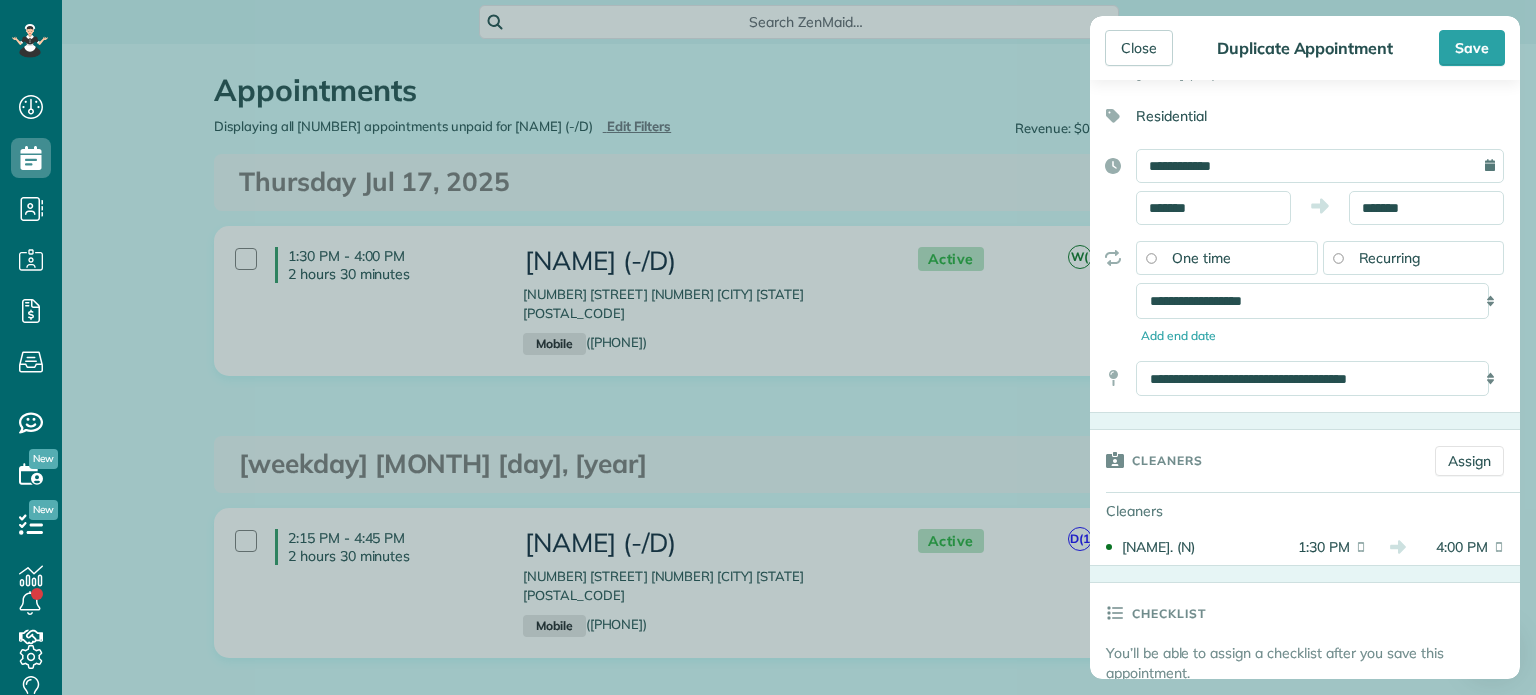 click on "[FIRST] [LAST]. (N)" at bounding box center [1199, 547] 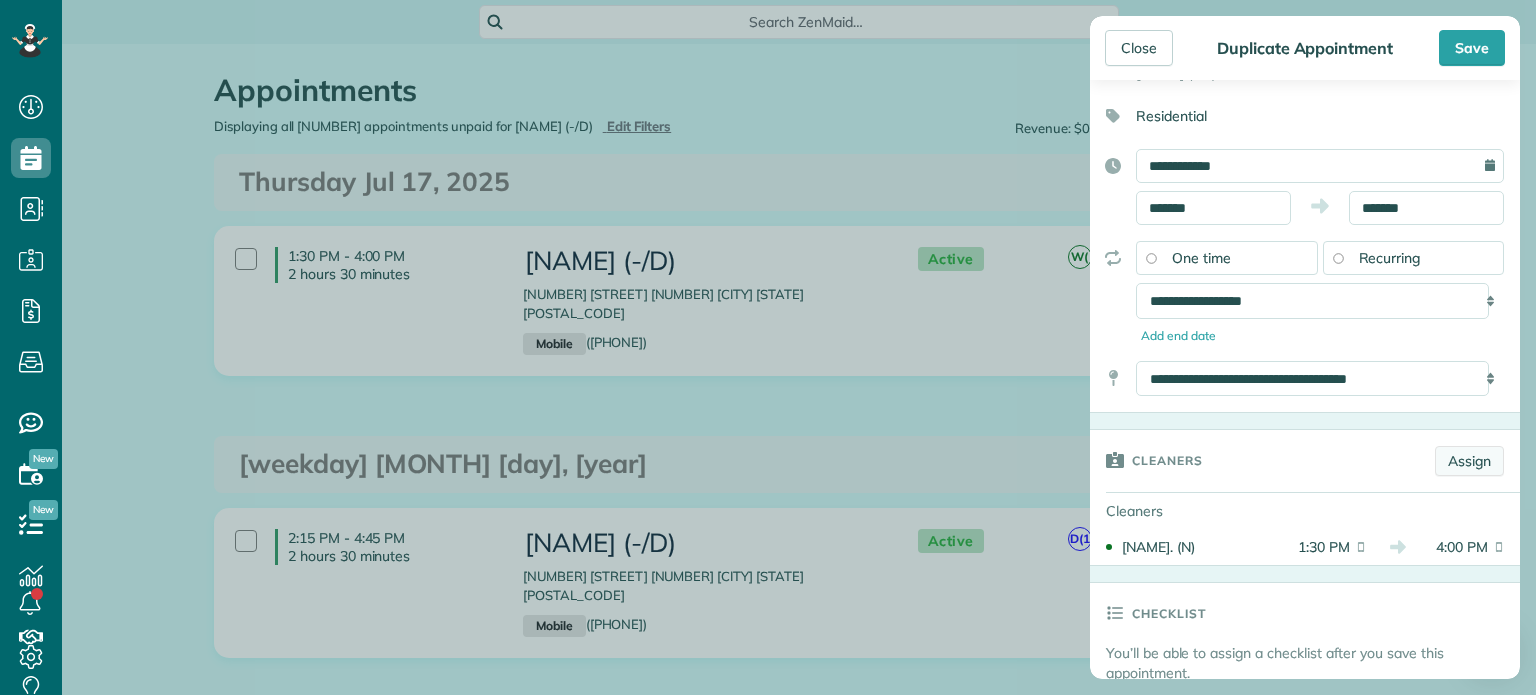 click on "Assign" at bounding box center (1469, 461) 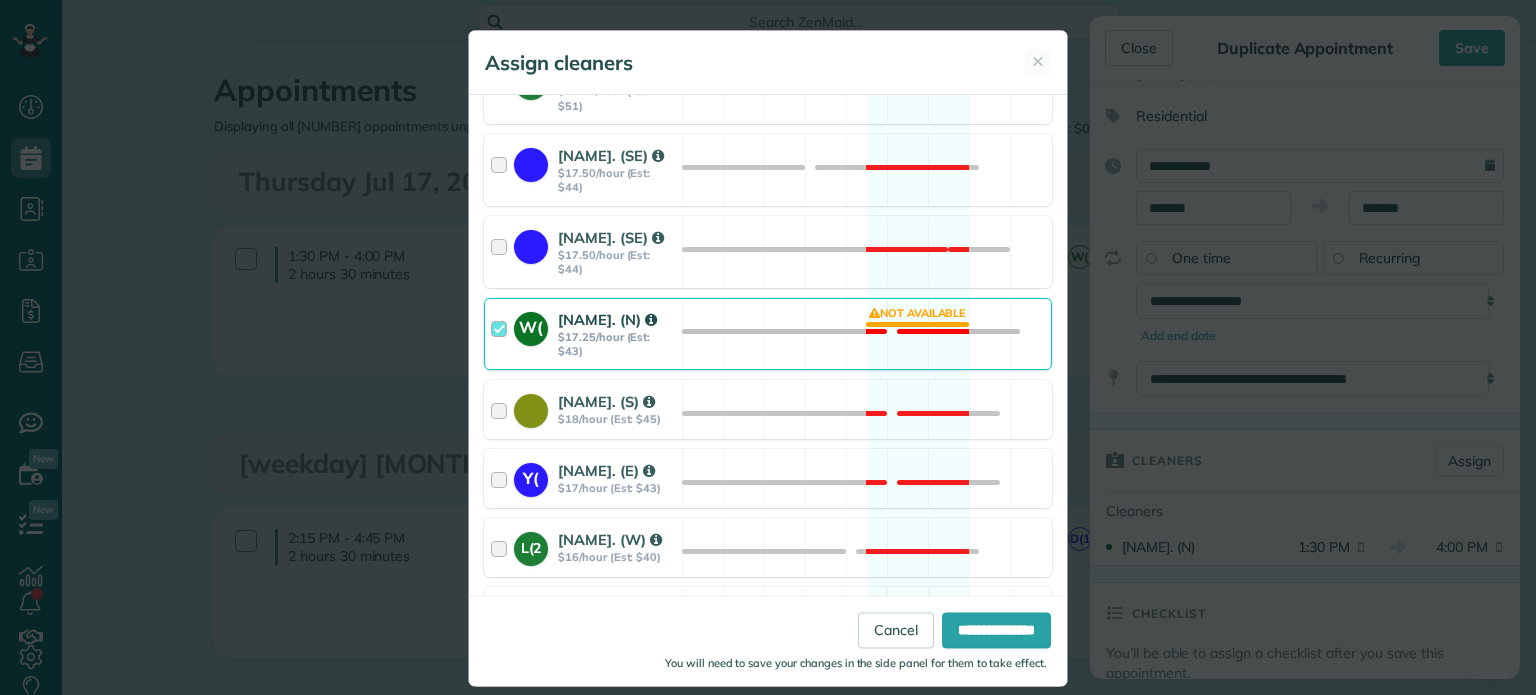 scroll, scrollTop: 300, scrollLeft: 0, axis: vertical 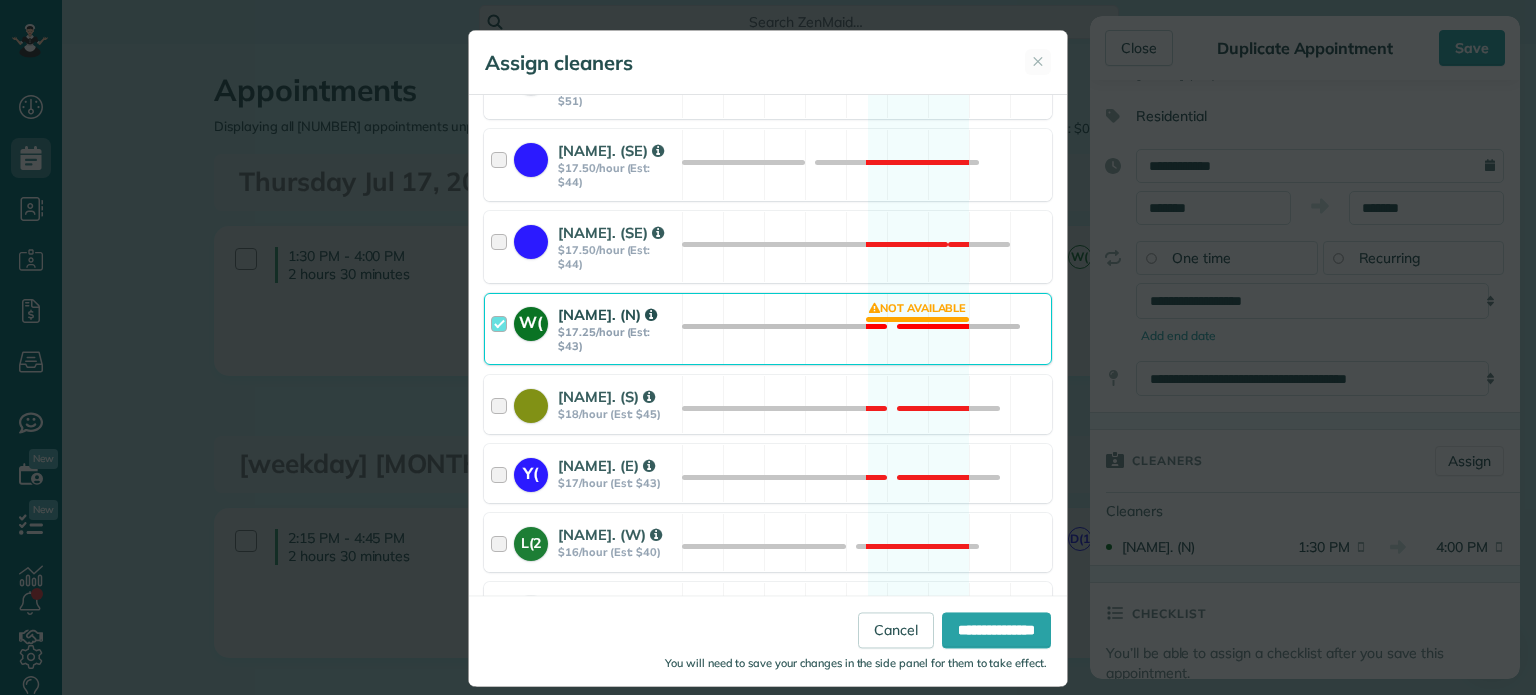 click at bounding box center (502, 329) 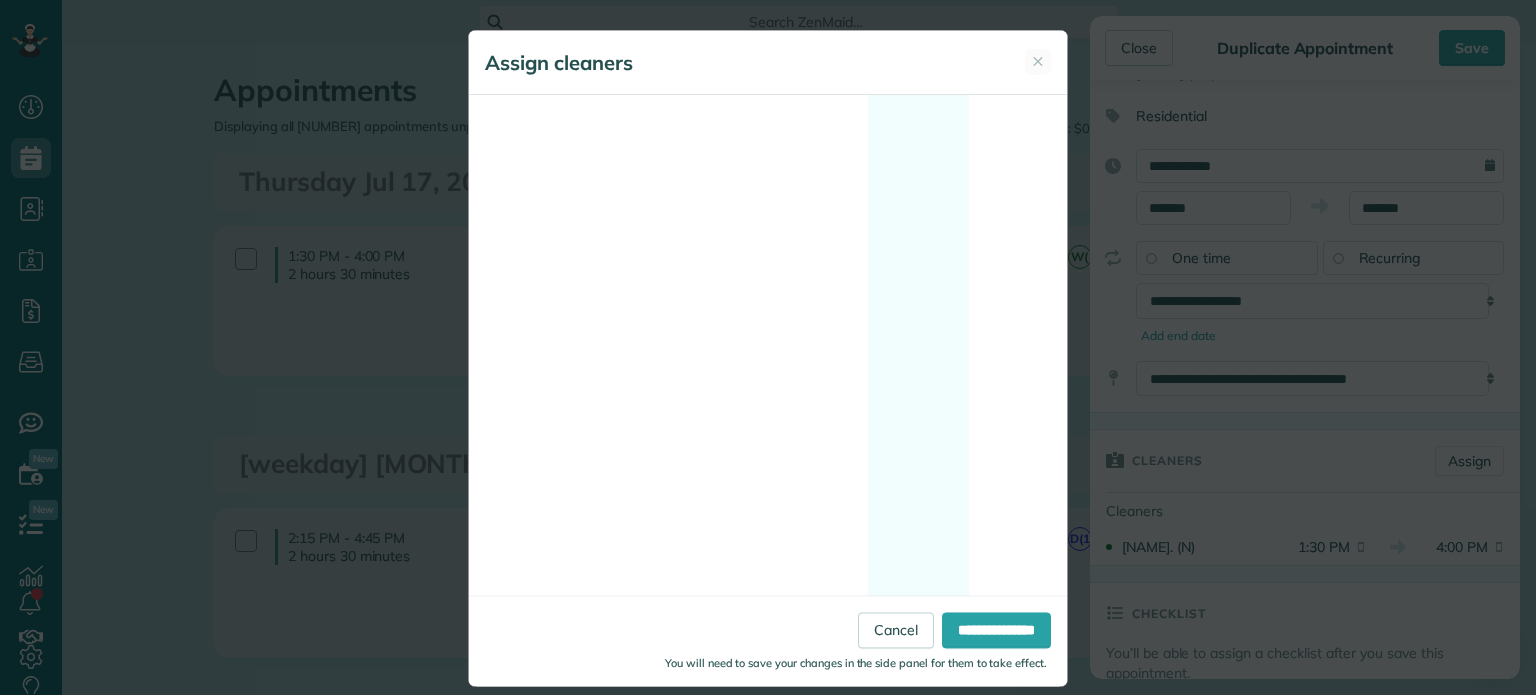 scroll, scrollTop: 2441, scrollLeft: 0, axis: vertical 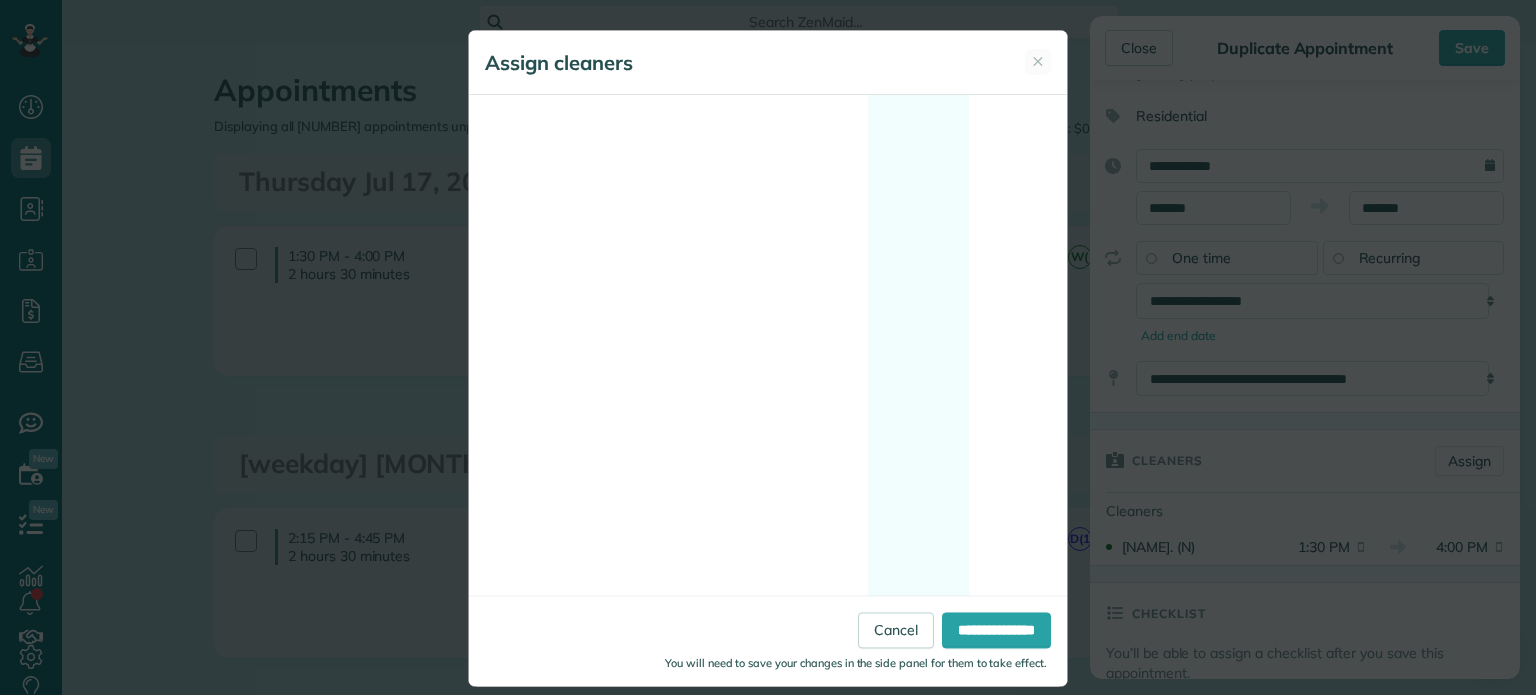 click at bounding box center (502, -74) 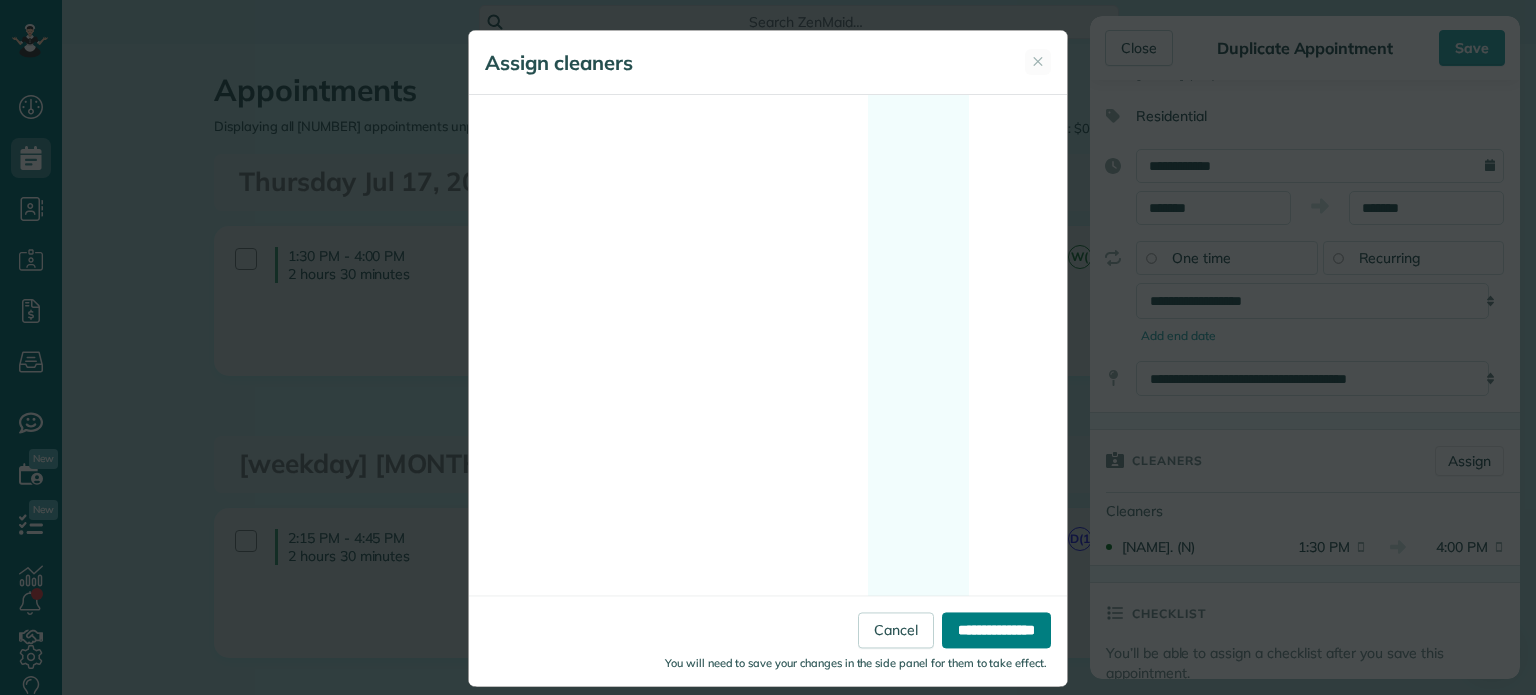 click on "**********" at bounding box center (996, 631) 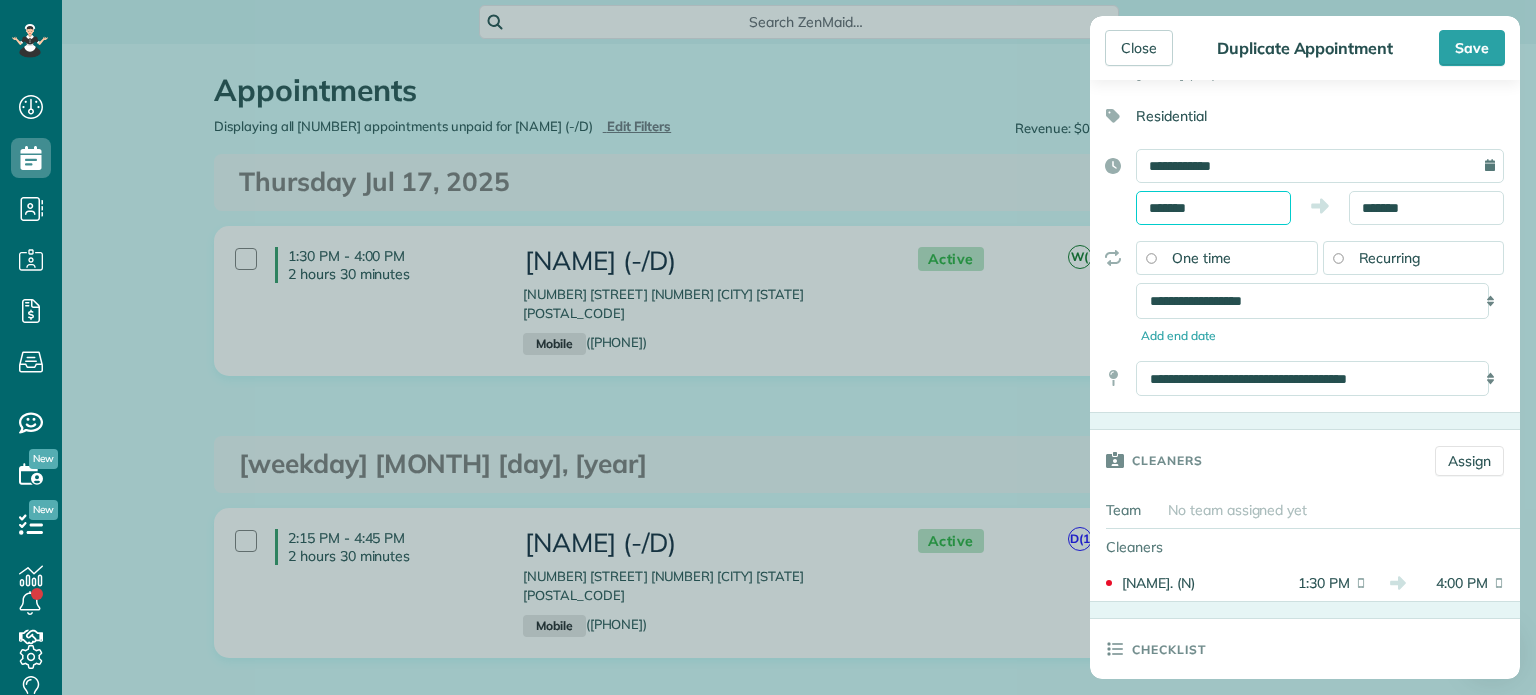 click on "*******" at bounding box center (1213, 208) 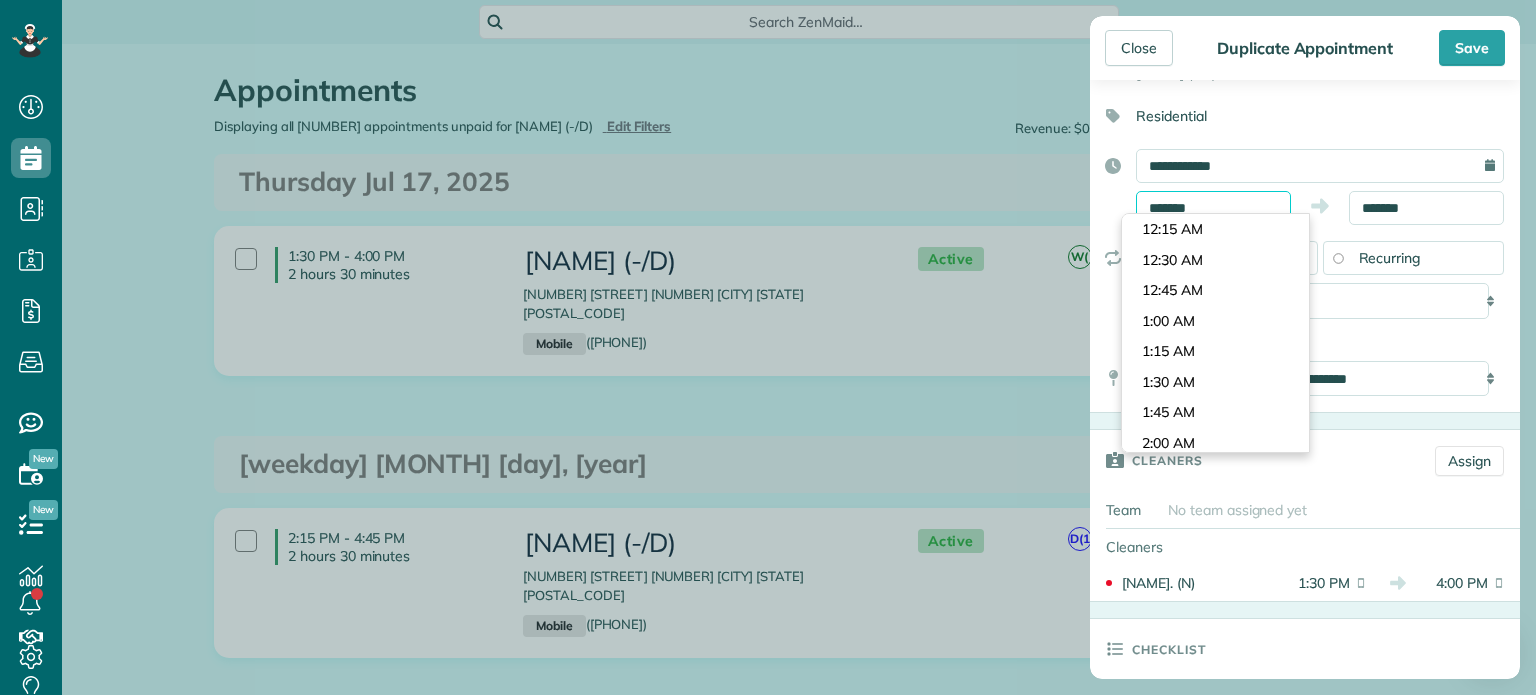 scroll, scrollTop: 1587, scrollLeft: 0, axis: vertical 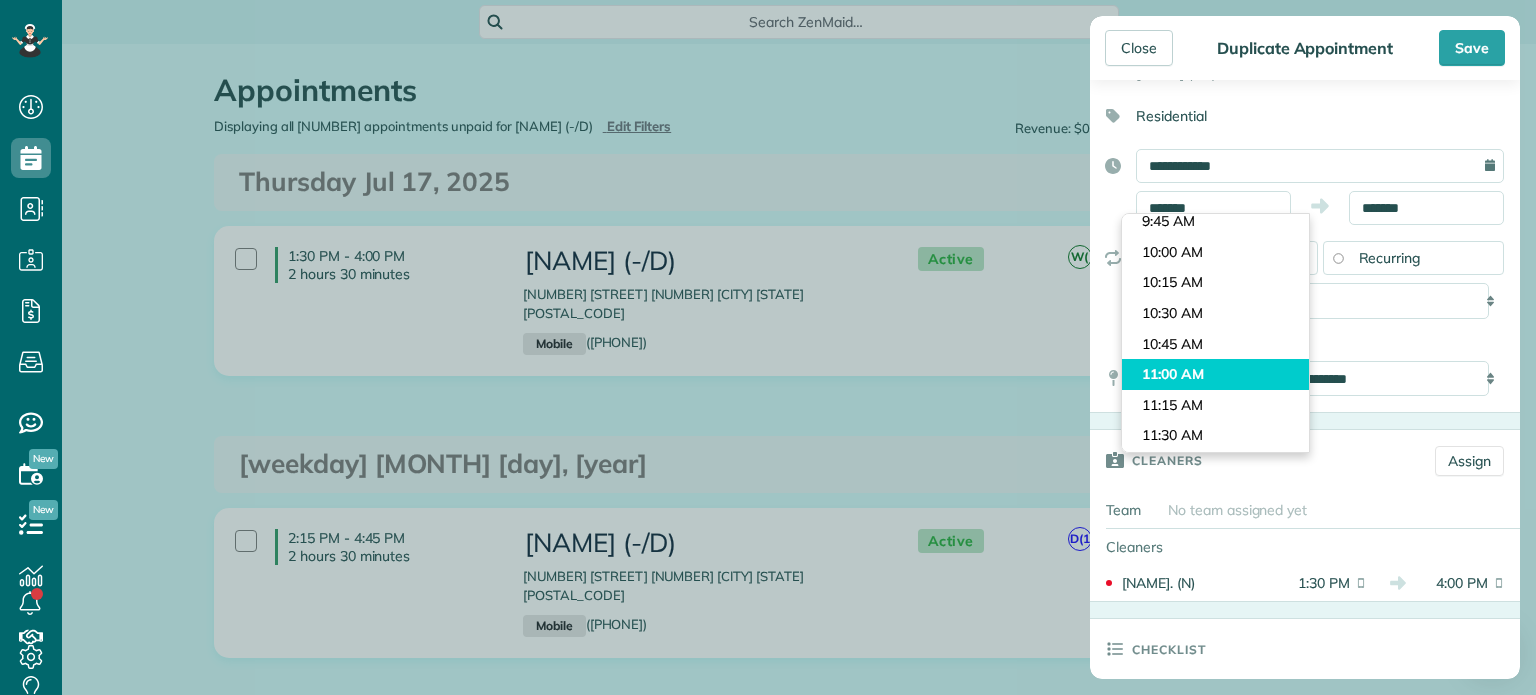 type on "********" 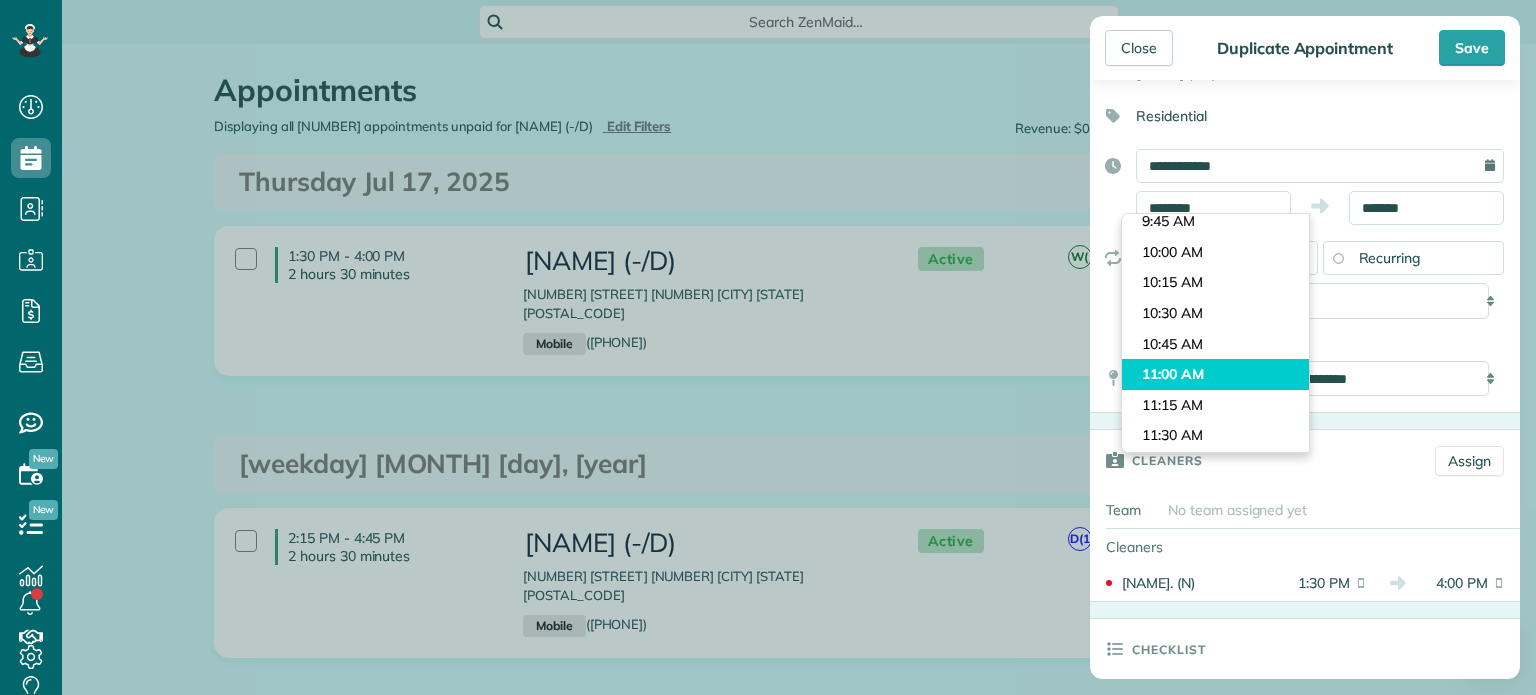 click on "Dashboard
Scheduling
Calendar View
List View
Dispatch View - Weekly scheduling (Beta)" at bounding box center [768, 347] 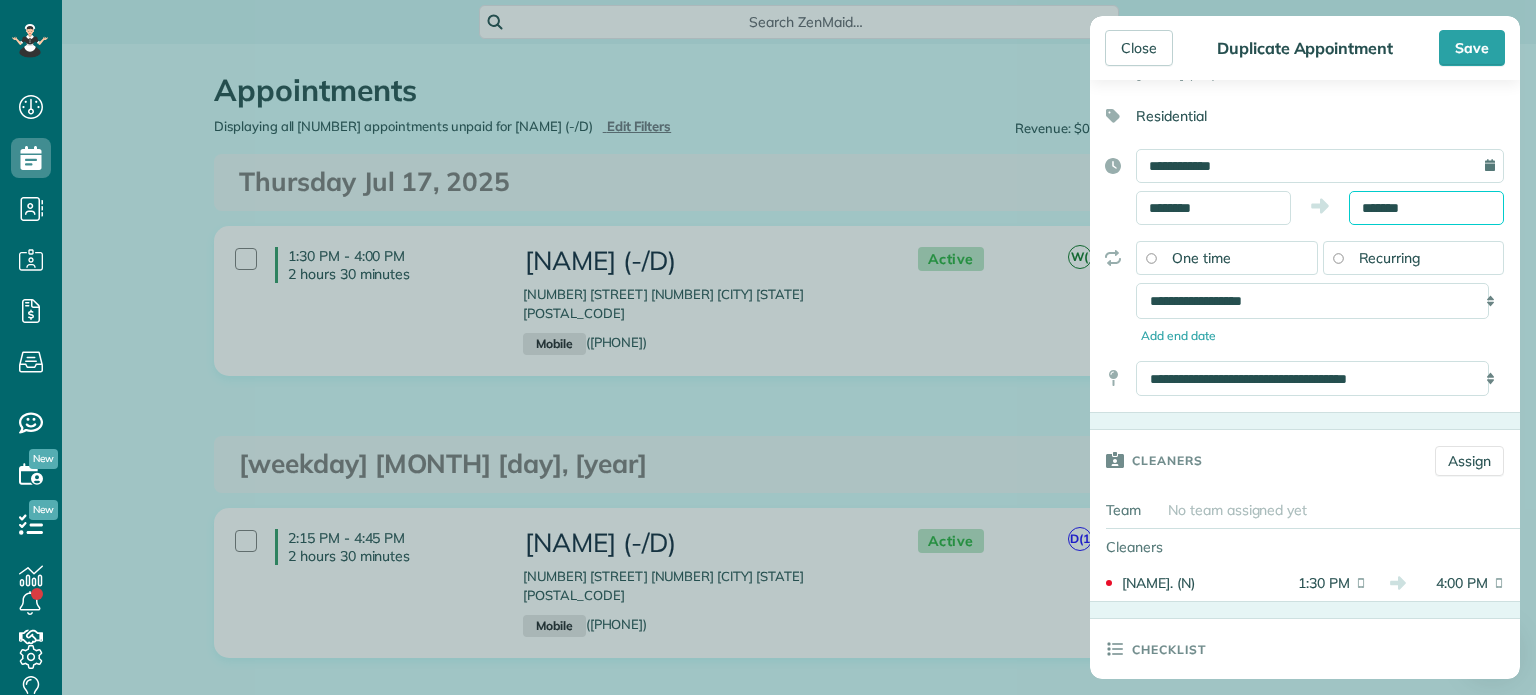 click on "*******" at bounding box center (1426, 208) 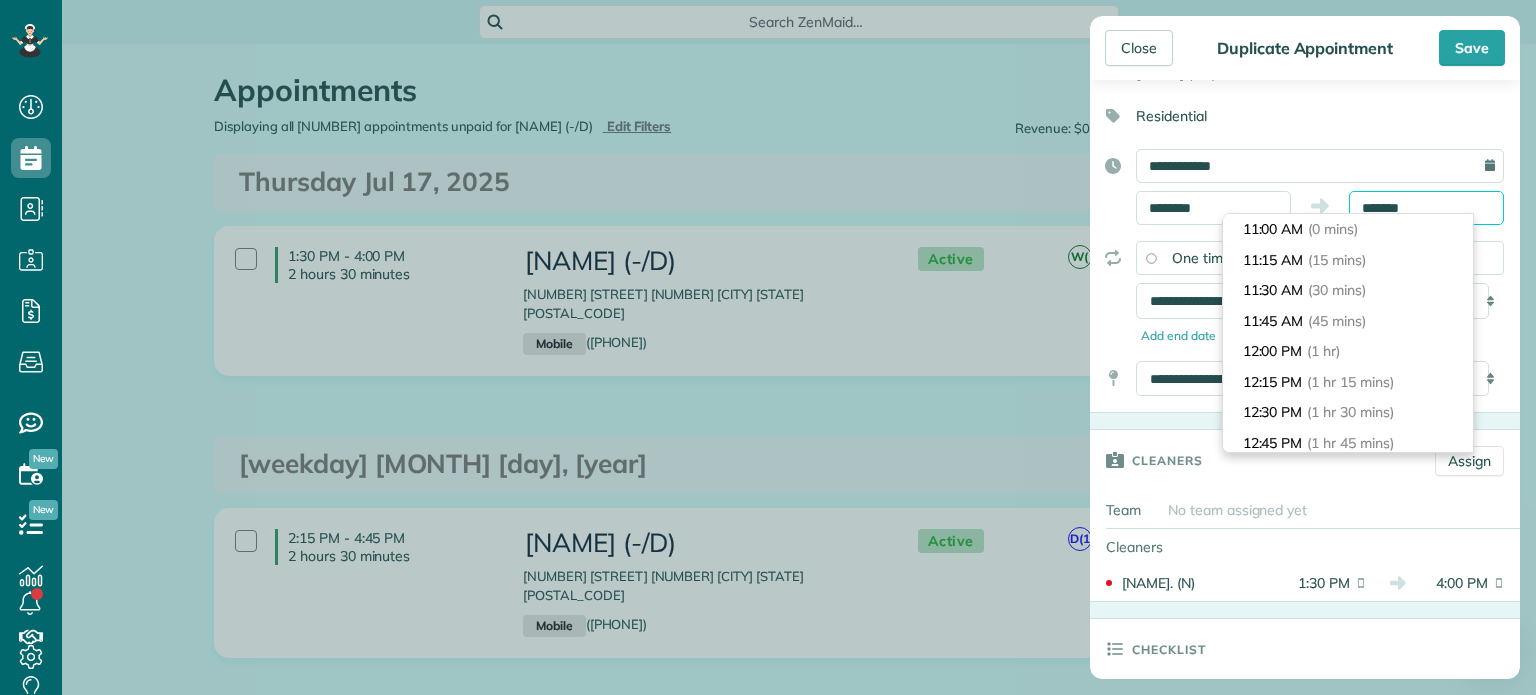 scroll, scrollTop: 580, scrollLeft: 0, axis: vertical 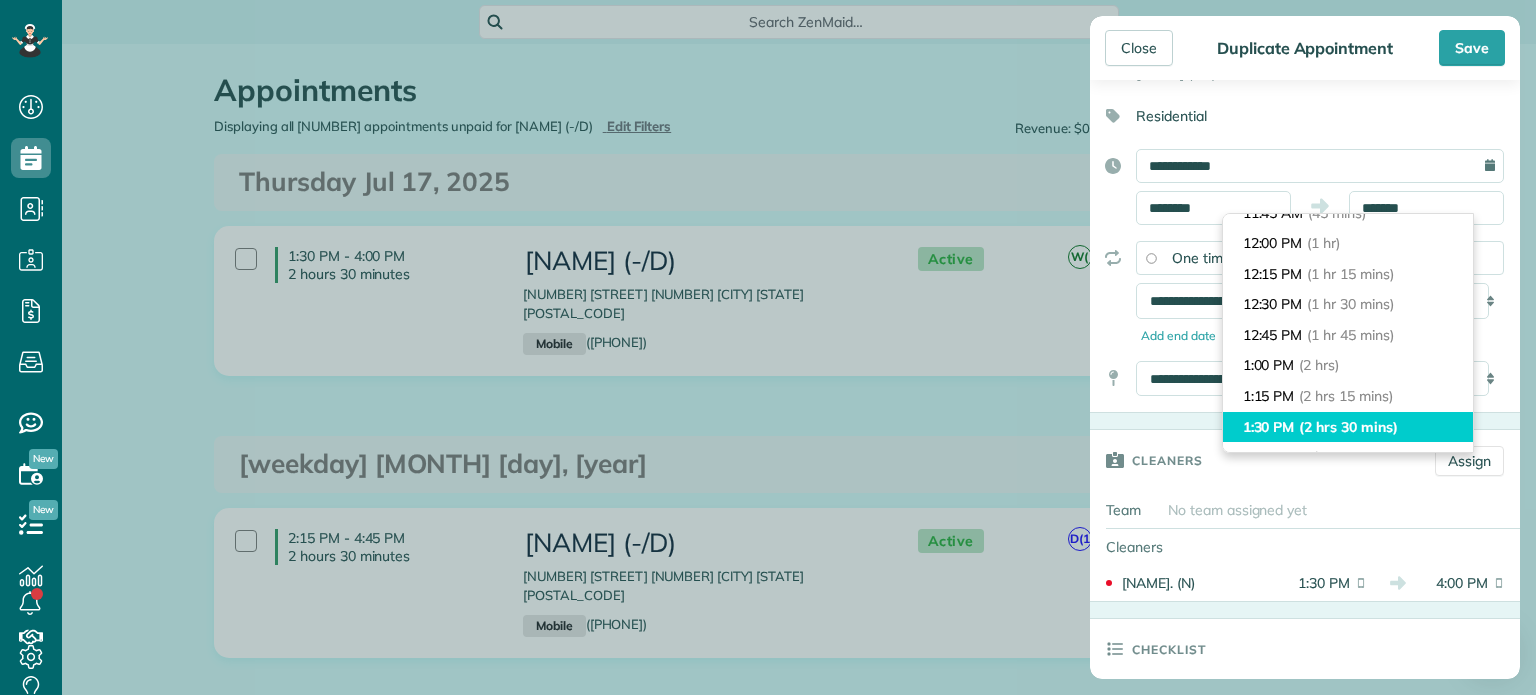 type on "*******" 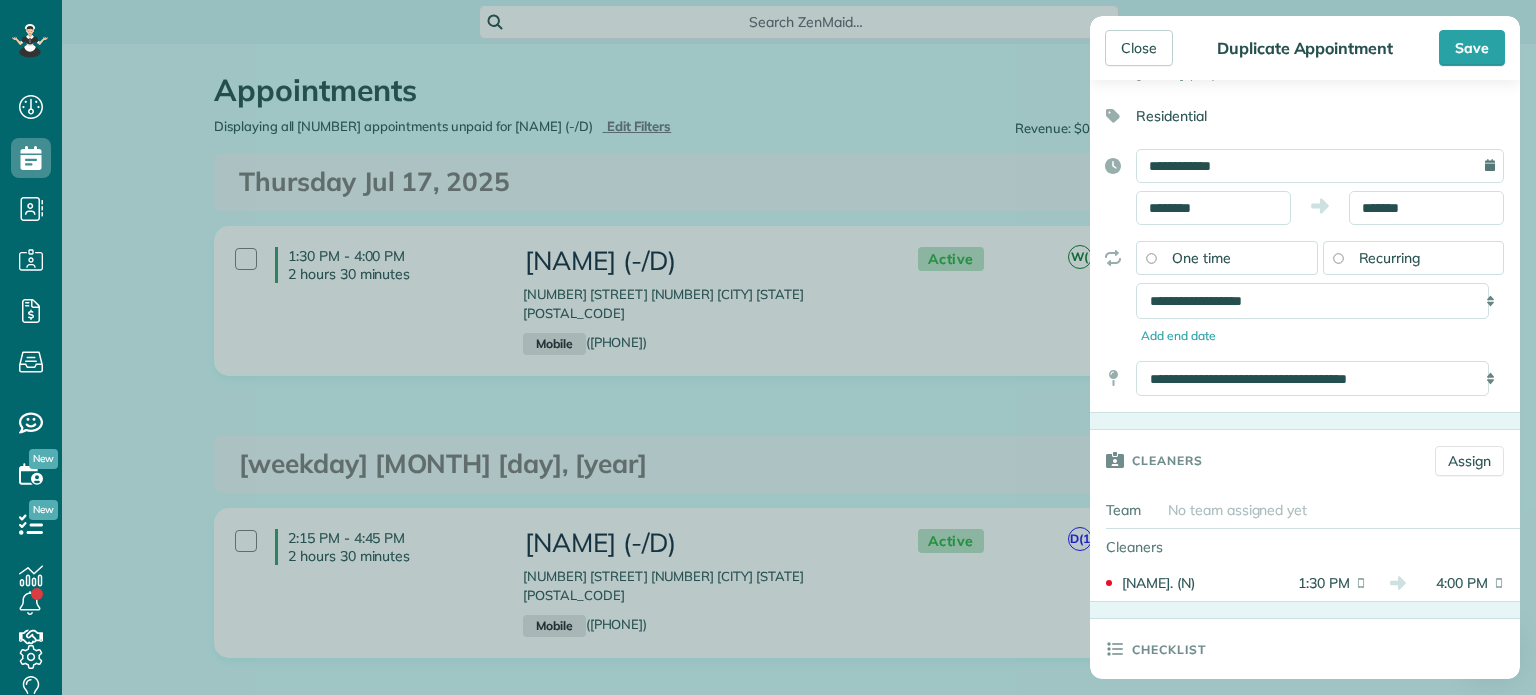 click on "Residential" at bounding box center (1297, 116) 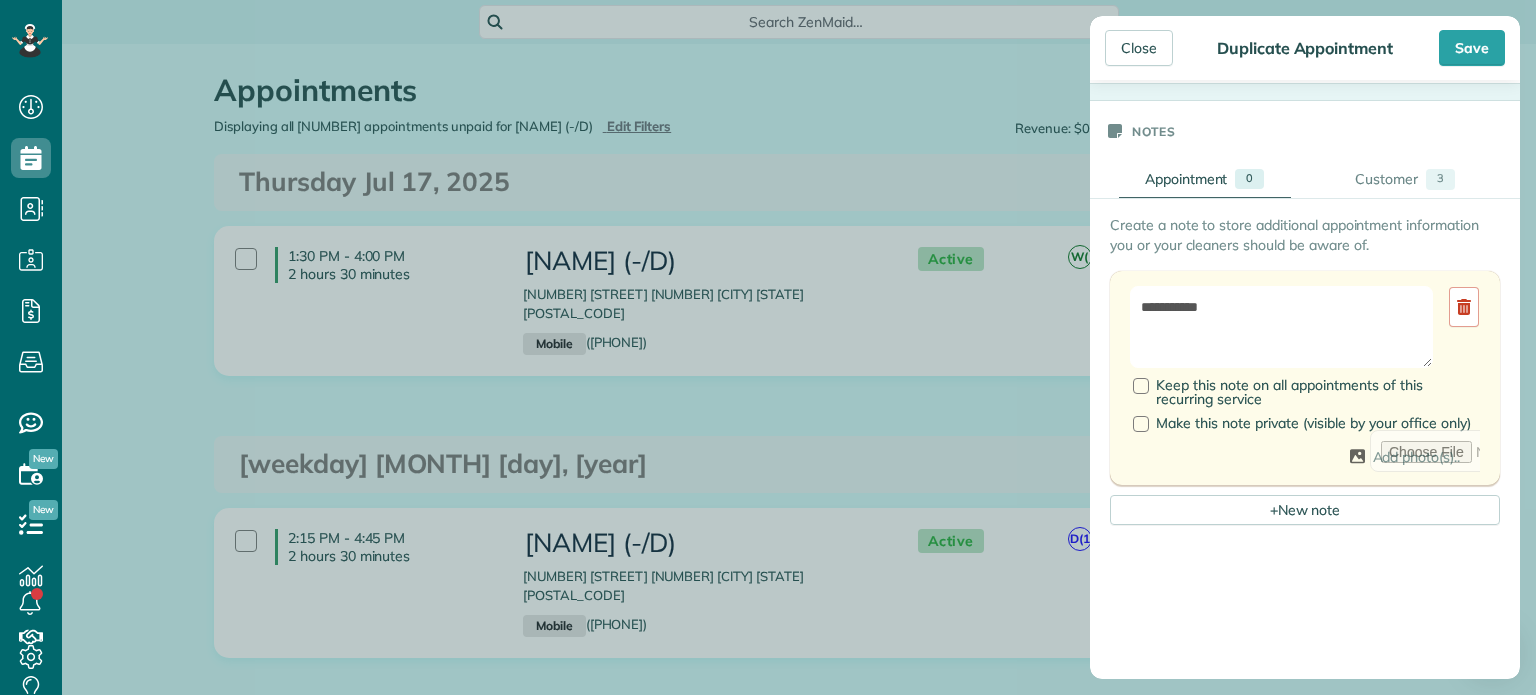 scroll, scrollTop: 784, scrollLeft: 0, axis: vertical 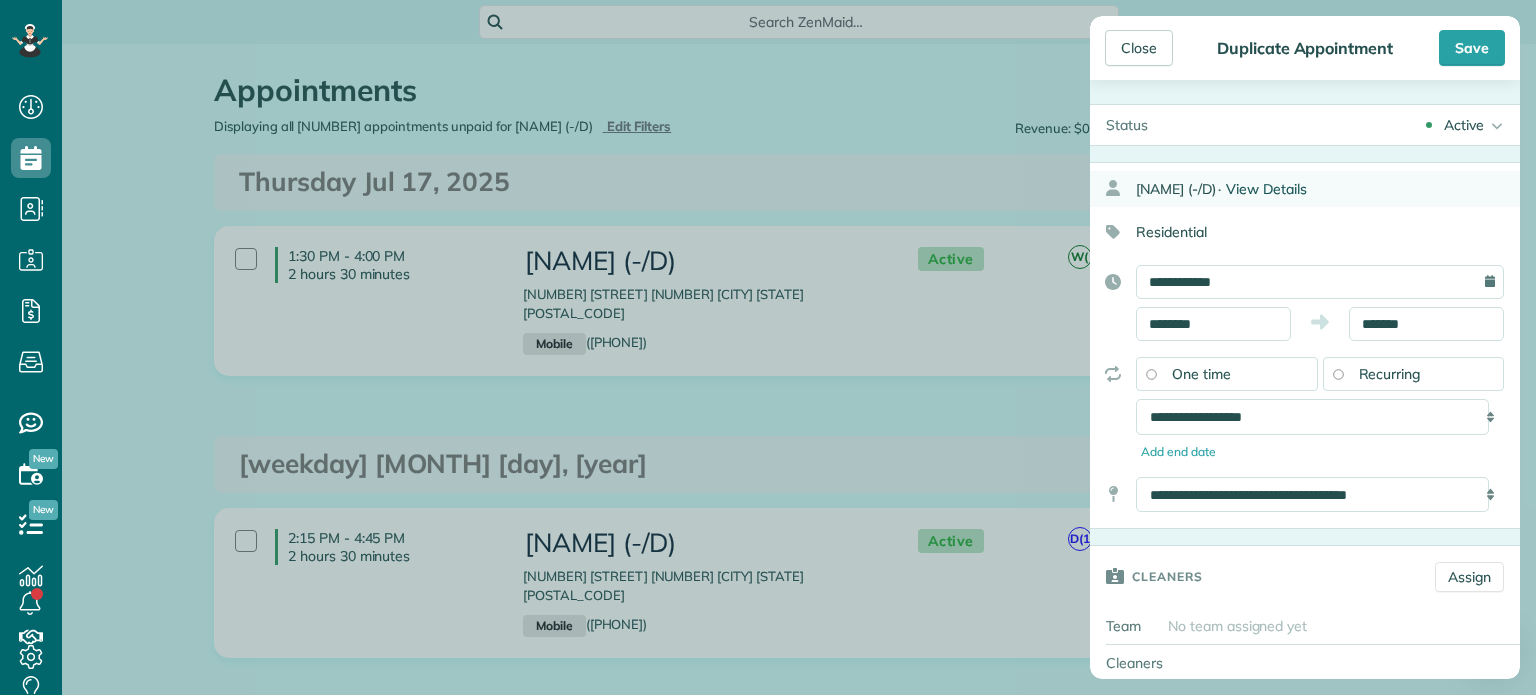 click on "View Details" at bounding box center [1266, 189] 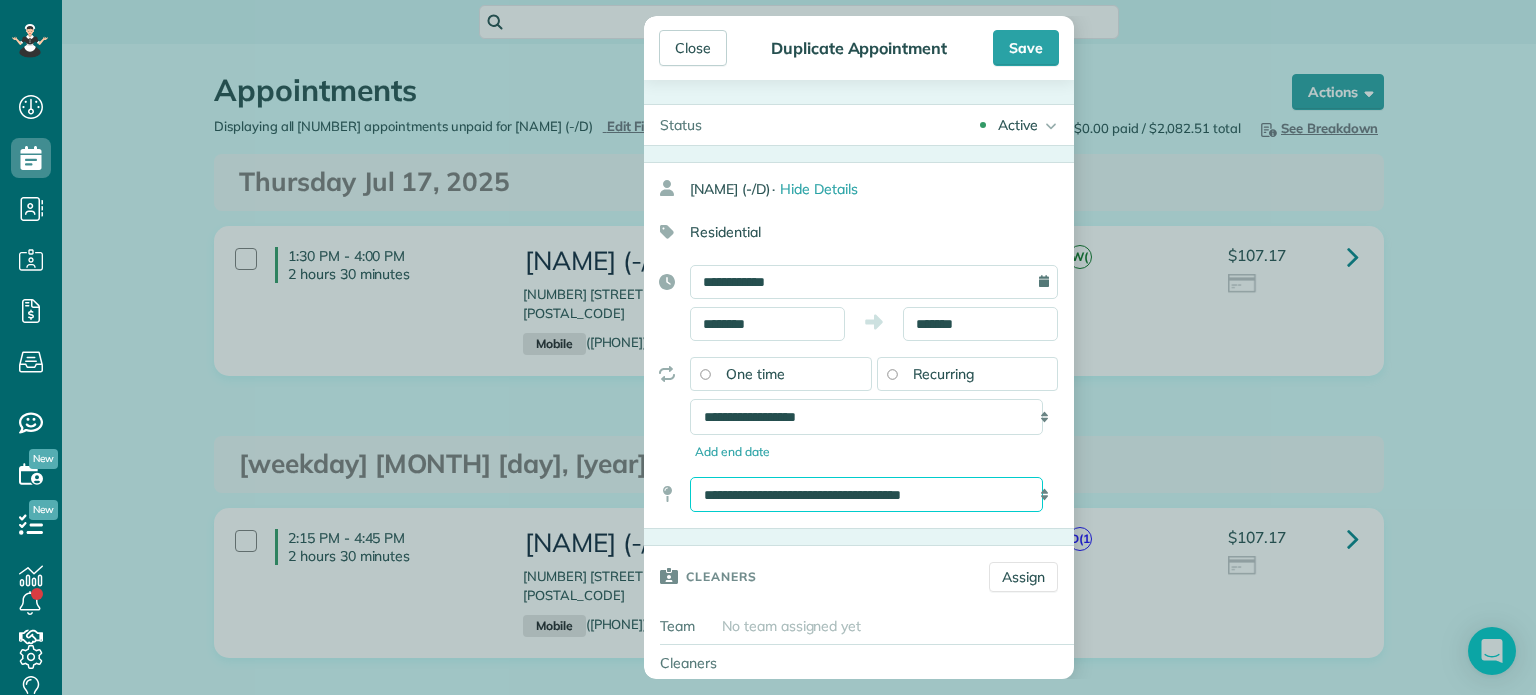 click on "**********" at bounding box center [866, 495] 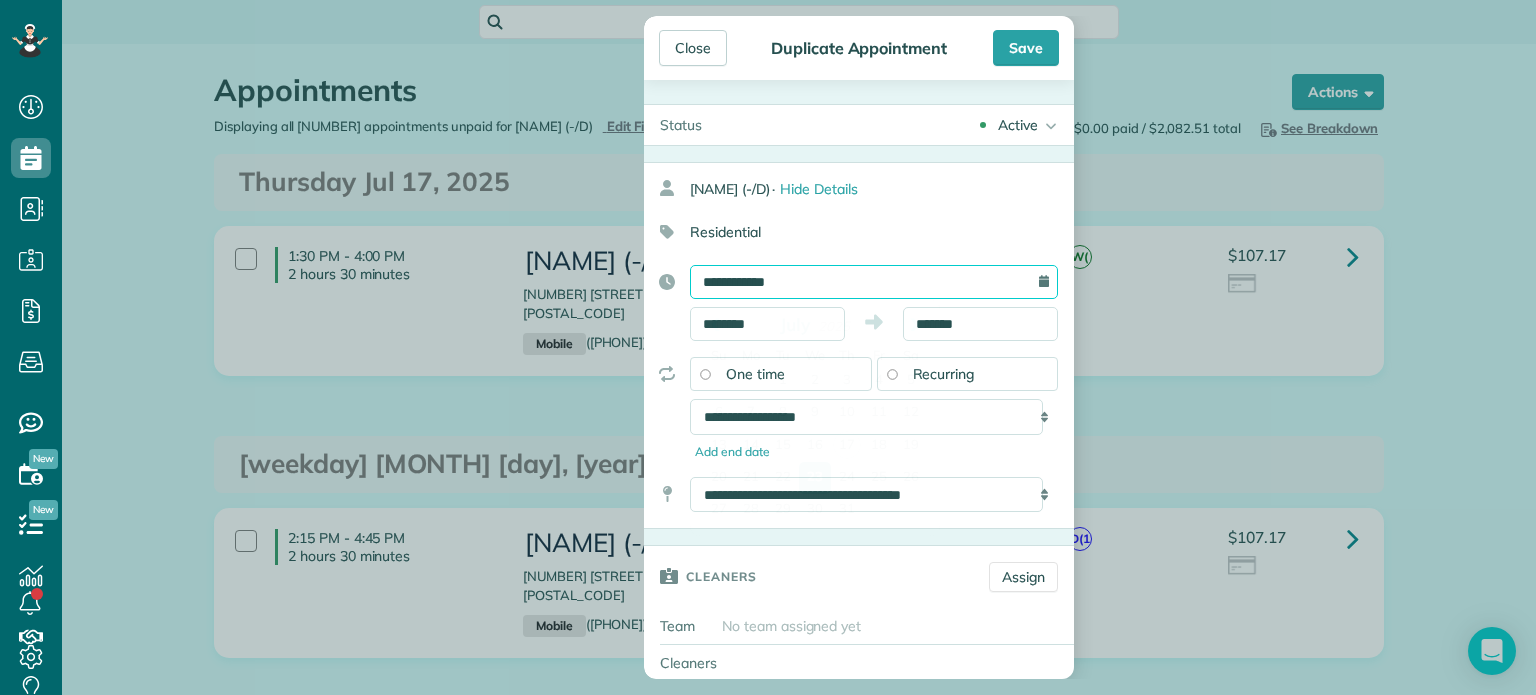 click on "**********" at bounding box center (874, 282) 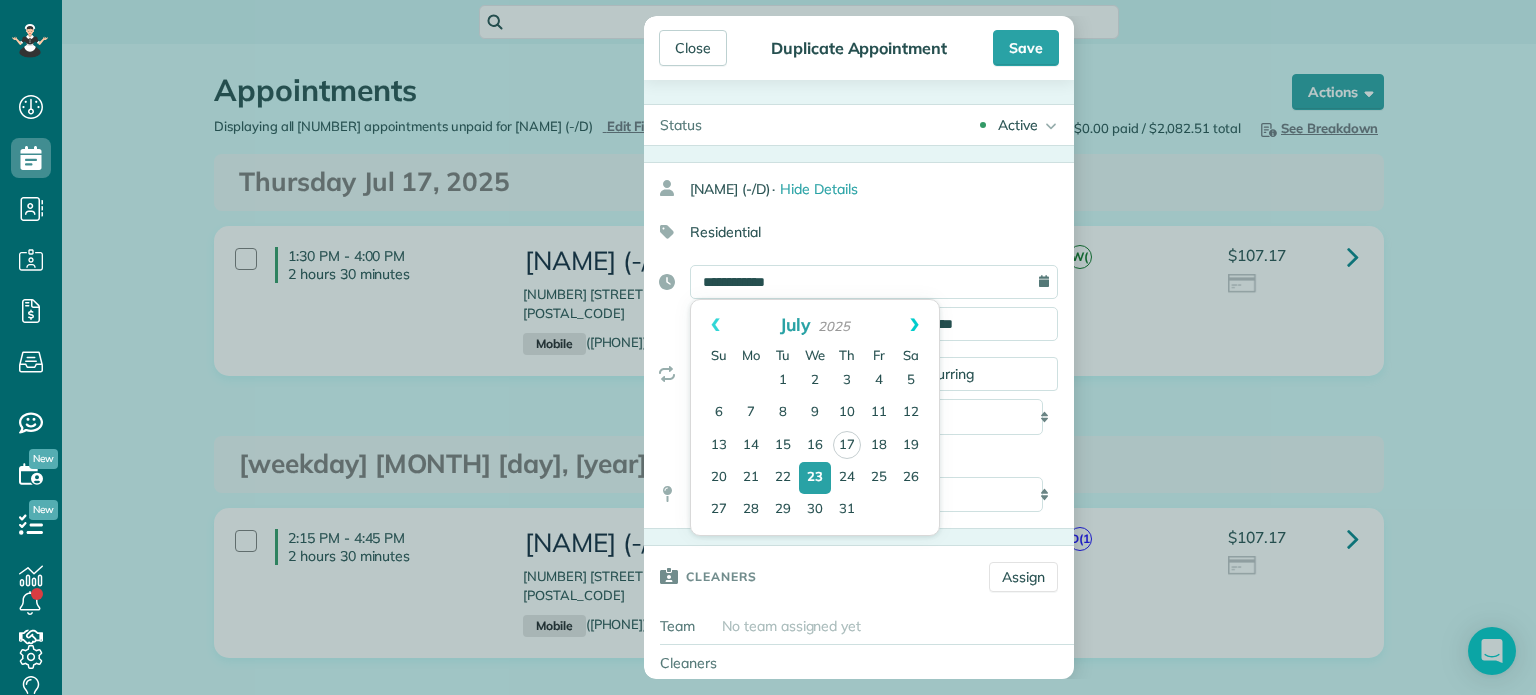 click on "Next" at bounding box center [914, 325] 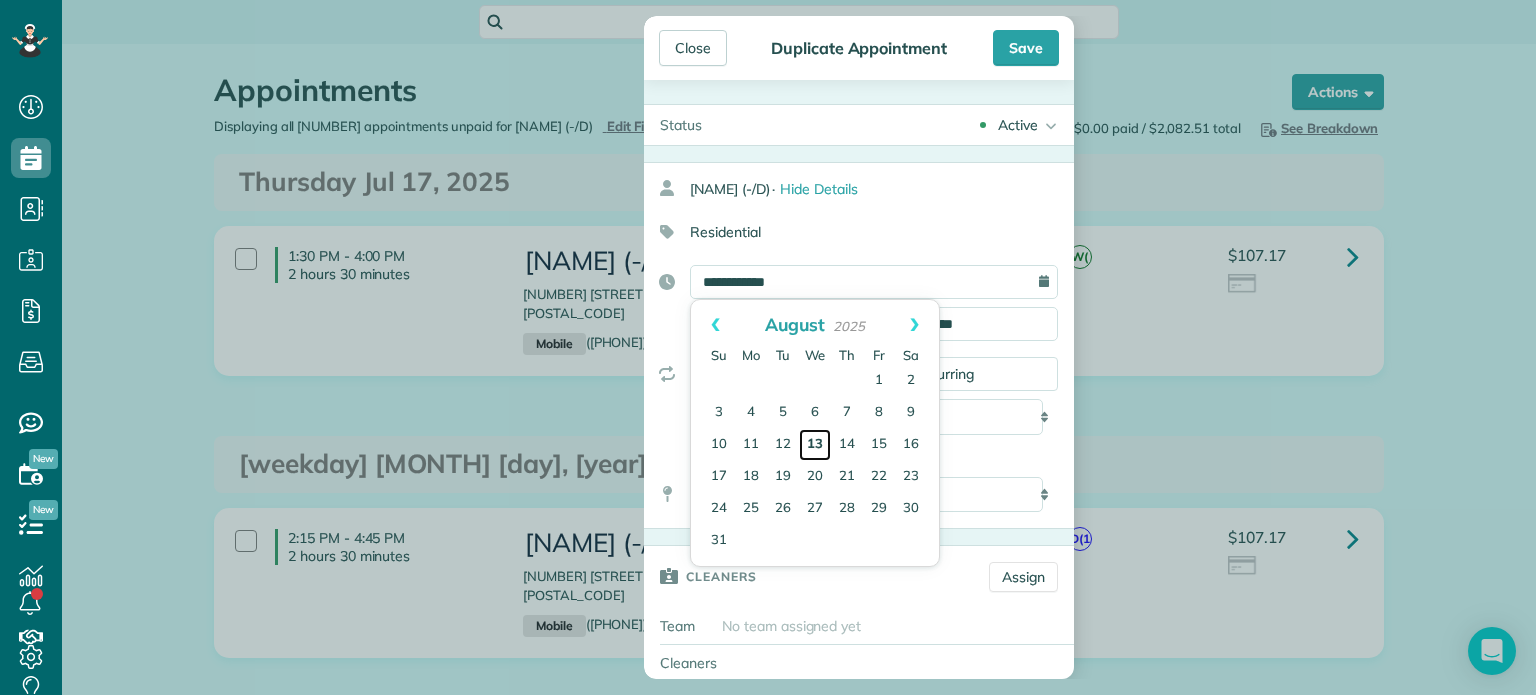 click on "13" at bounding box center [815, 445] 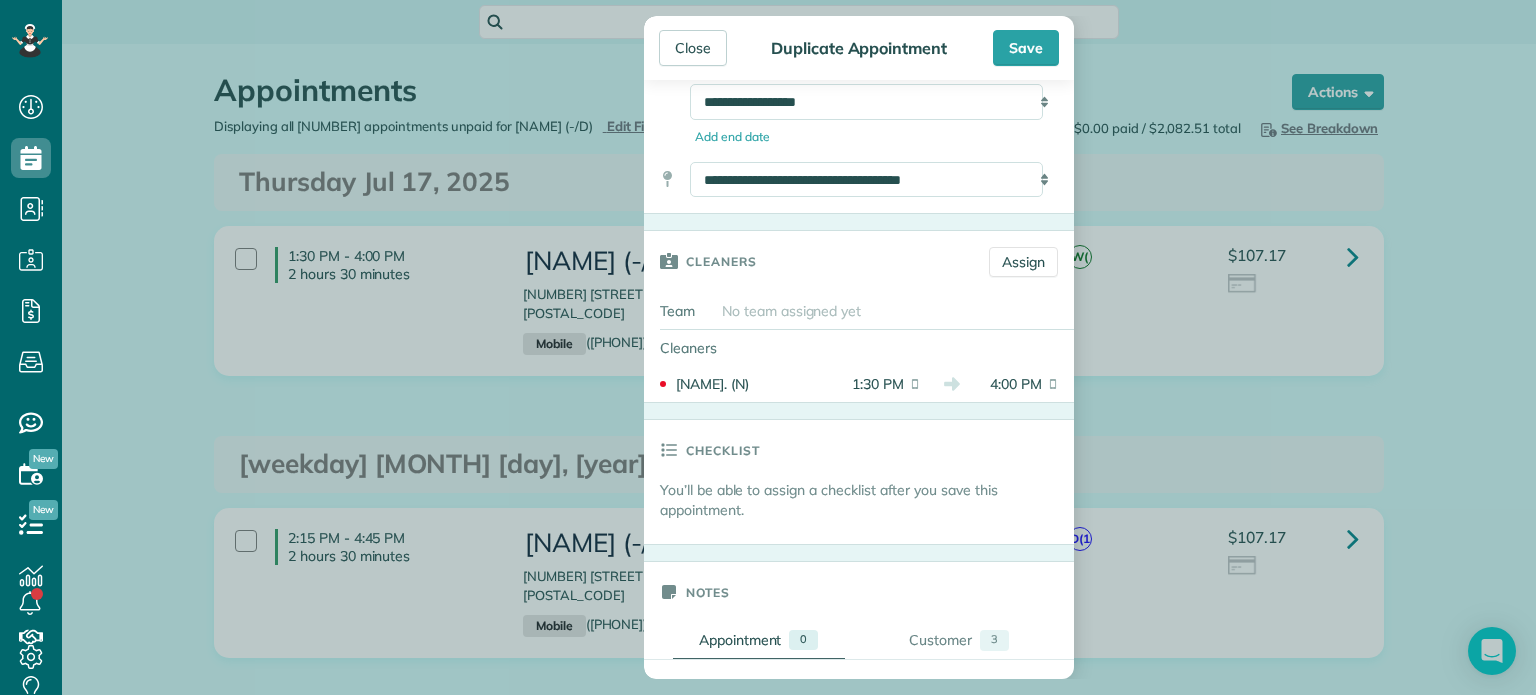 scroll, scrollTop: 319, scrollLeft: 0, axis: vertical 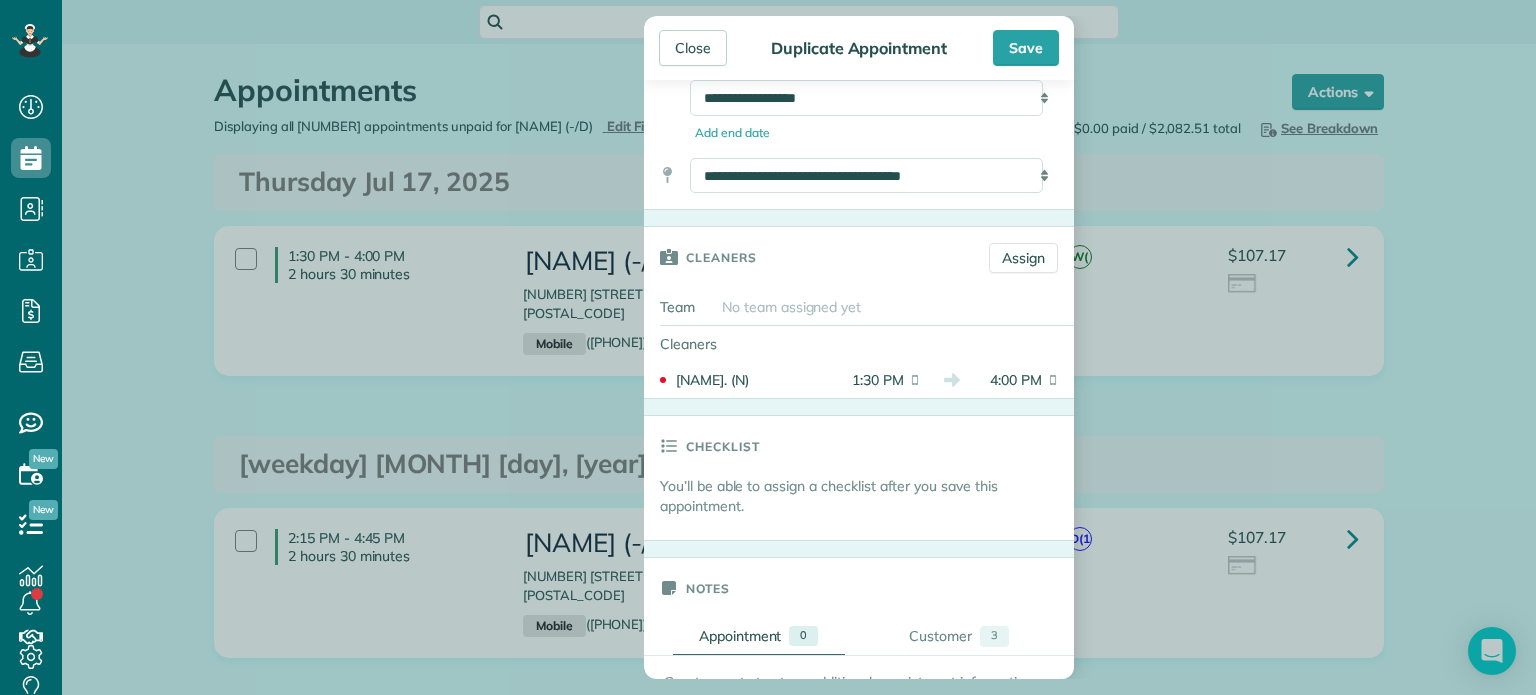 click on "Cleaners
Assign" at bounding box center (859, 258) 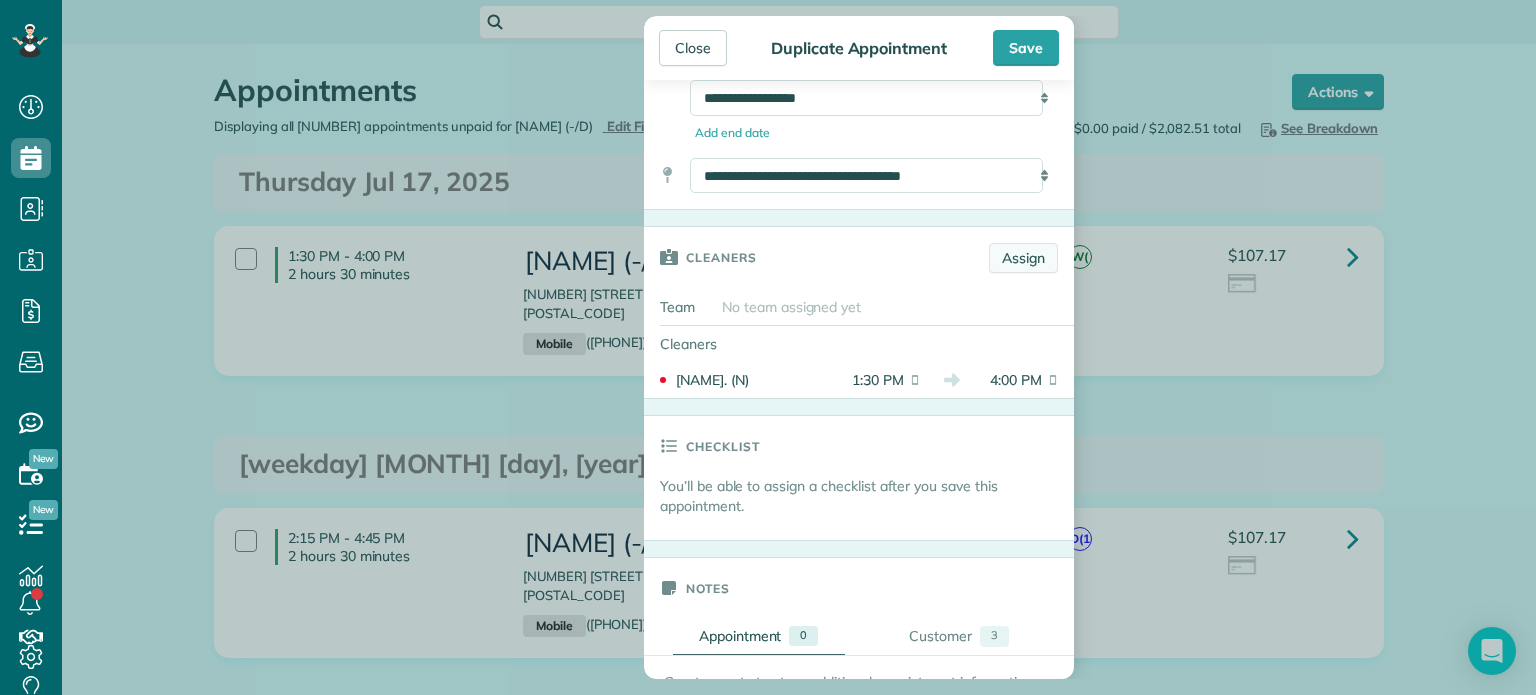 click on "Assign" at bounding box center [1023, 258] 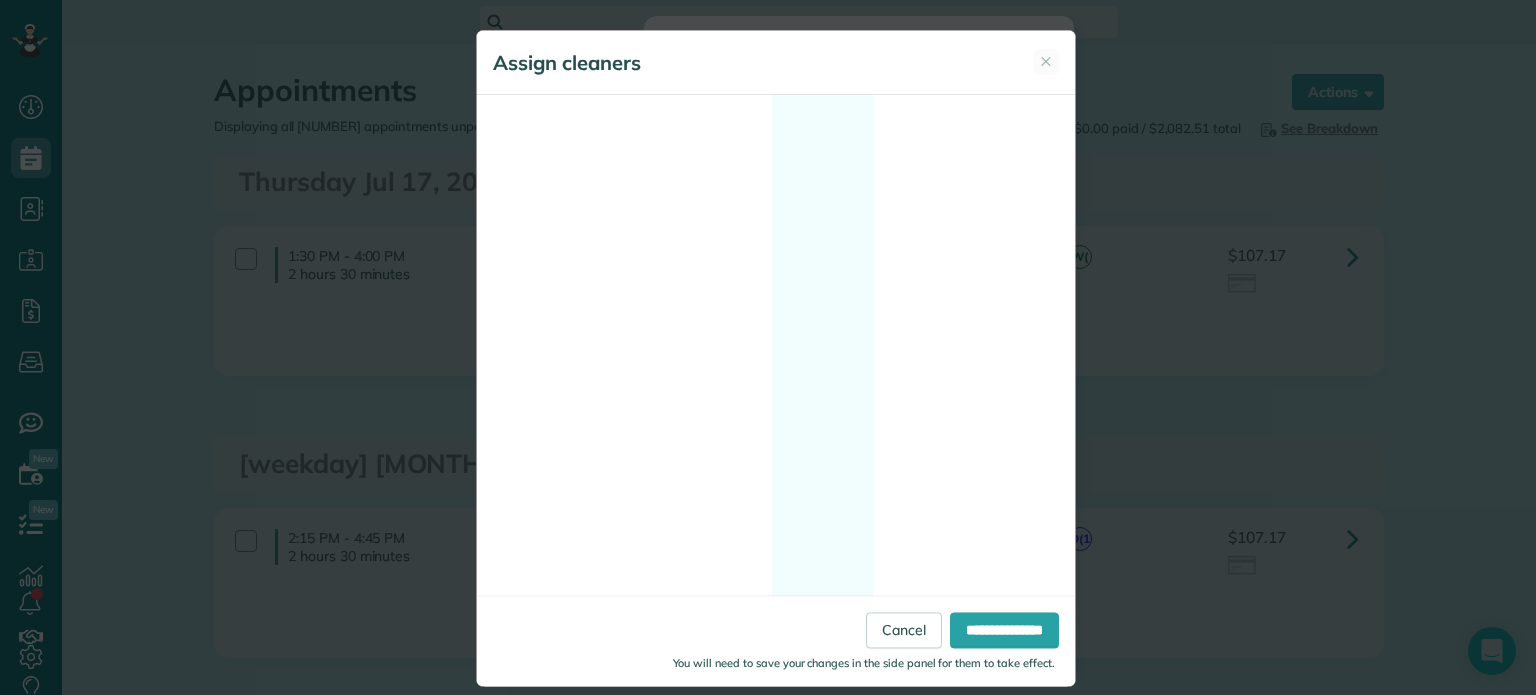 scroll, scrollTop: 2435, scrollLeft: 0, axis: vertical 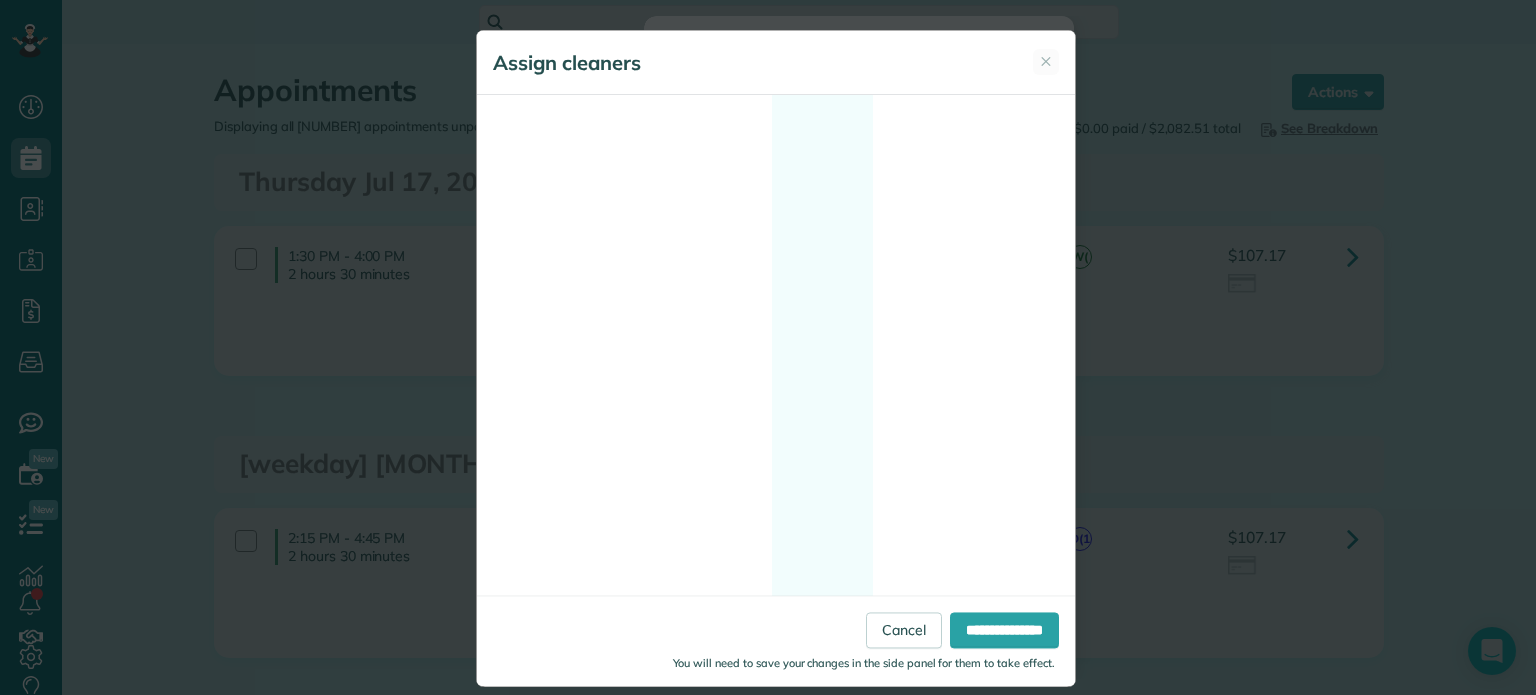 click at bounding box center [510, -74] 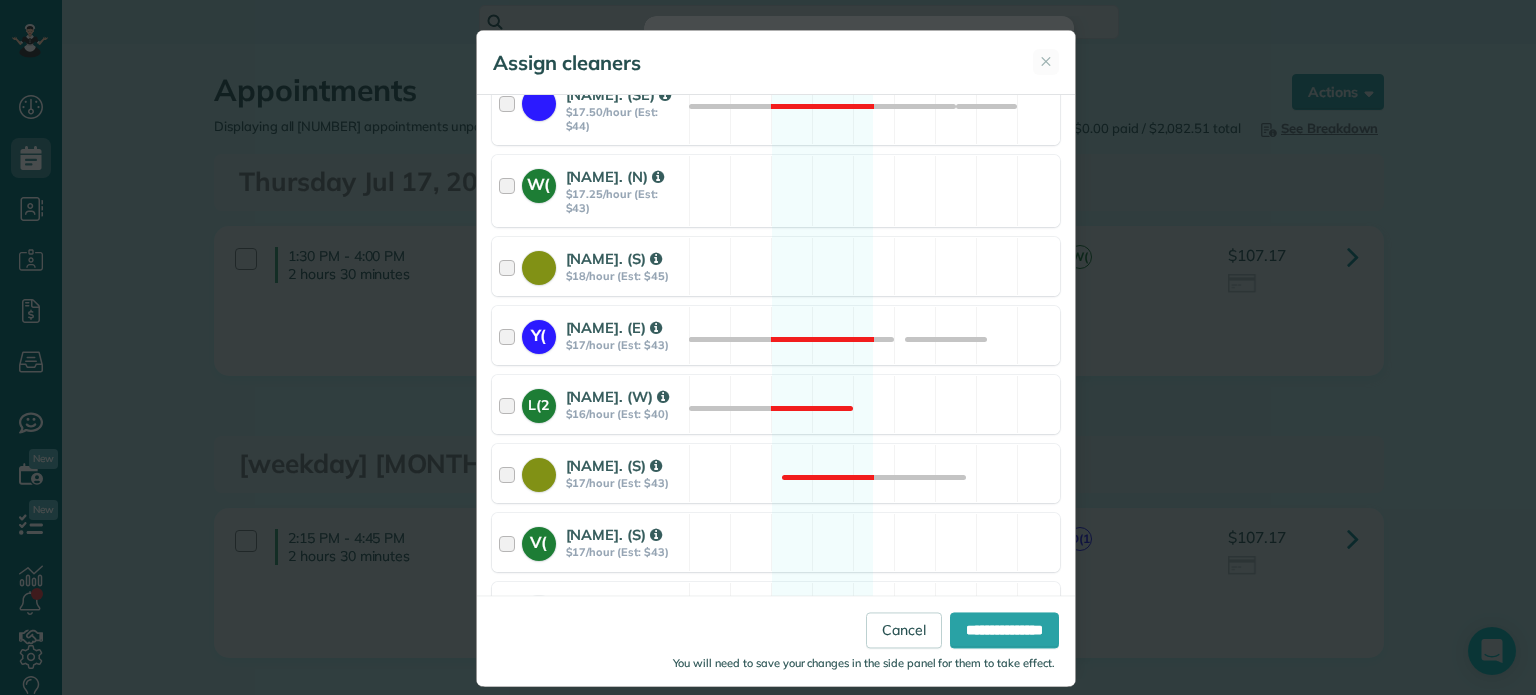 scroll, scrollTop: 389, scrollLeft: 0, axis: vertical 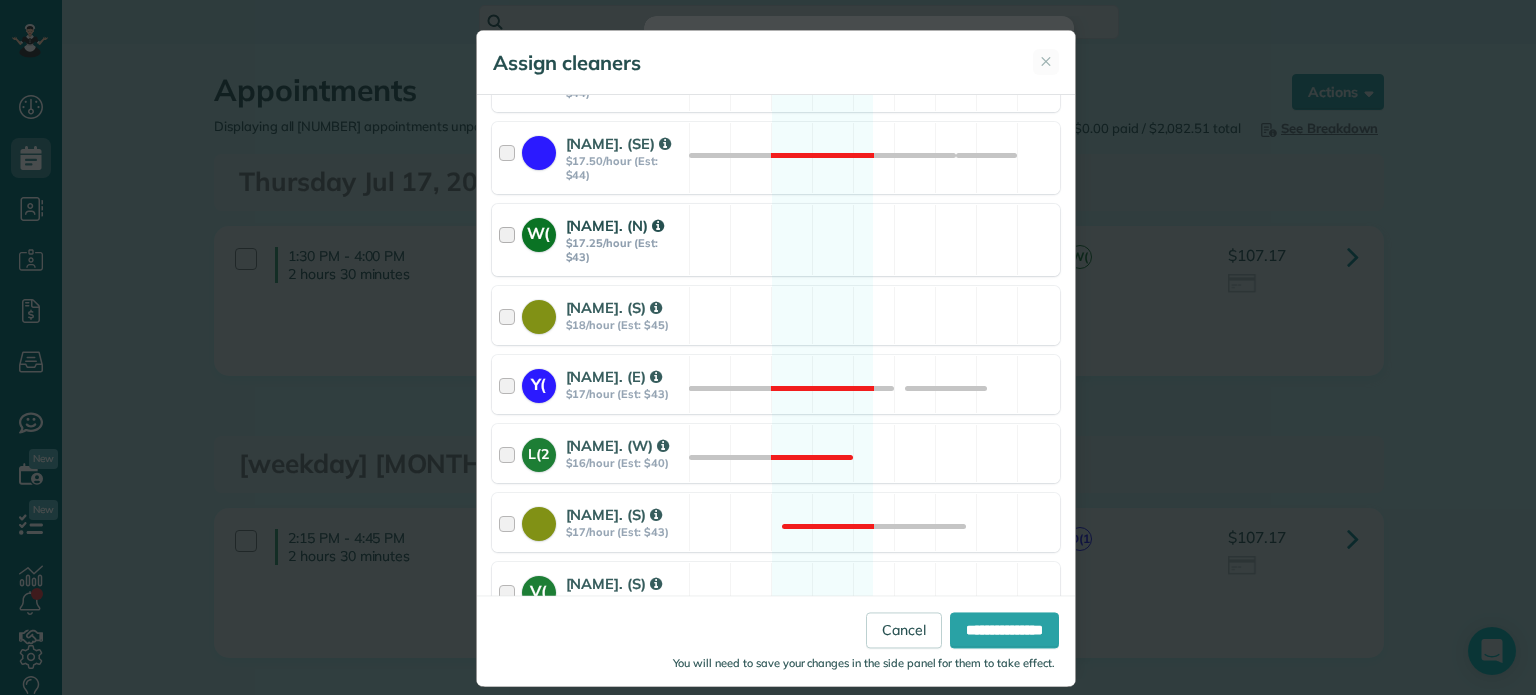 click at bounding box center [510, 240] 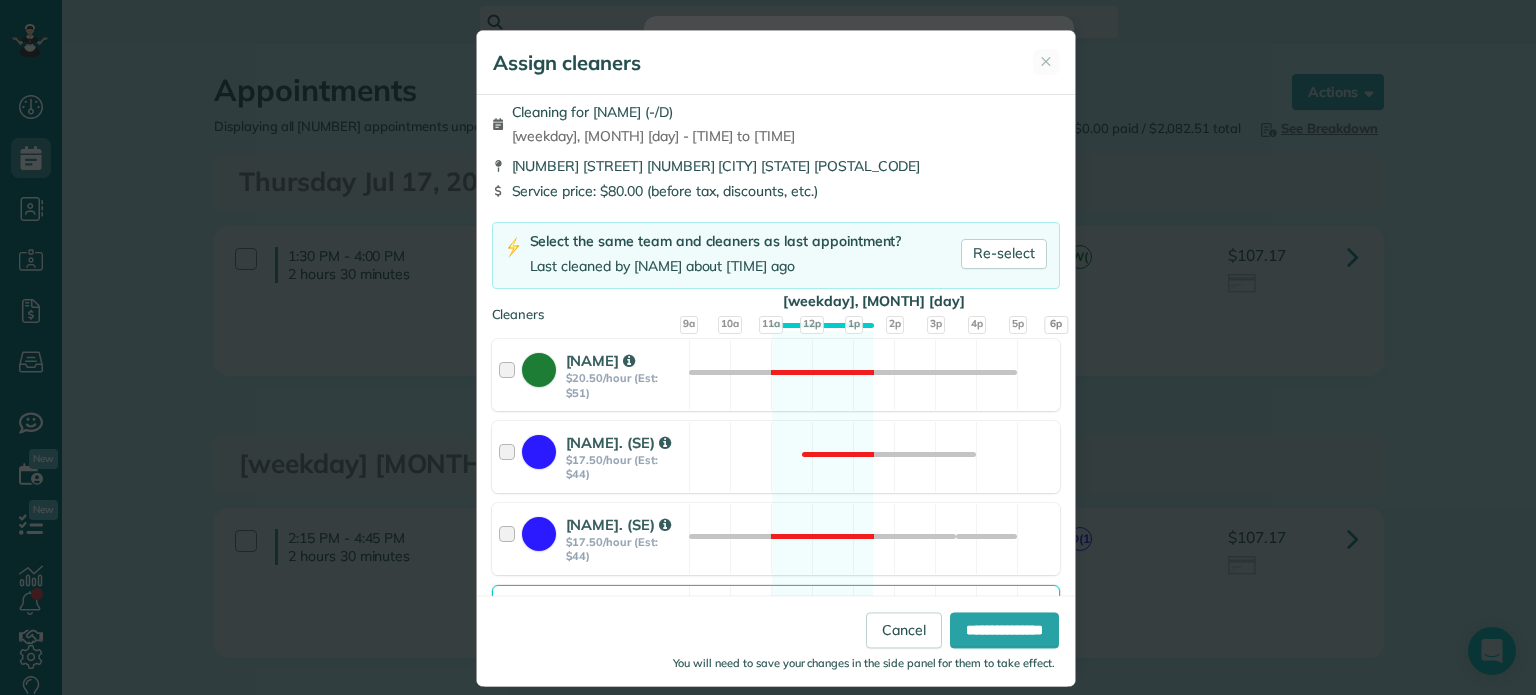 scroll, scrollTop: 0, scrollLeft: 0, axis: both 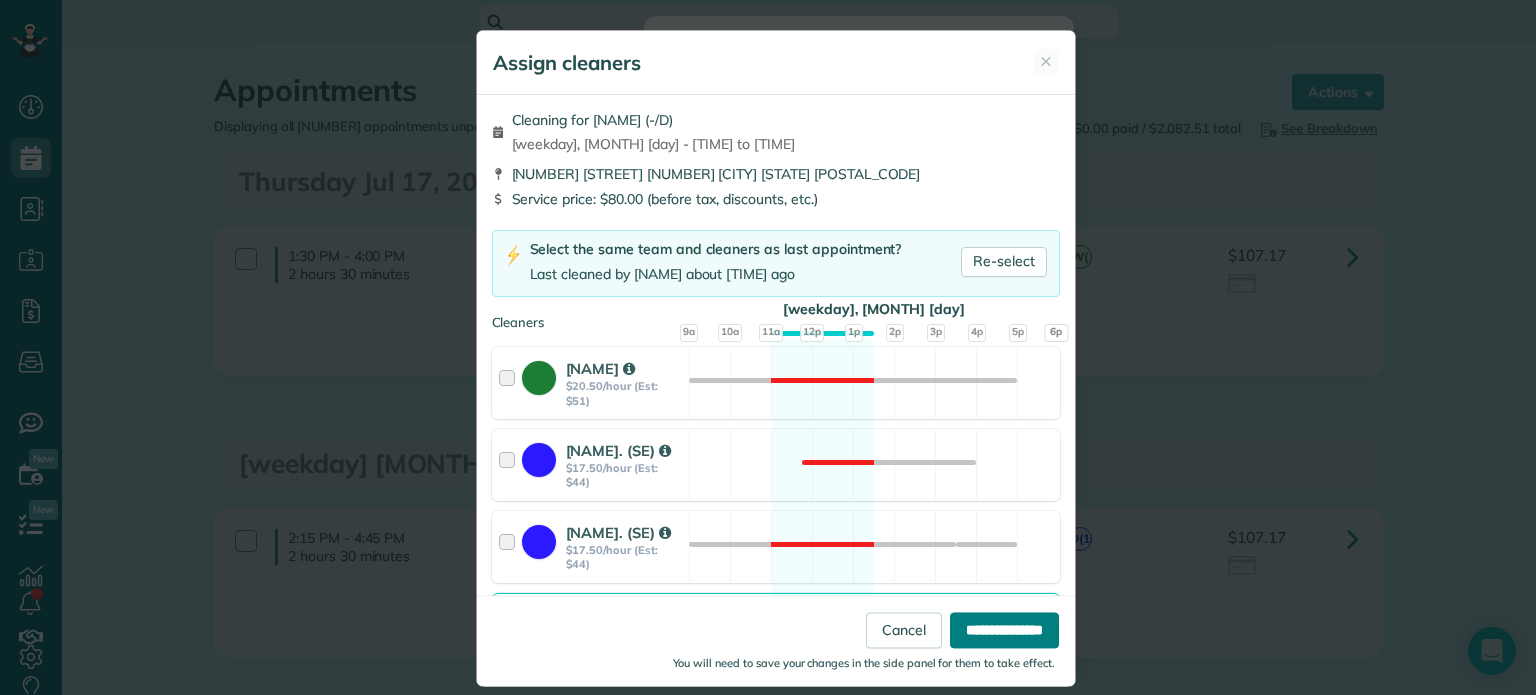 click on "**********" at bounding box center [1004, 631] 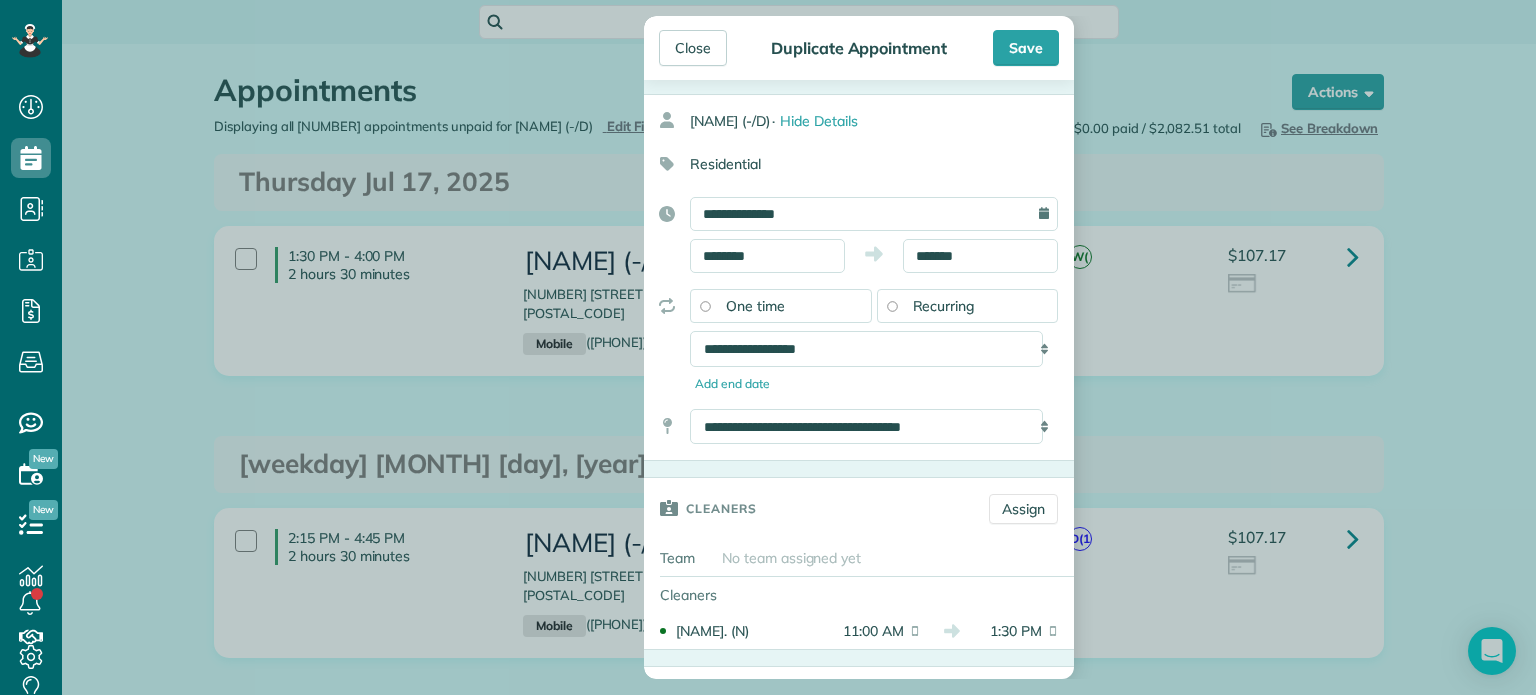 scroll, scrollTop: 65, scrollLeft: 0, axis: vertical 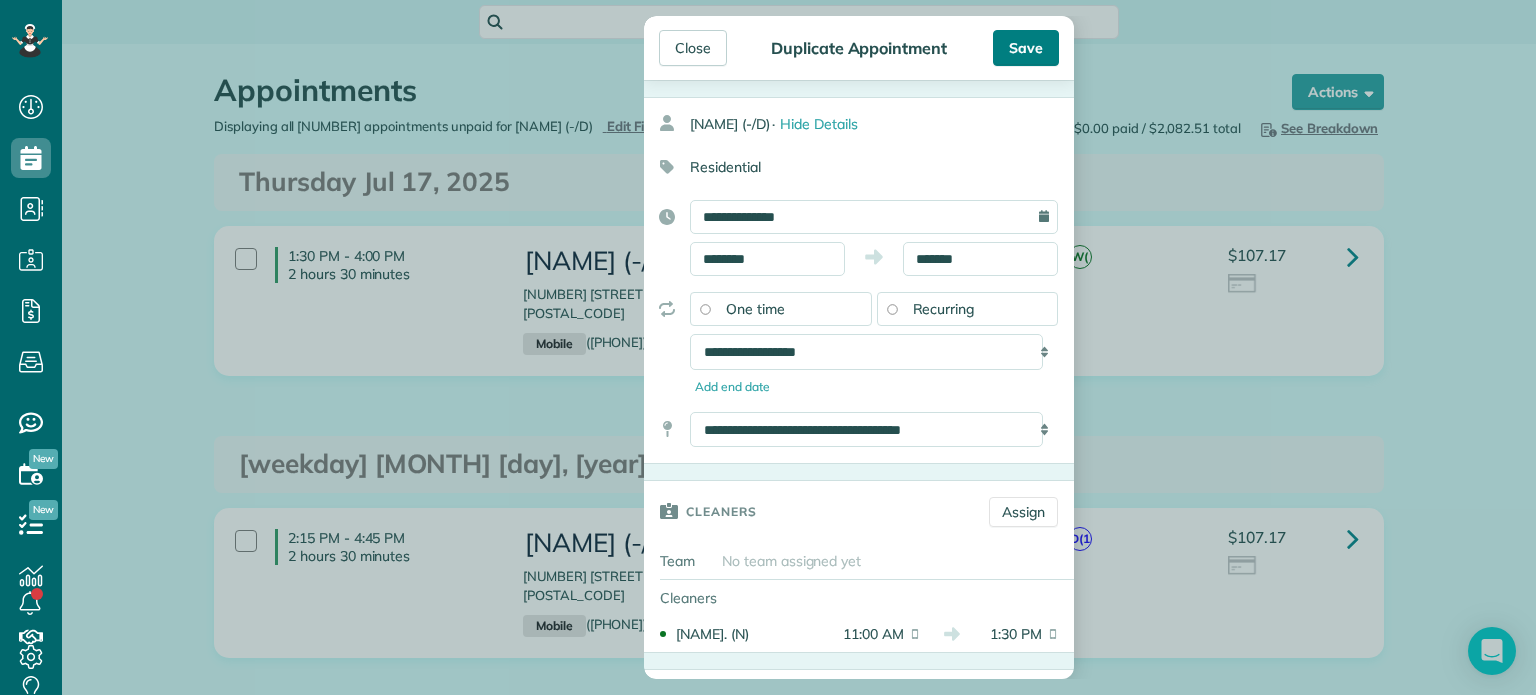 click on "Save" at bounding box center (1026, 48) 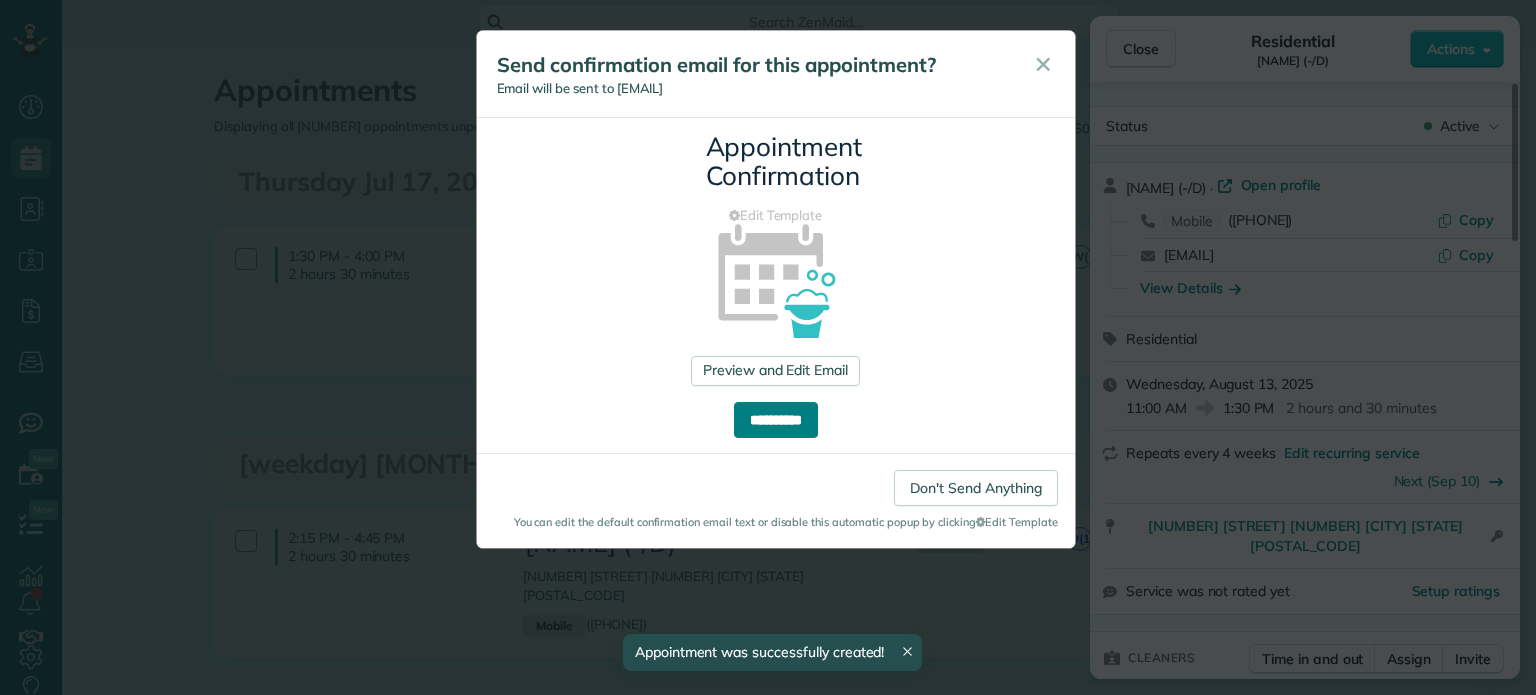 click on "**********" at bounding box center (776, 420) 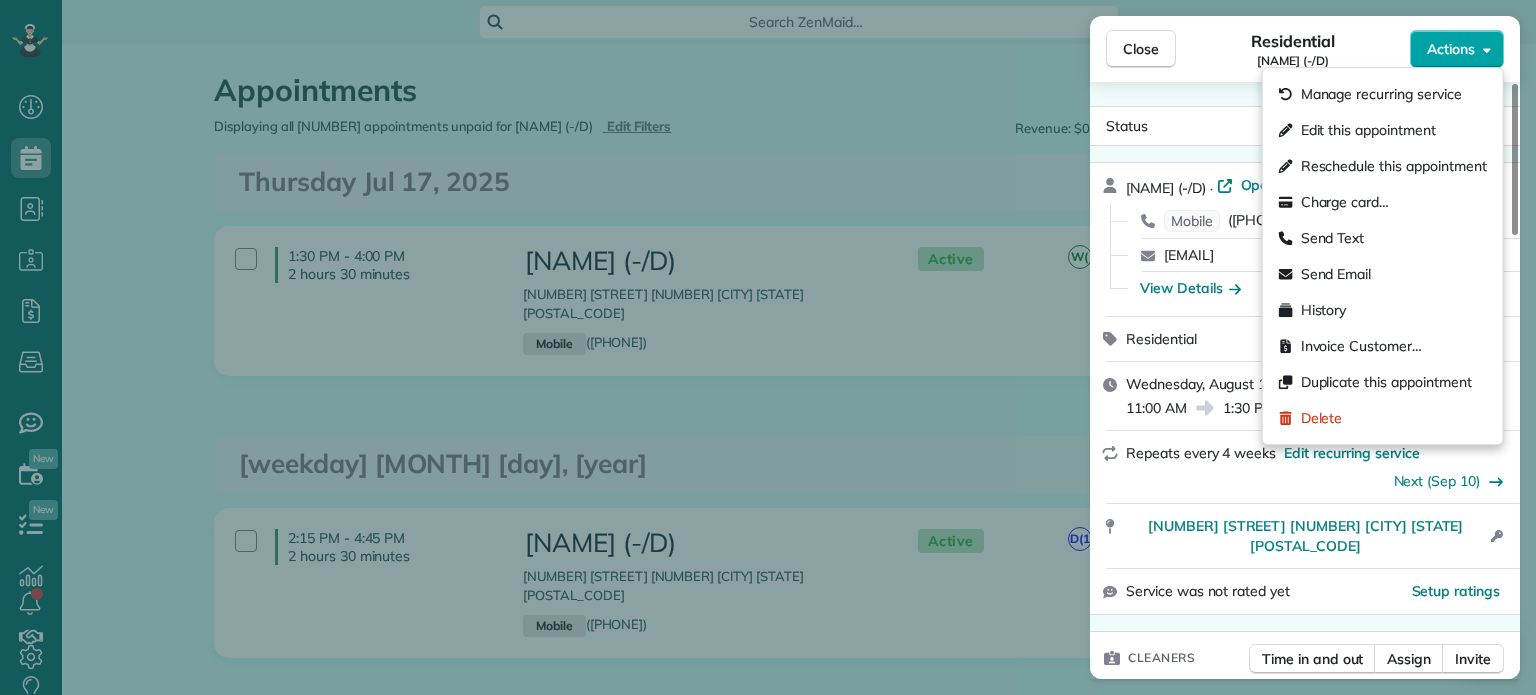 click on "Actions" at bounding box center (1451, 49) 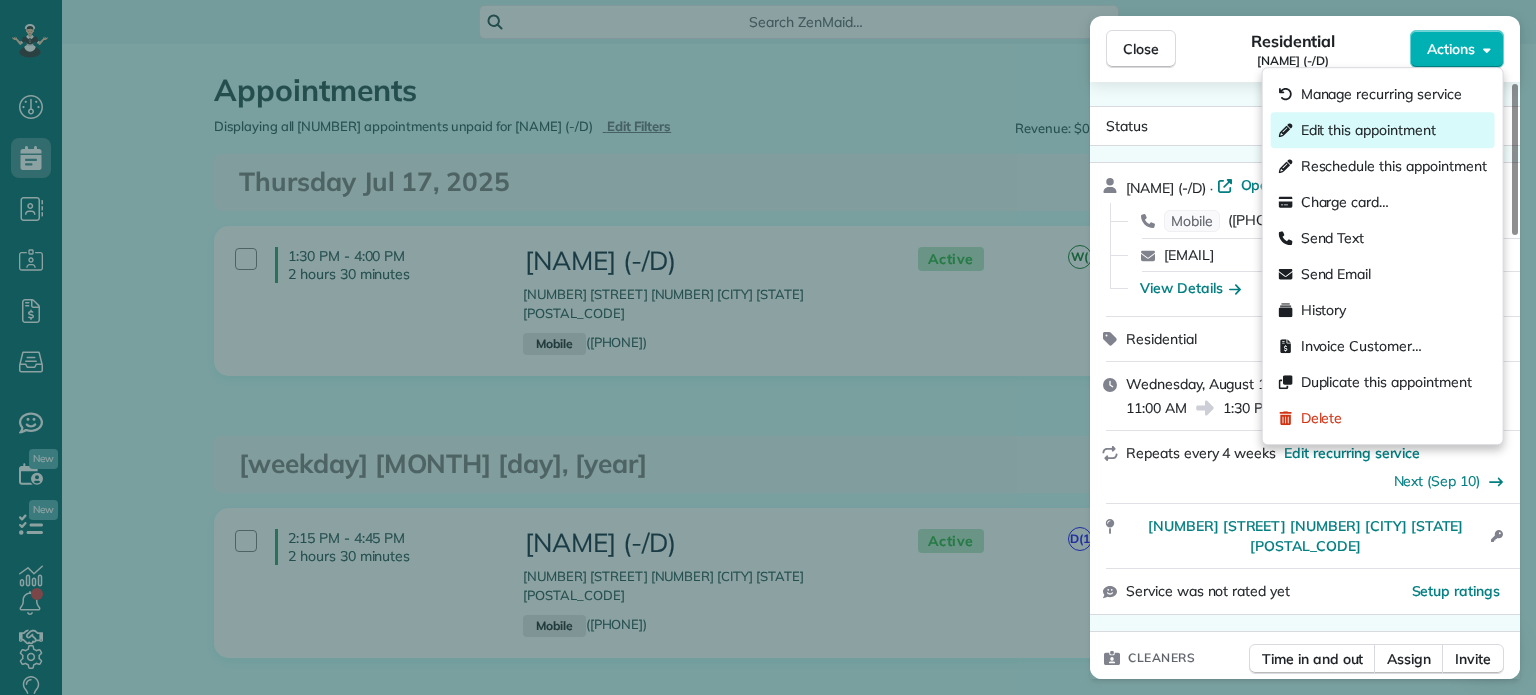 click on "Edit this appointment" at bounding box center [1368, 130] 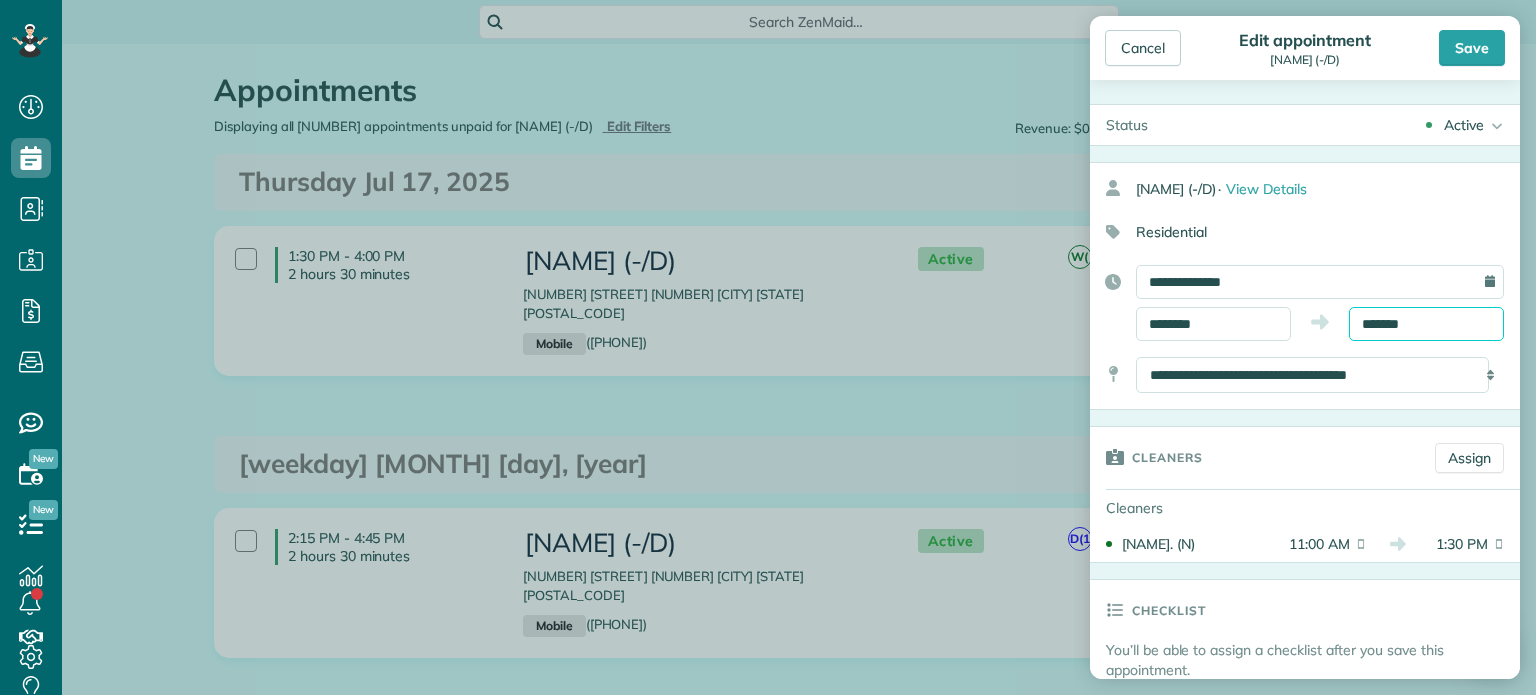 click on "*******" at bounding box center [1426, 324] 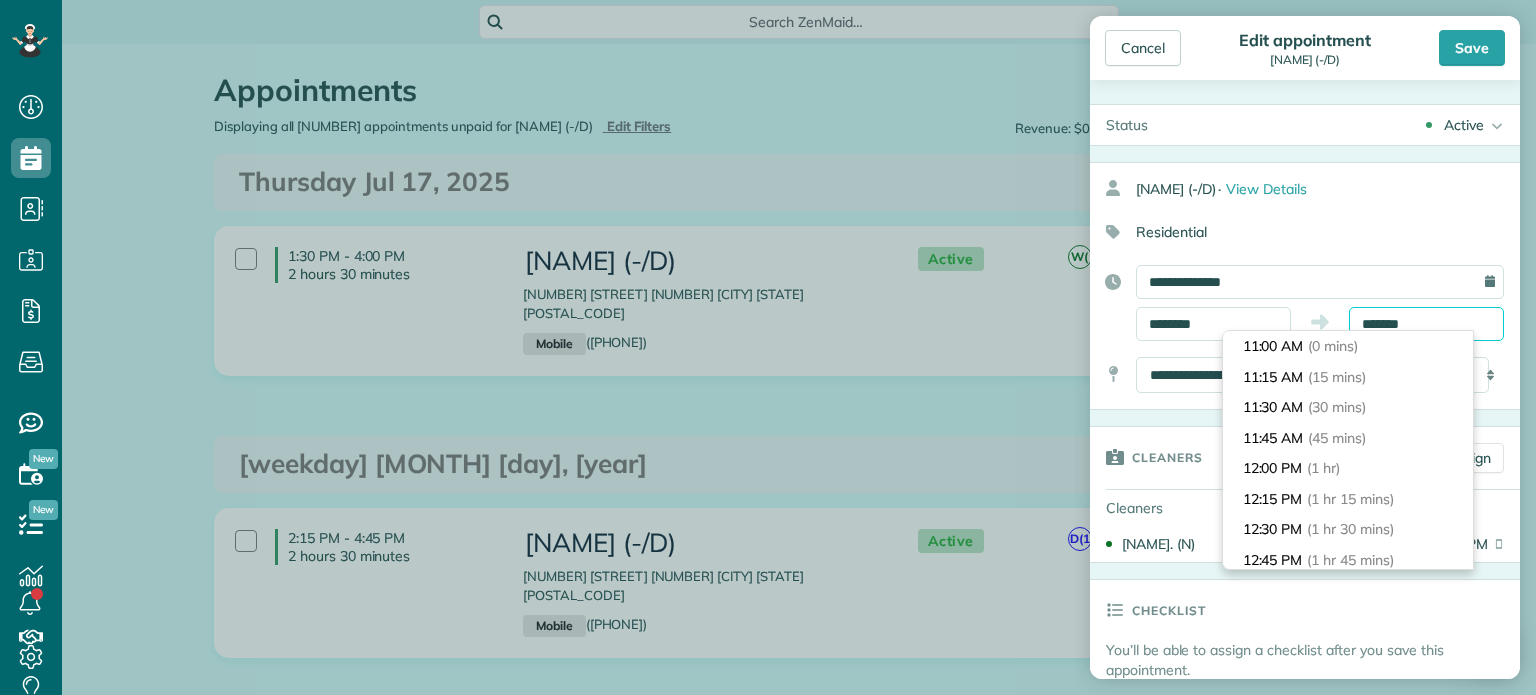 scroll, scrollTop: 274, scrollLeft: 0, axis: vertical 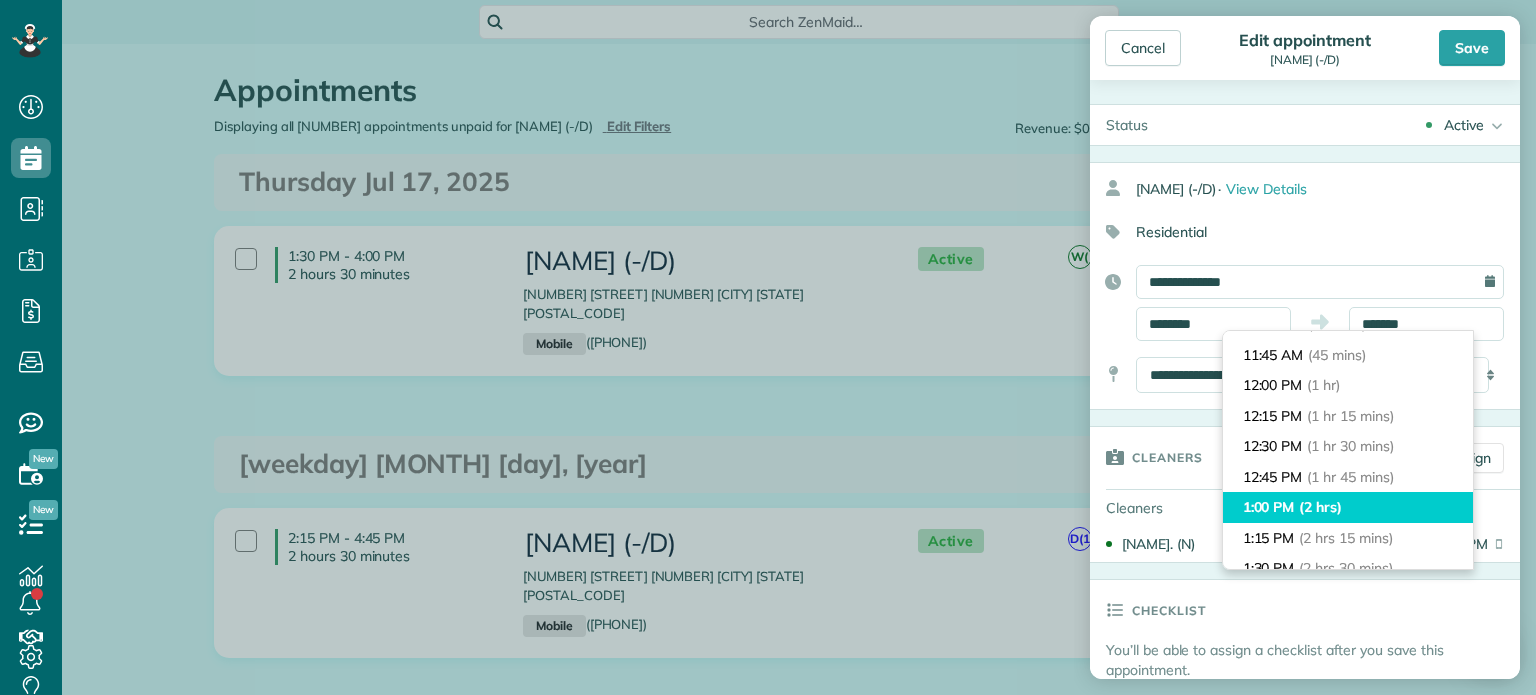 type on "*******" 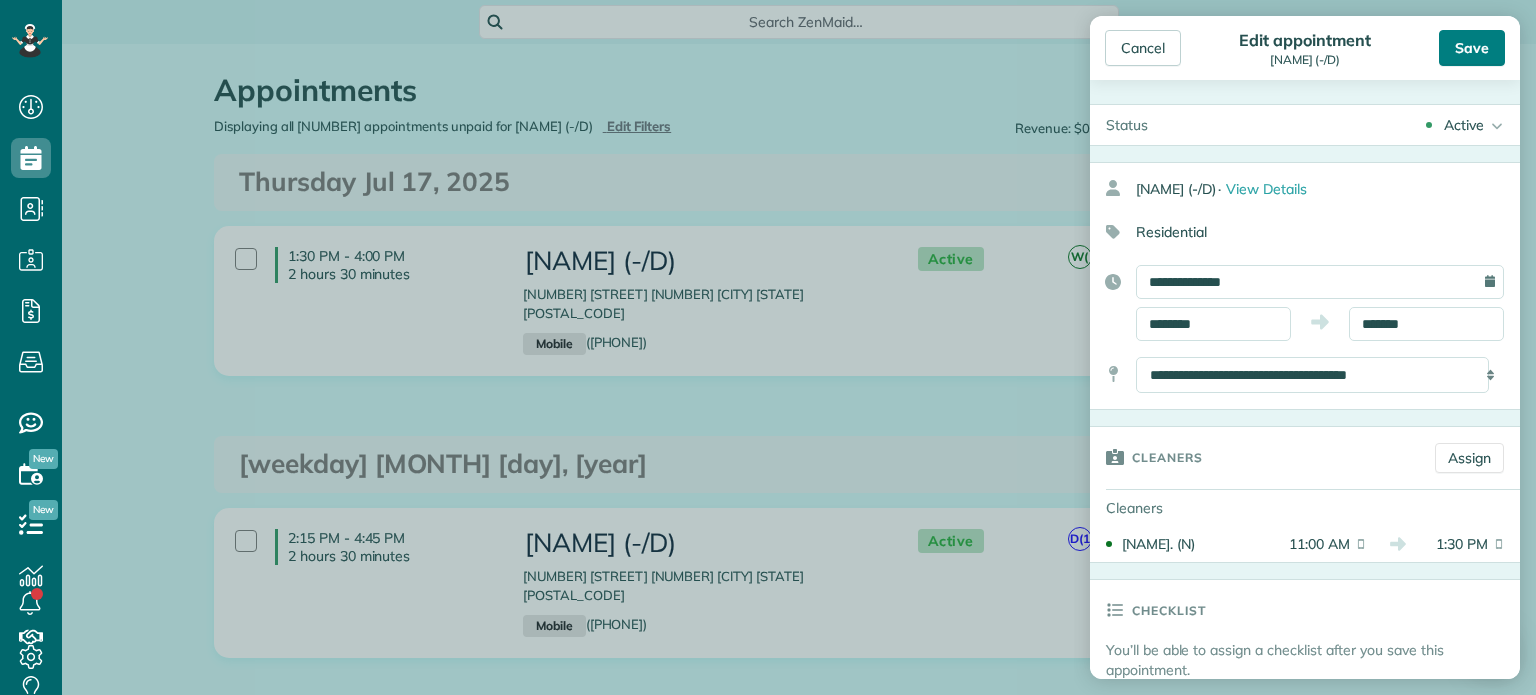 click on "Save" at bounding box center (1472, 48) 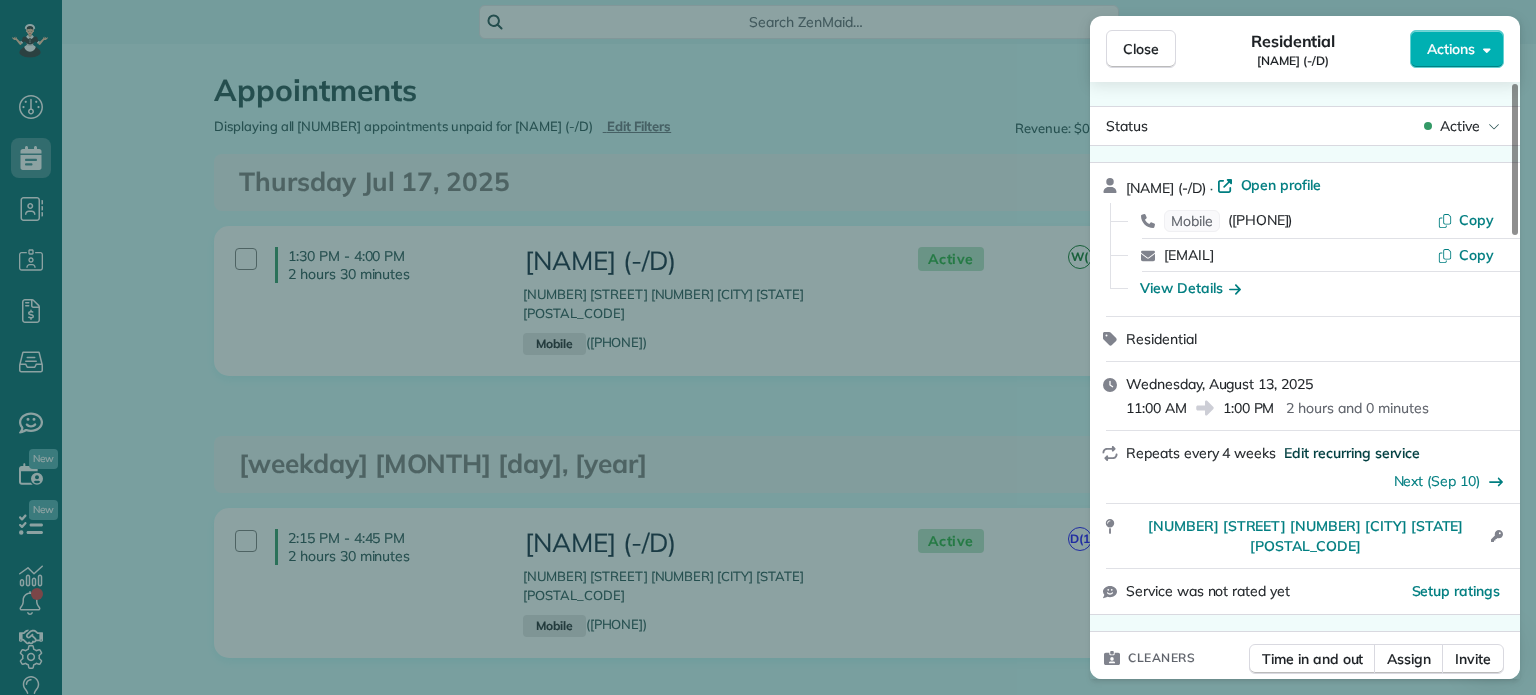 click on "Edit recurring service" at bounding box center [1352, 453] 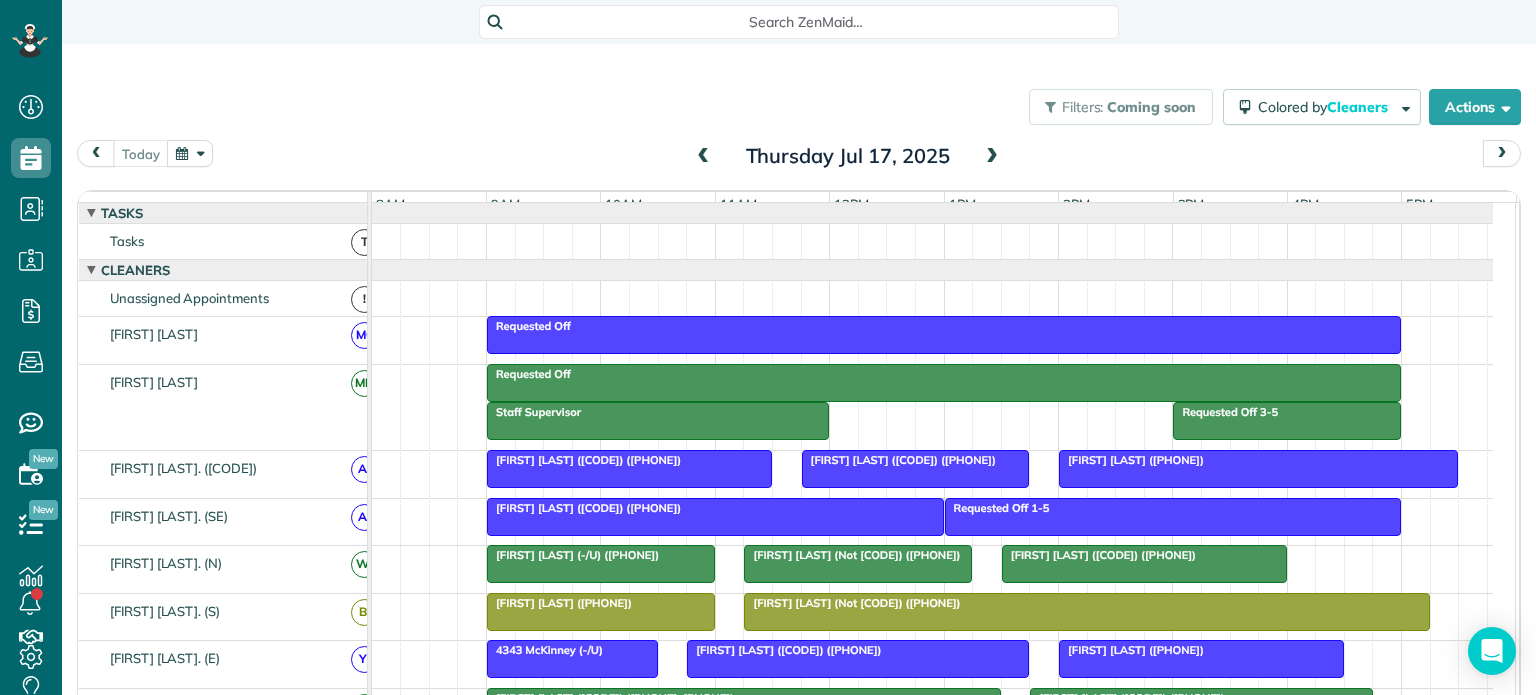 scroll, scrollTop: 0, scrollLeft: 0, axis: both 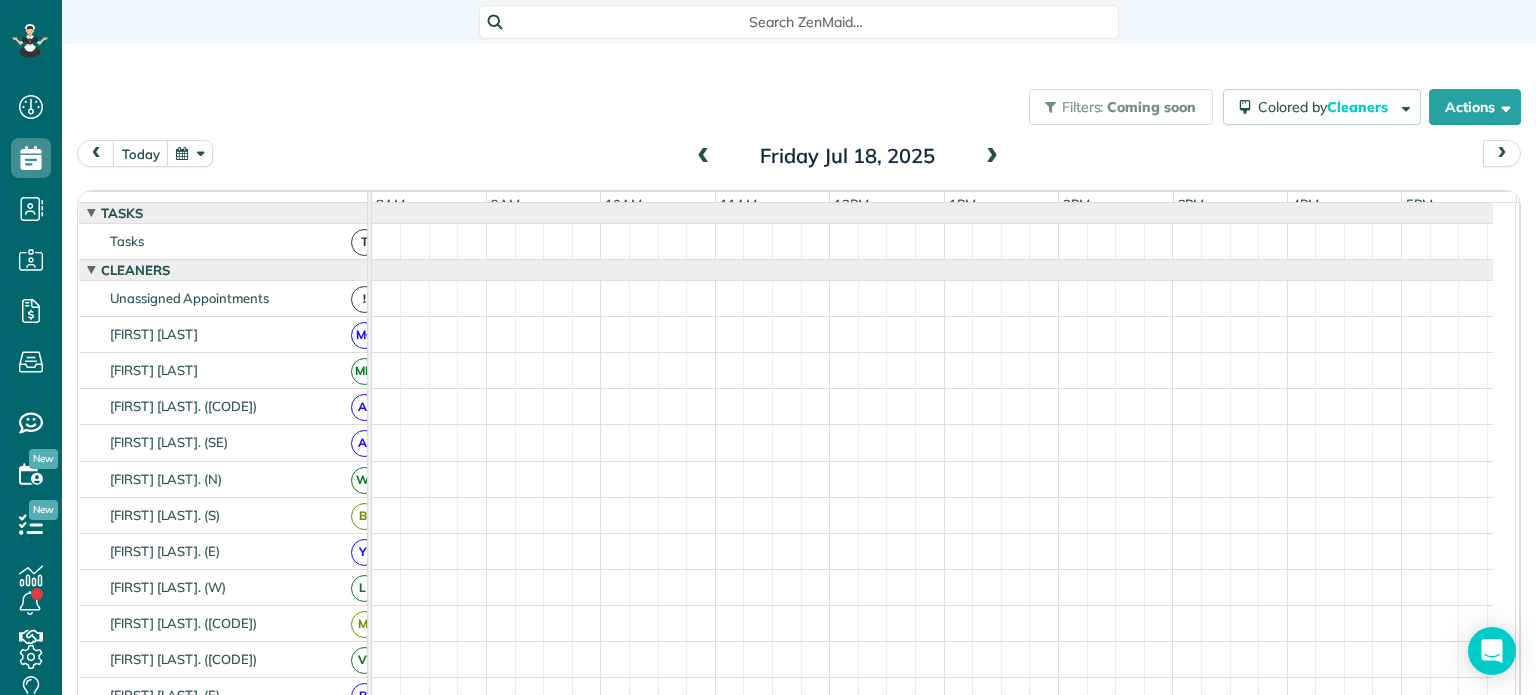 click at bounding box center [992, 157] 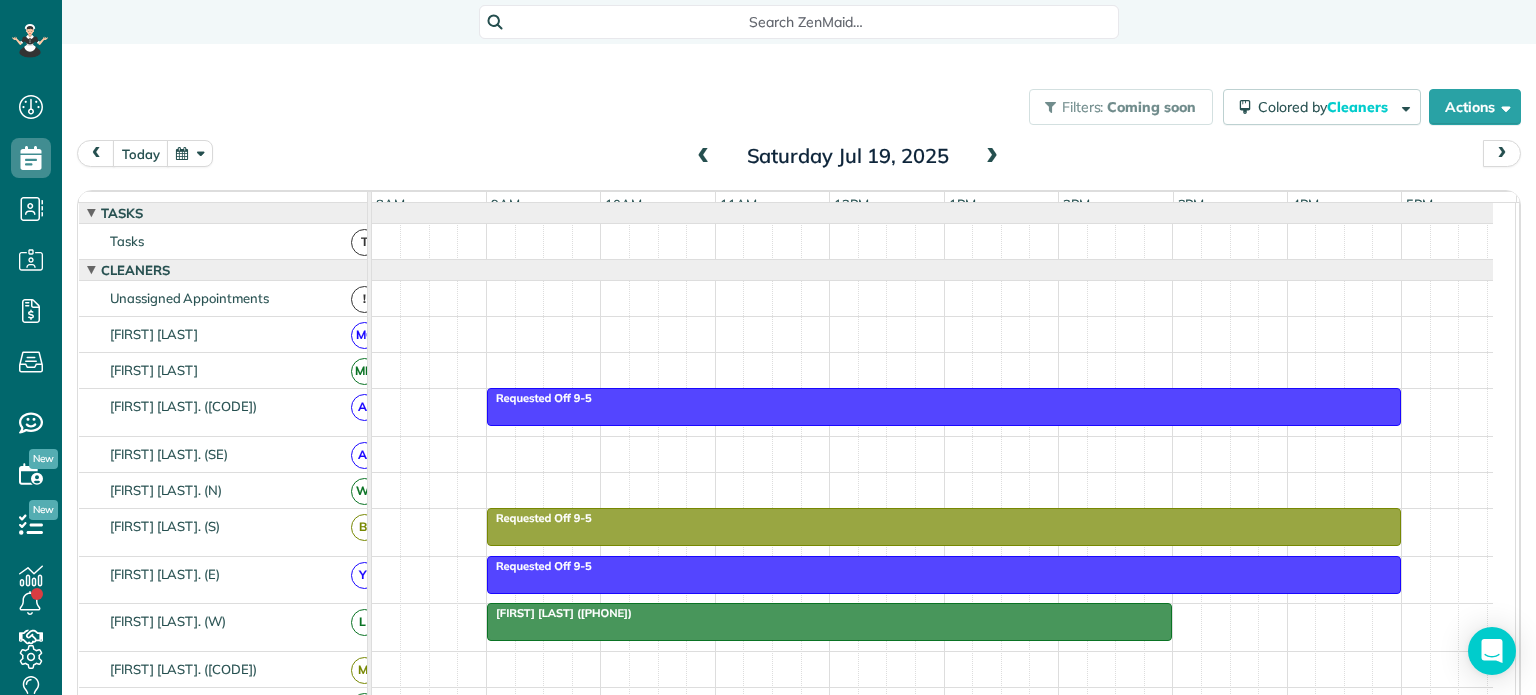 click at bounding box center [992, 157] 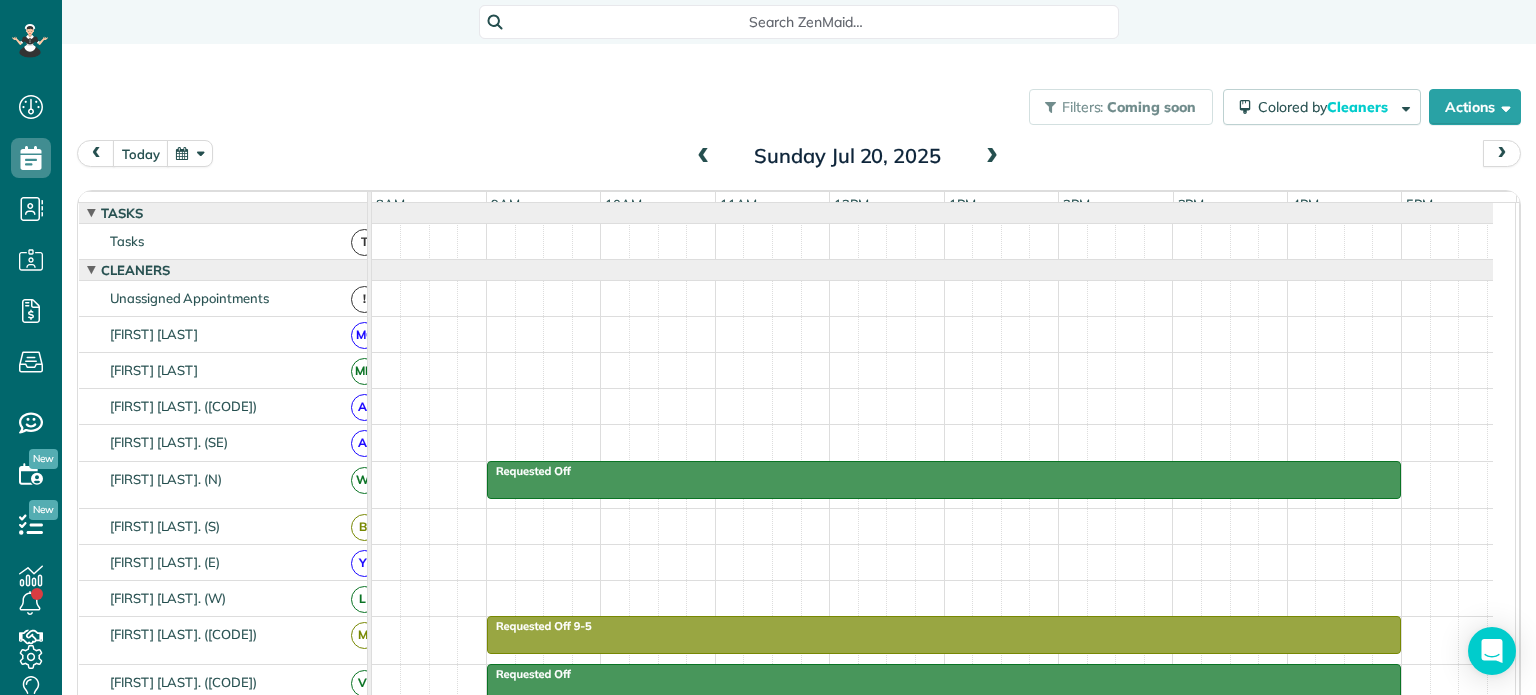 click at bounding box center [992, 157] 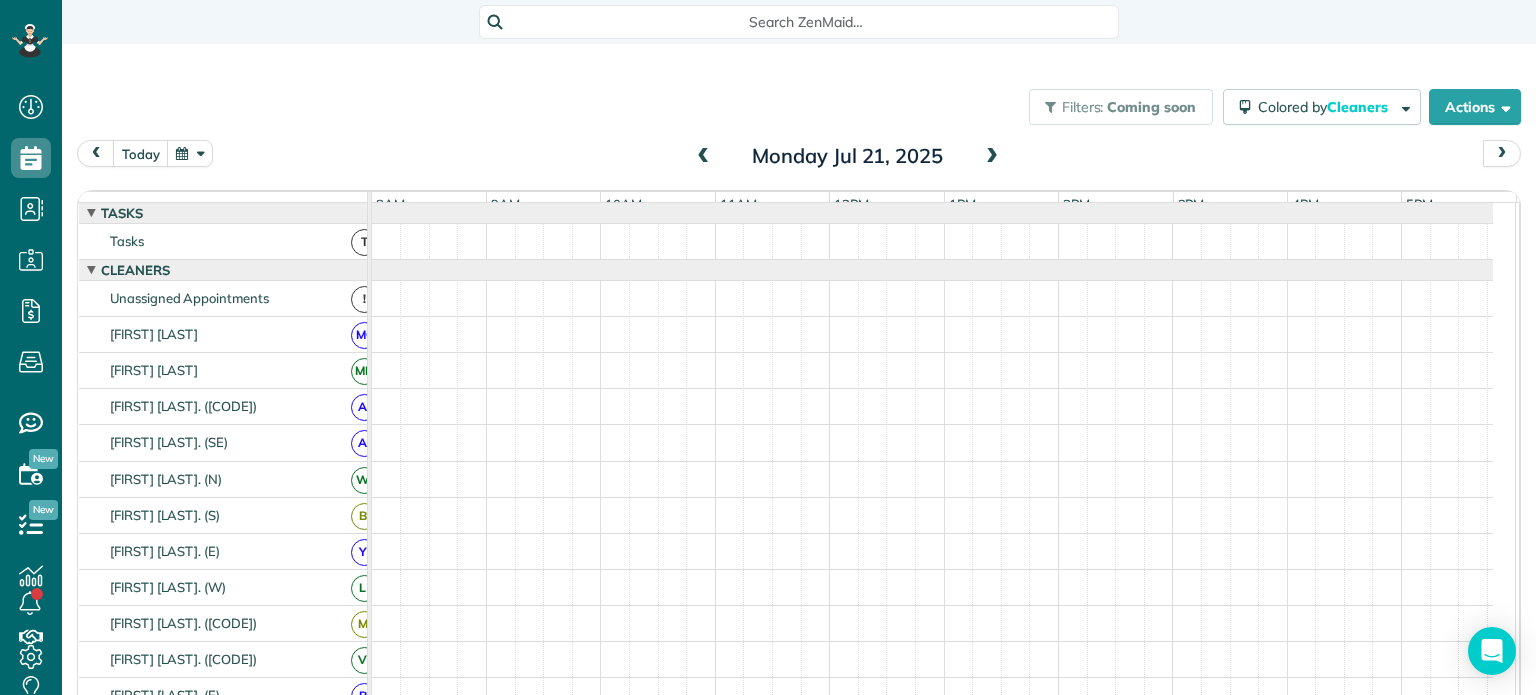 click at bounding box center [992, 157] 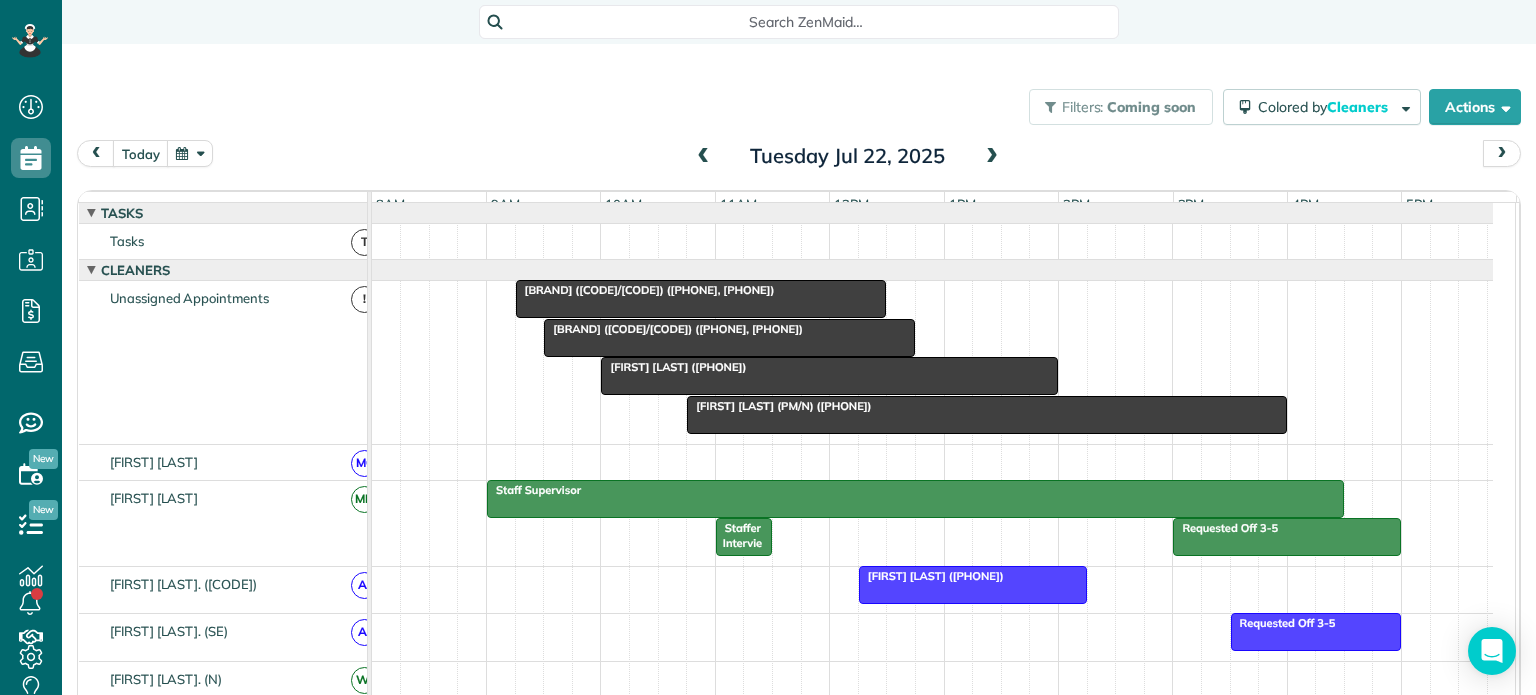 click at bounding box center (992, 157) 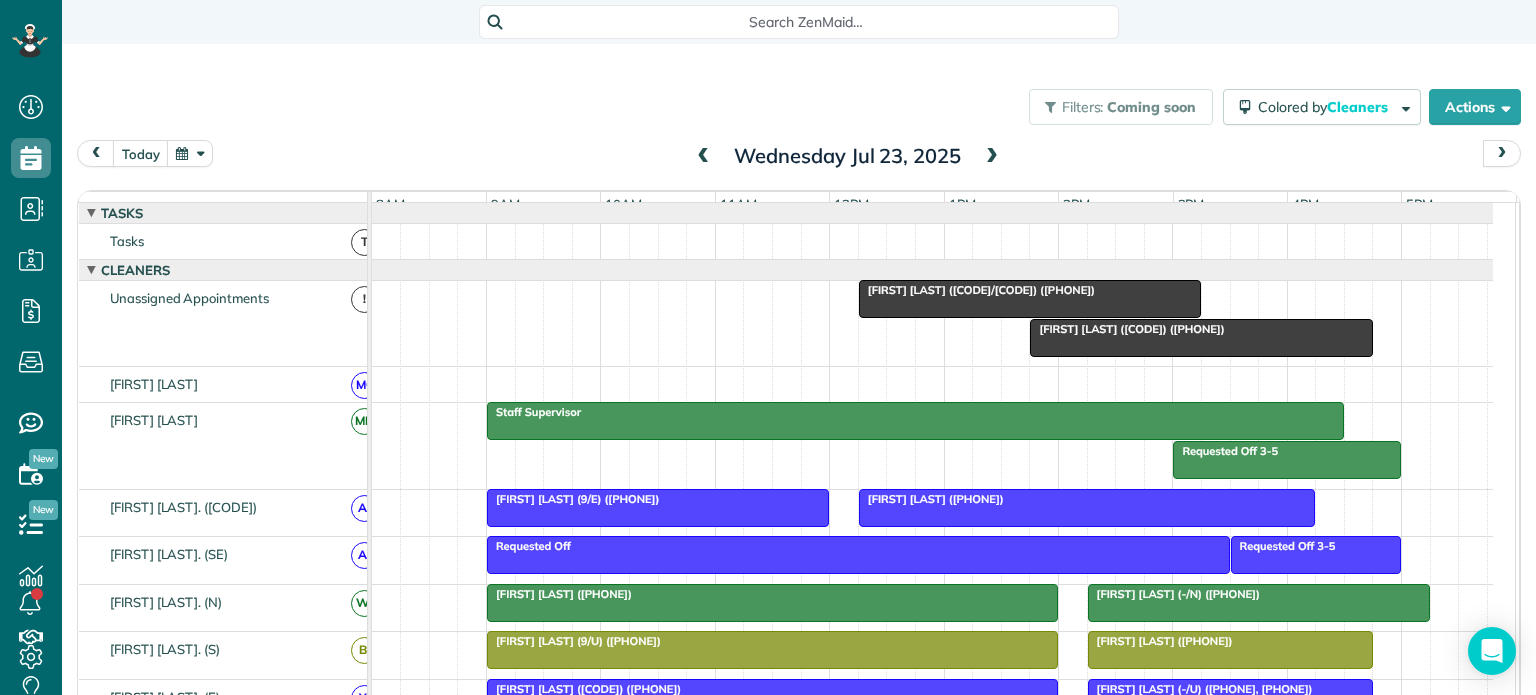scroll, scrollTop: 62, scrollLeft: 0, axis: vertical 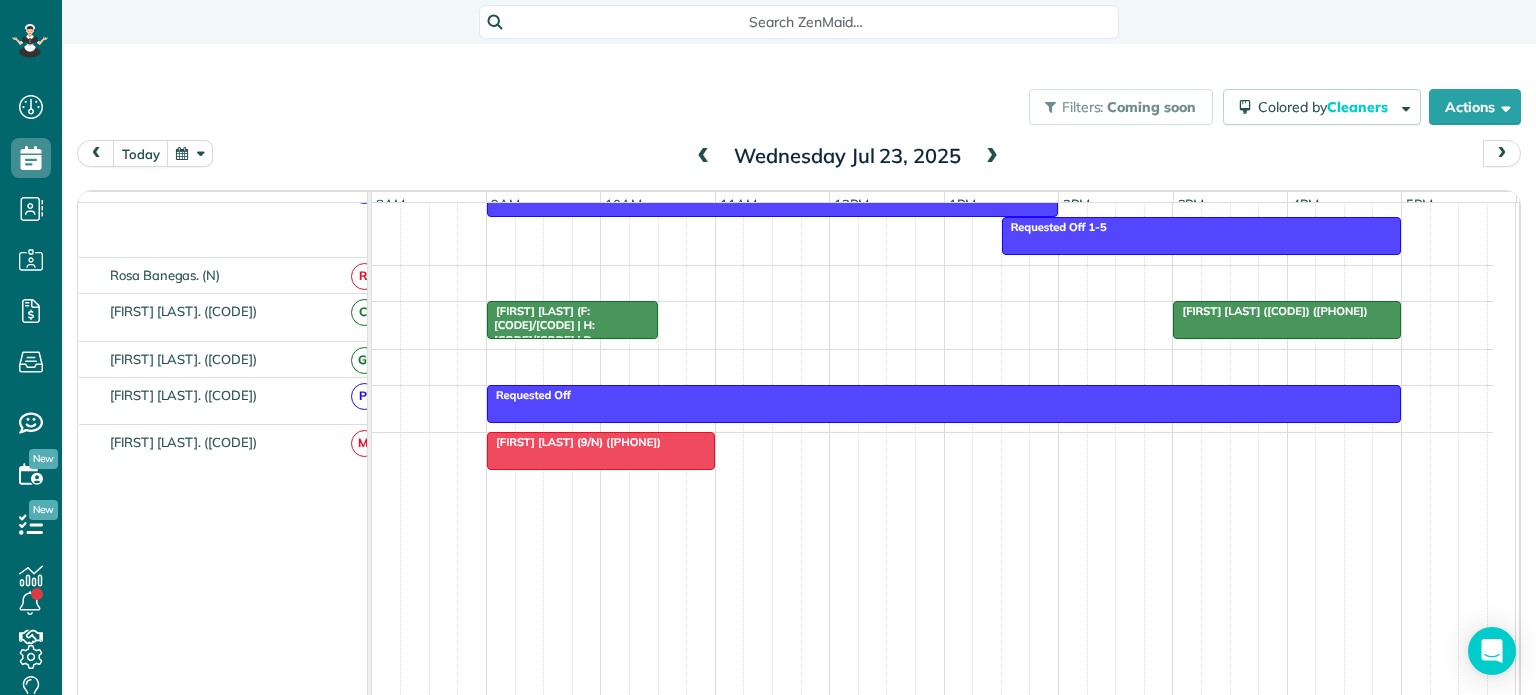click at bounding box center [992, 157] 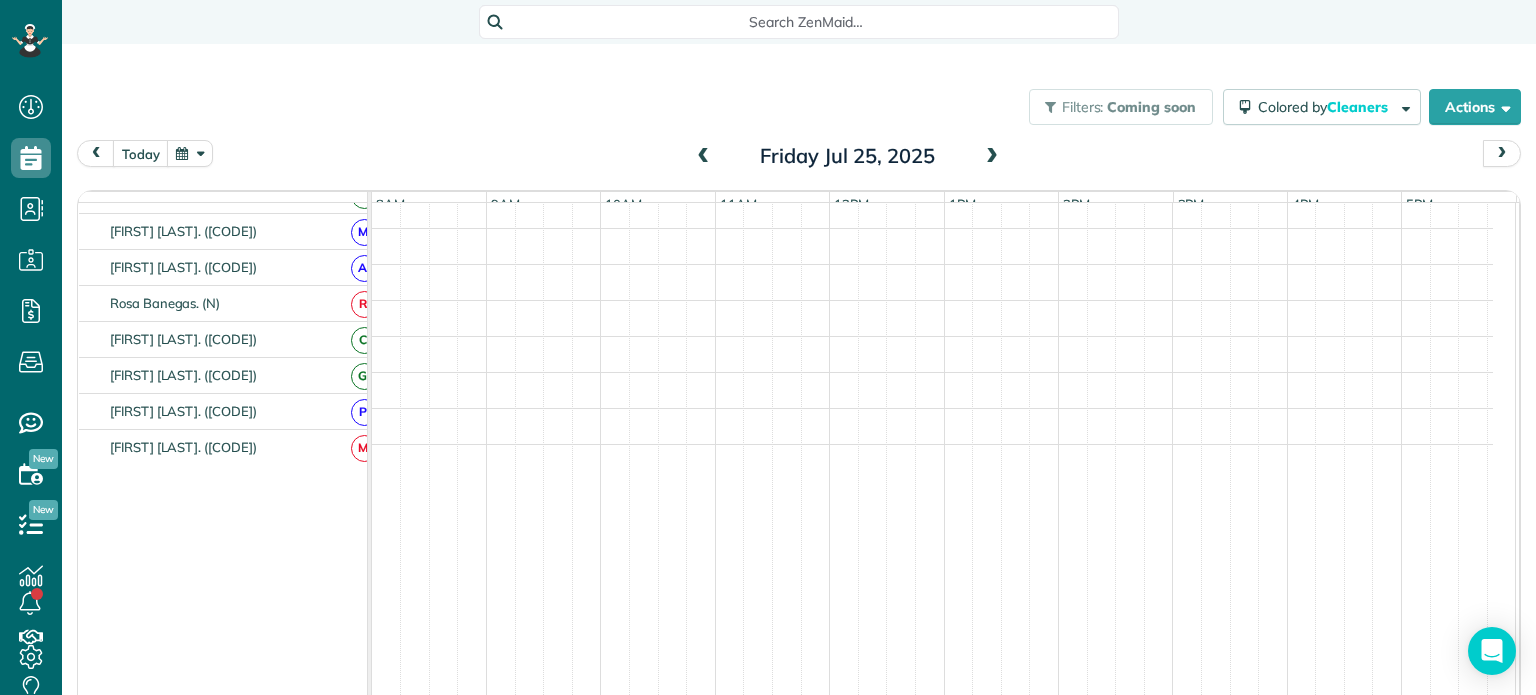 scroll, scrollTop: 818, scrollLeft: 0, axis: vertical 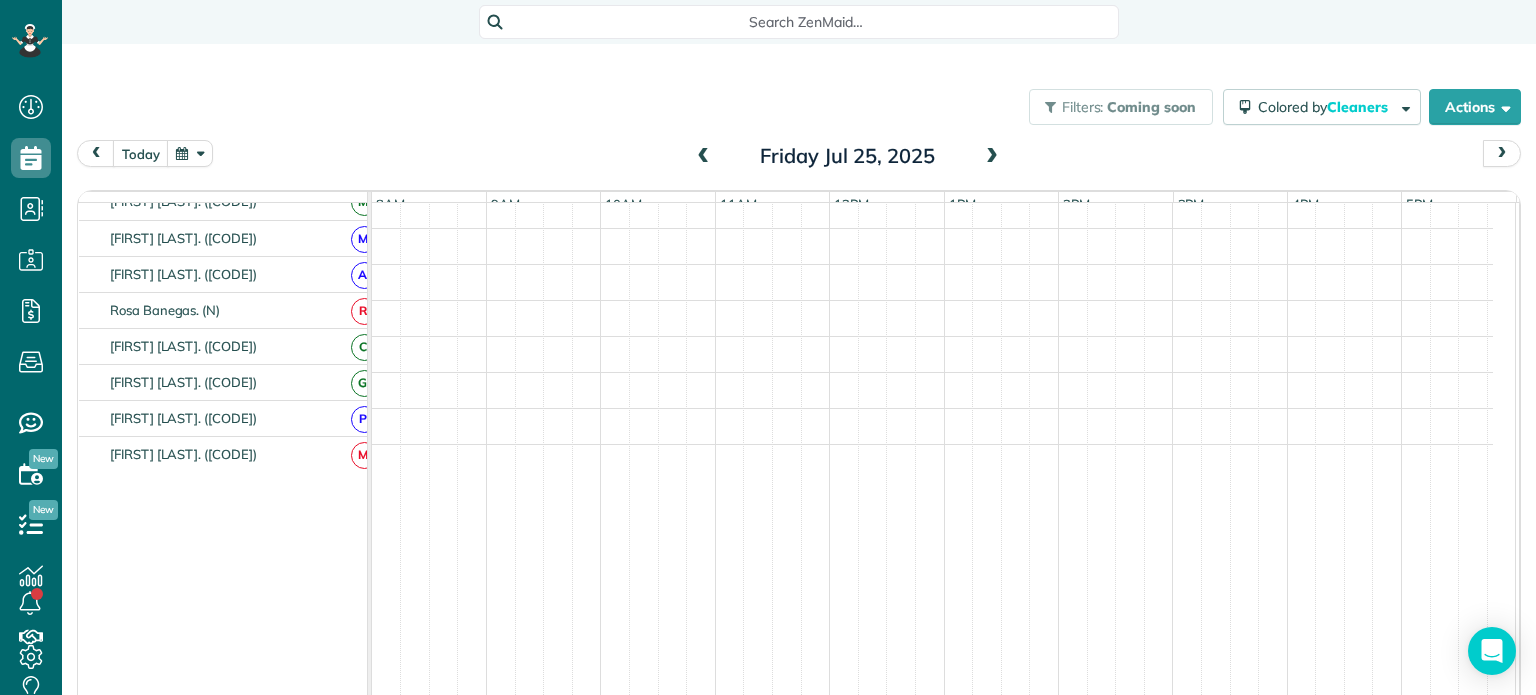 click at bounding box center [992, 157] 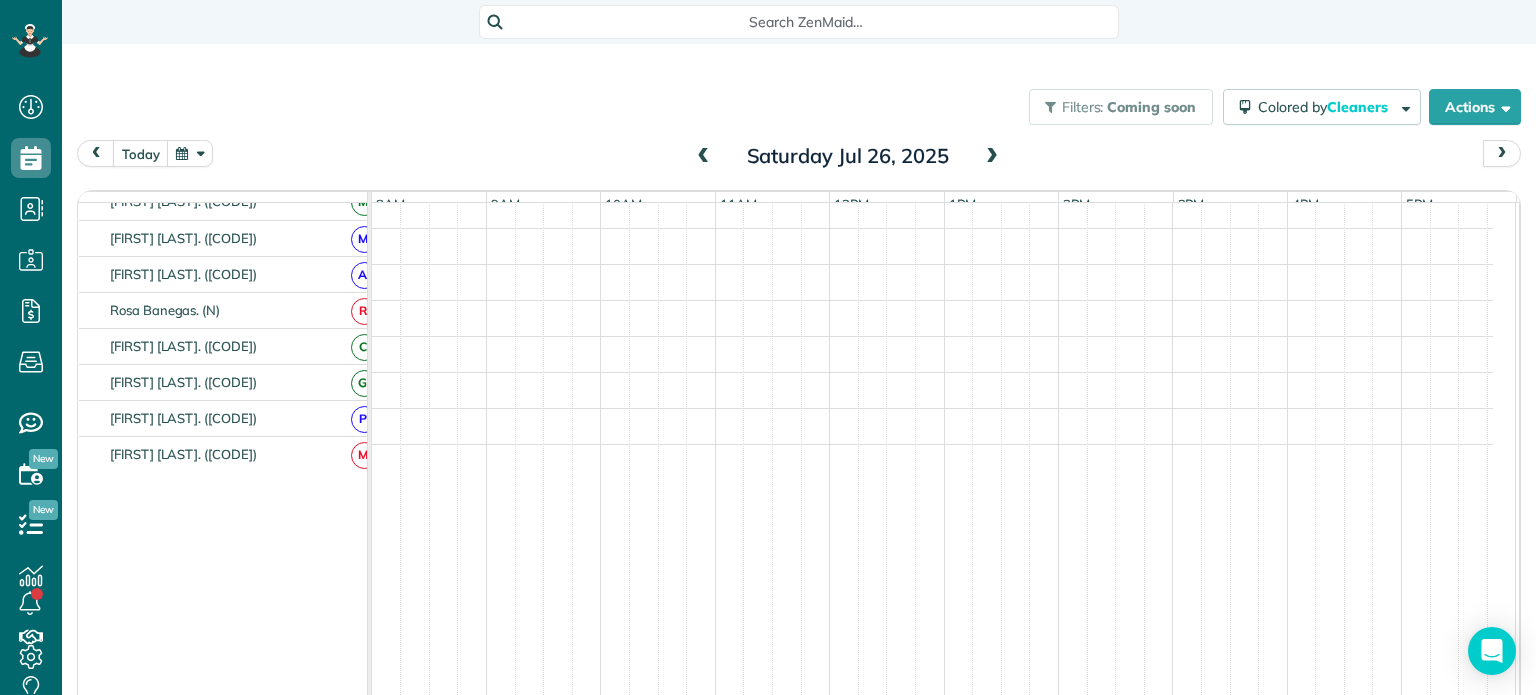 scroll, scrollTop: 933, scrollLeft: 0, axis: vertical 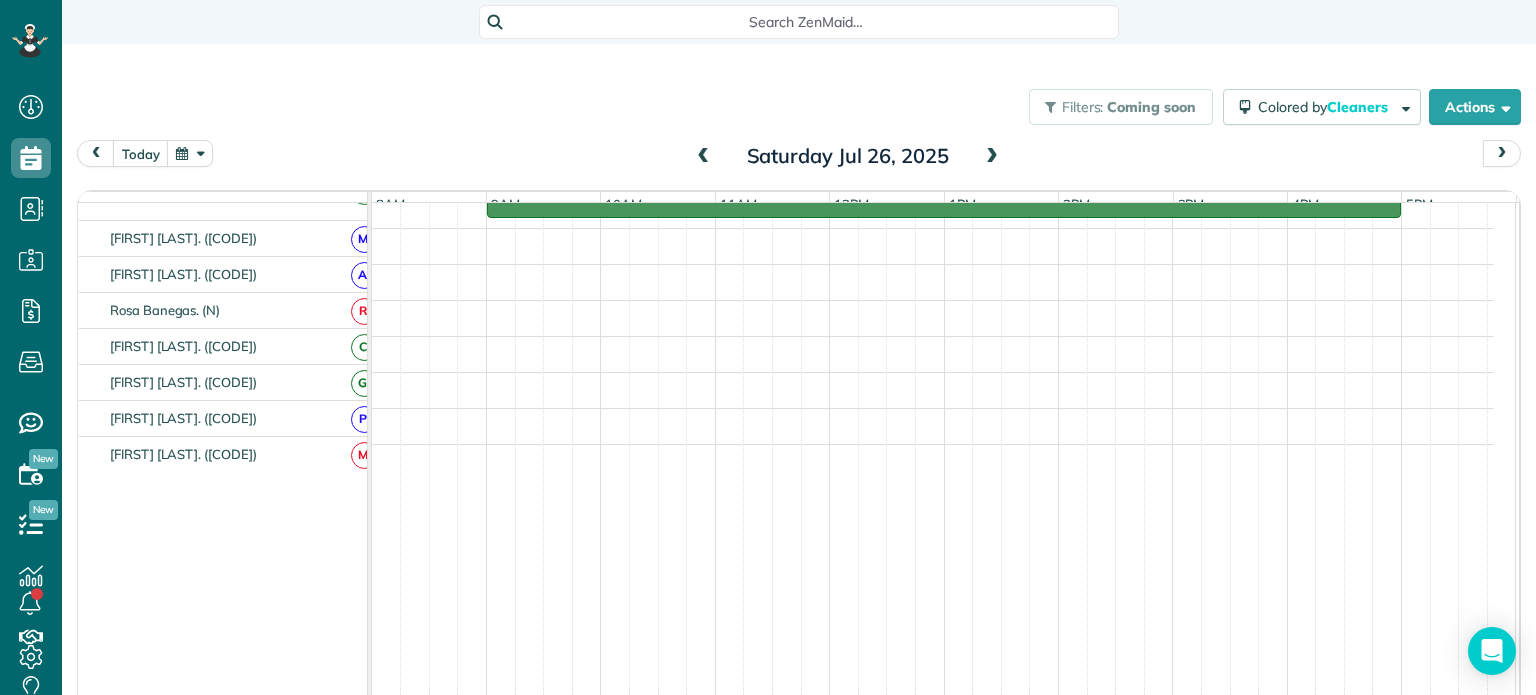 click at bounding box center [992, 157] 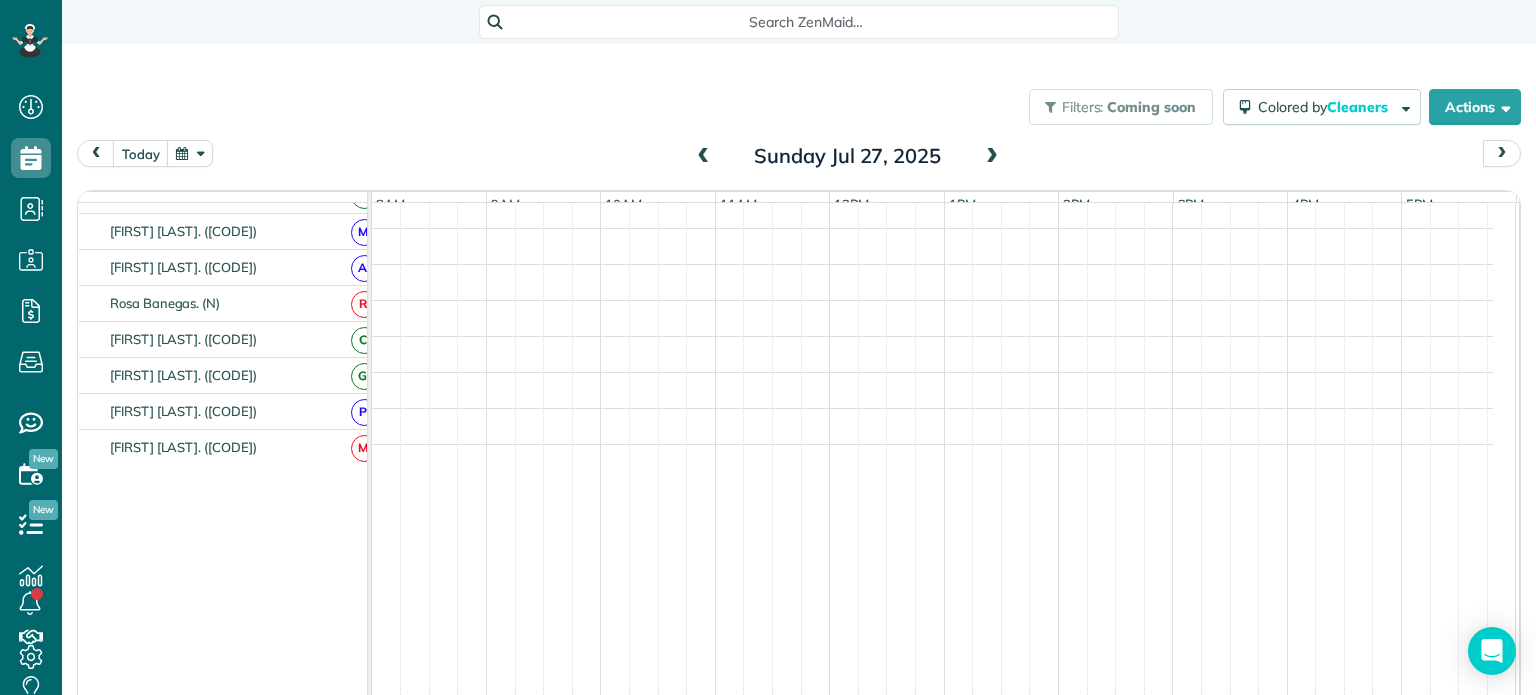 scroll, scrollTop: 818, scrollLeft: 0, axis: vertical 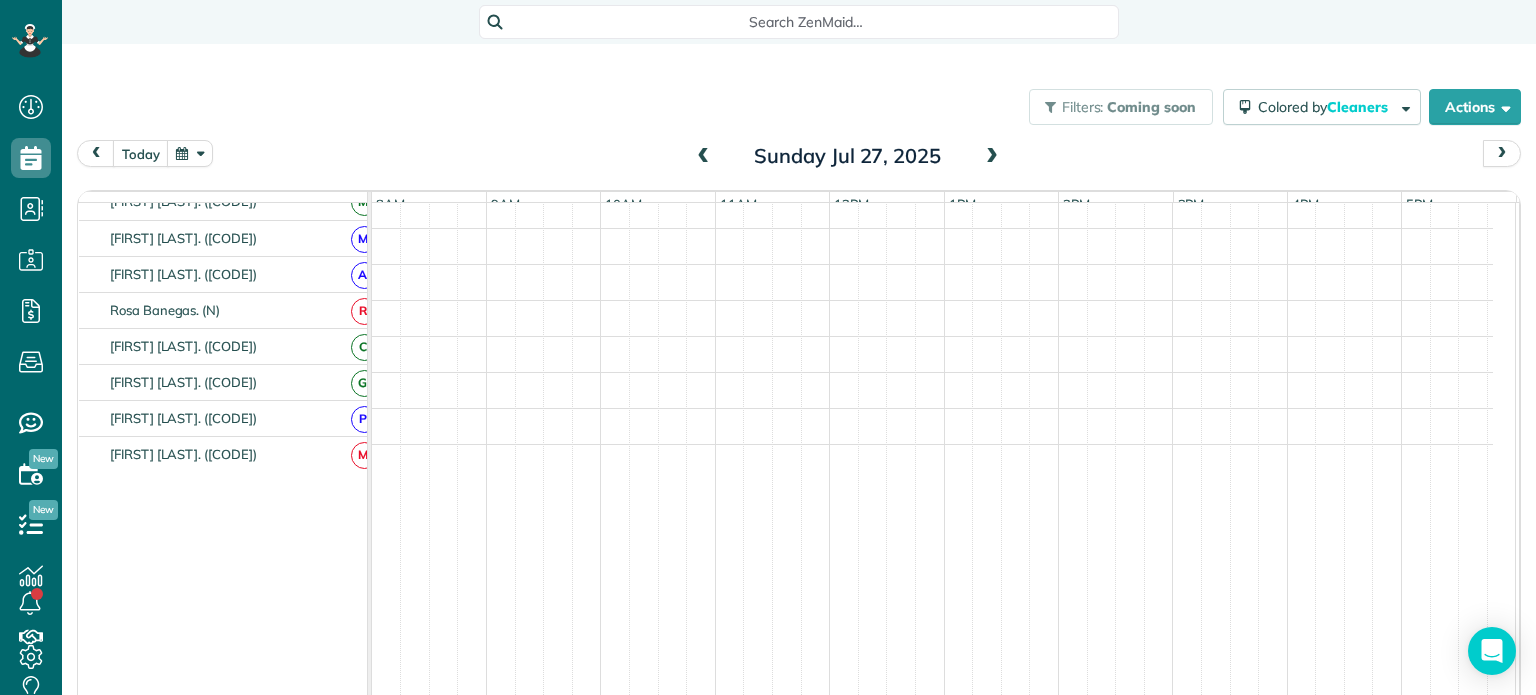 click at bounding box center (992, 157) 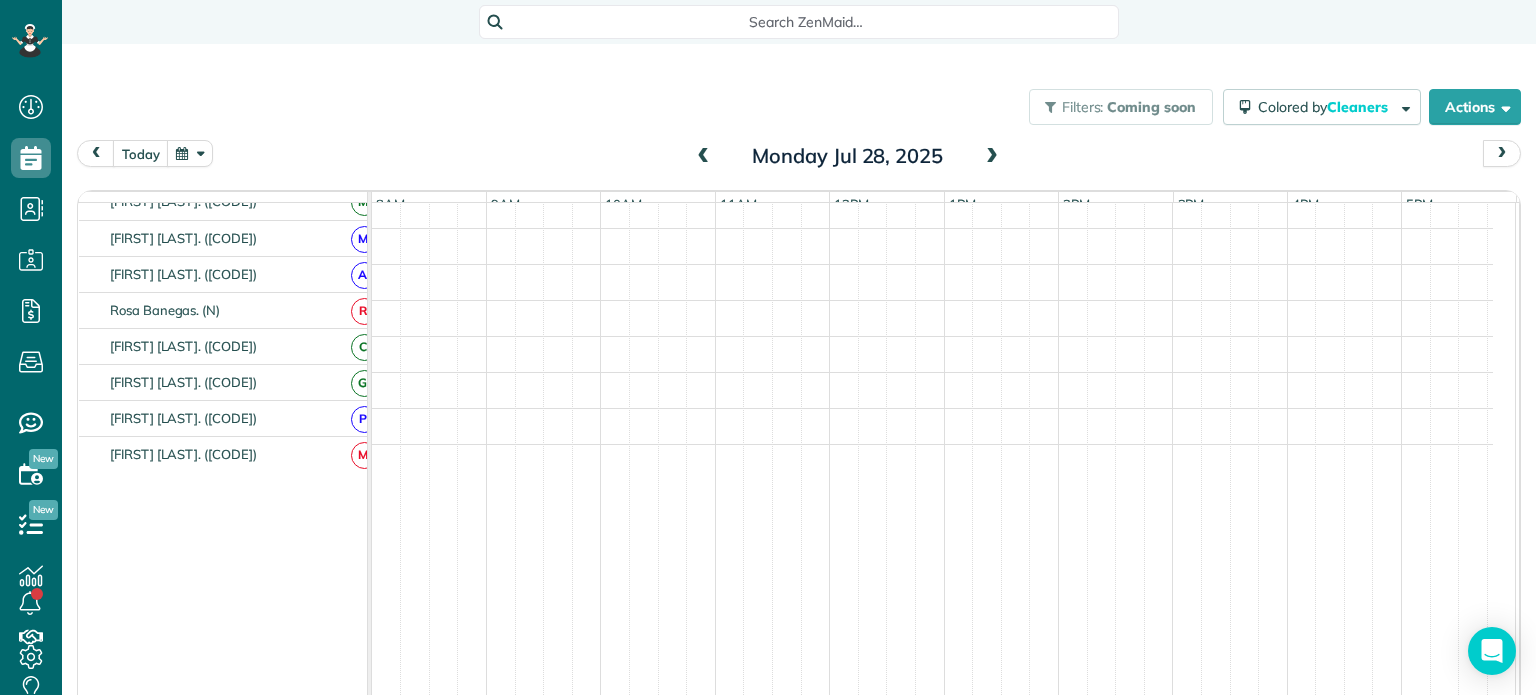click at bounding box center (992, 157) 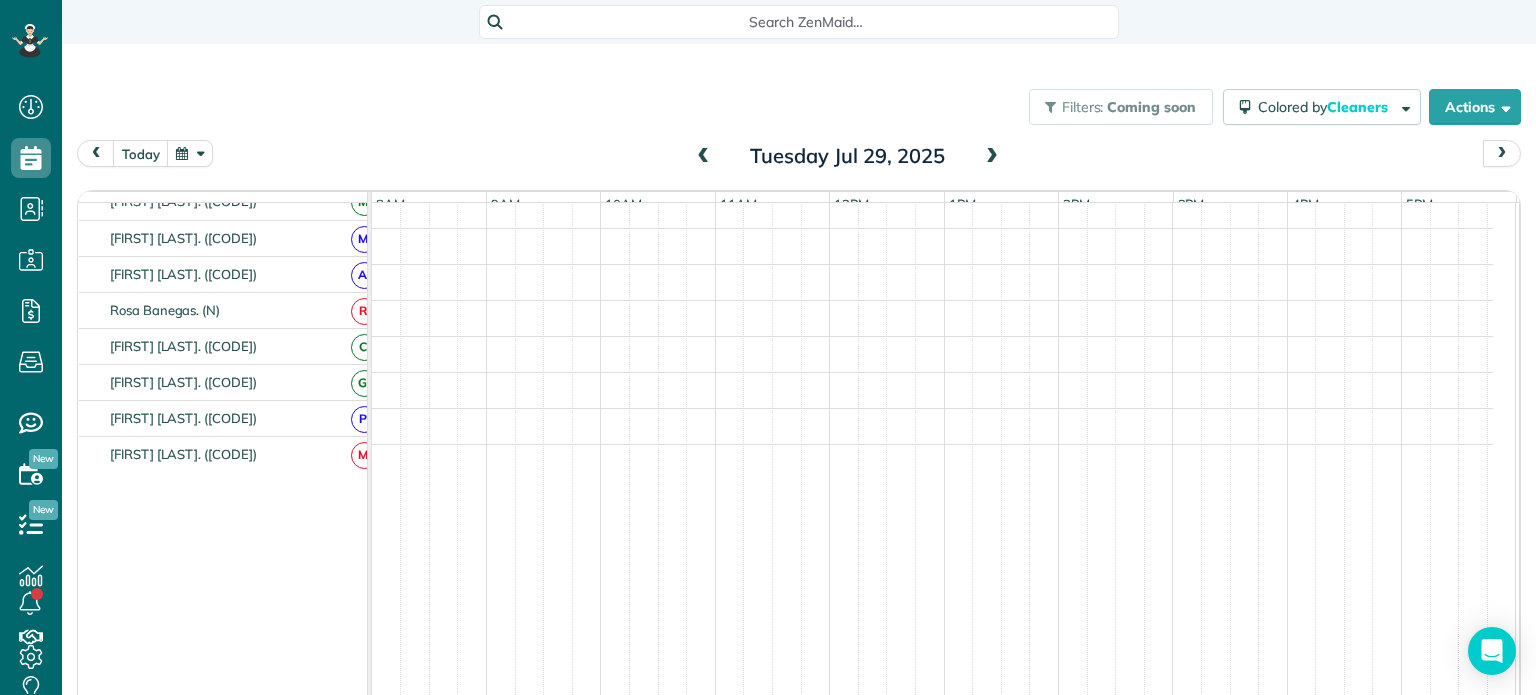 click at bounding box center (992, 157) 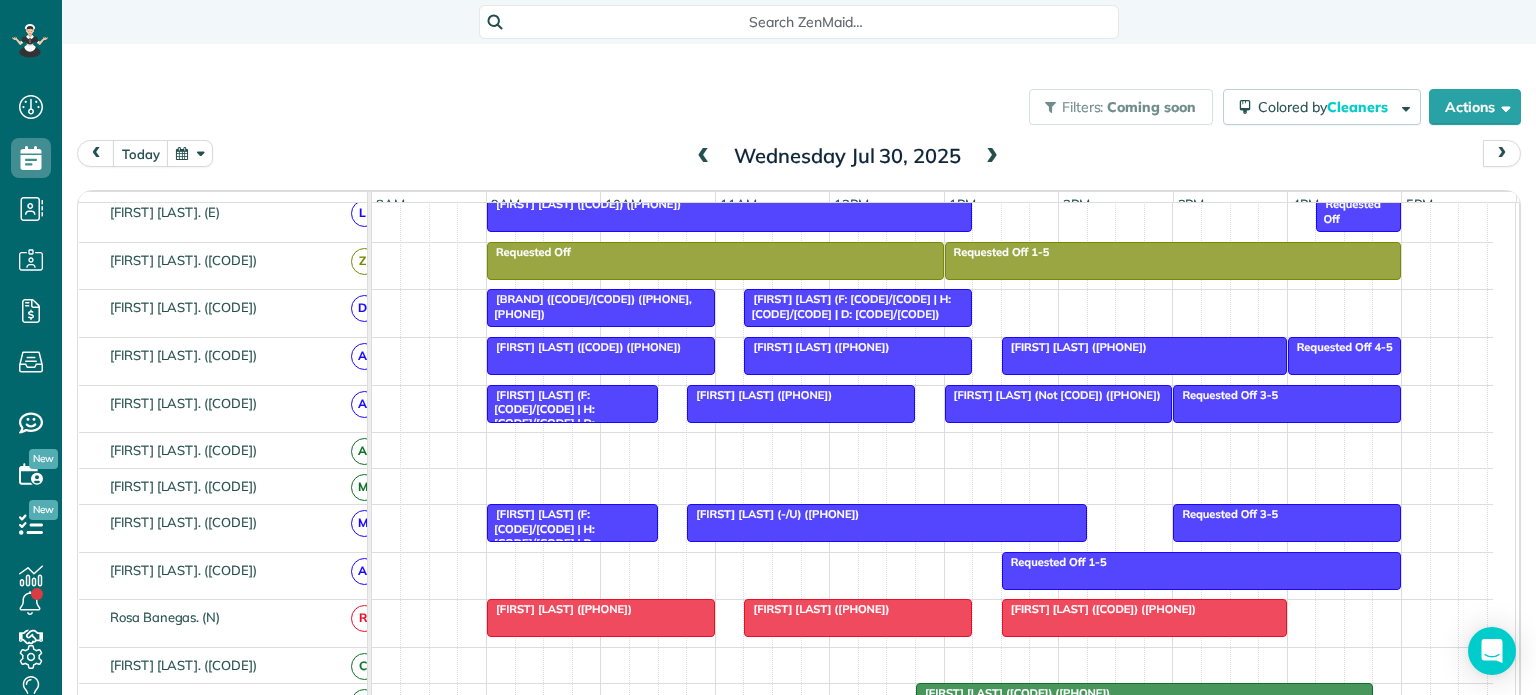 scroll, scrollTop: 1103, scrollLeft: 0, axis: vertical 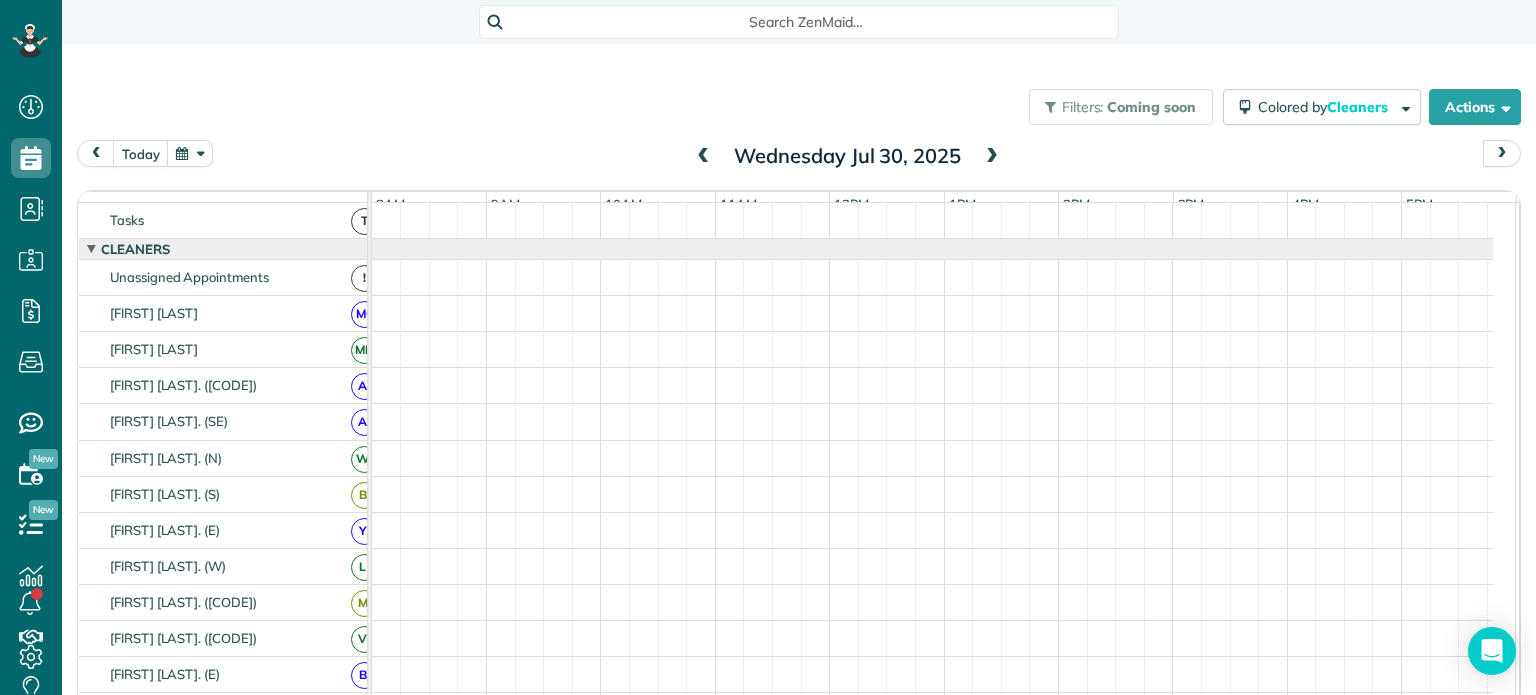 click at bounding box center [992, 157] 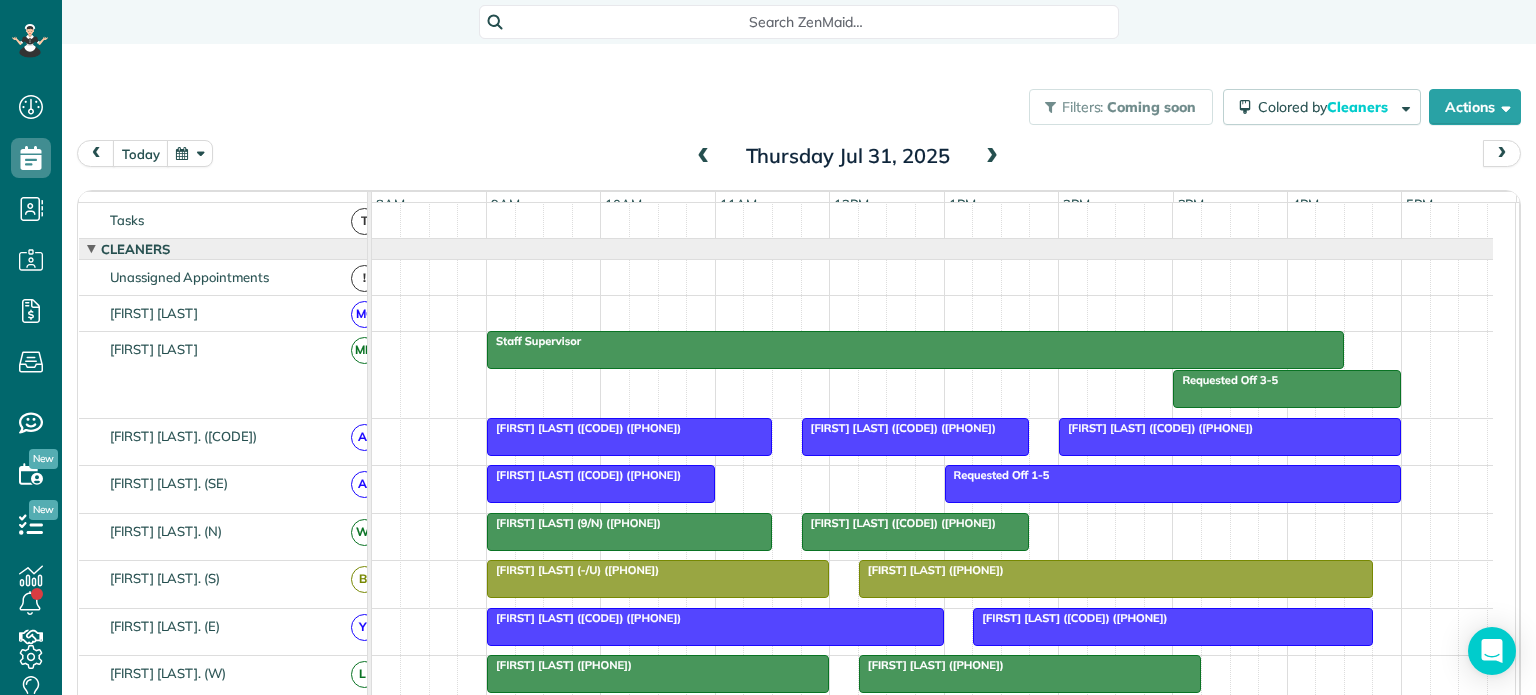 click at bounding box center (992, 157) 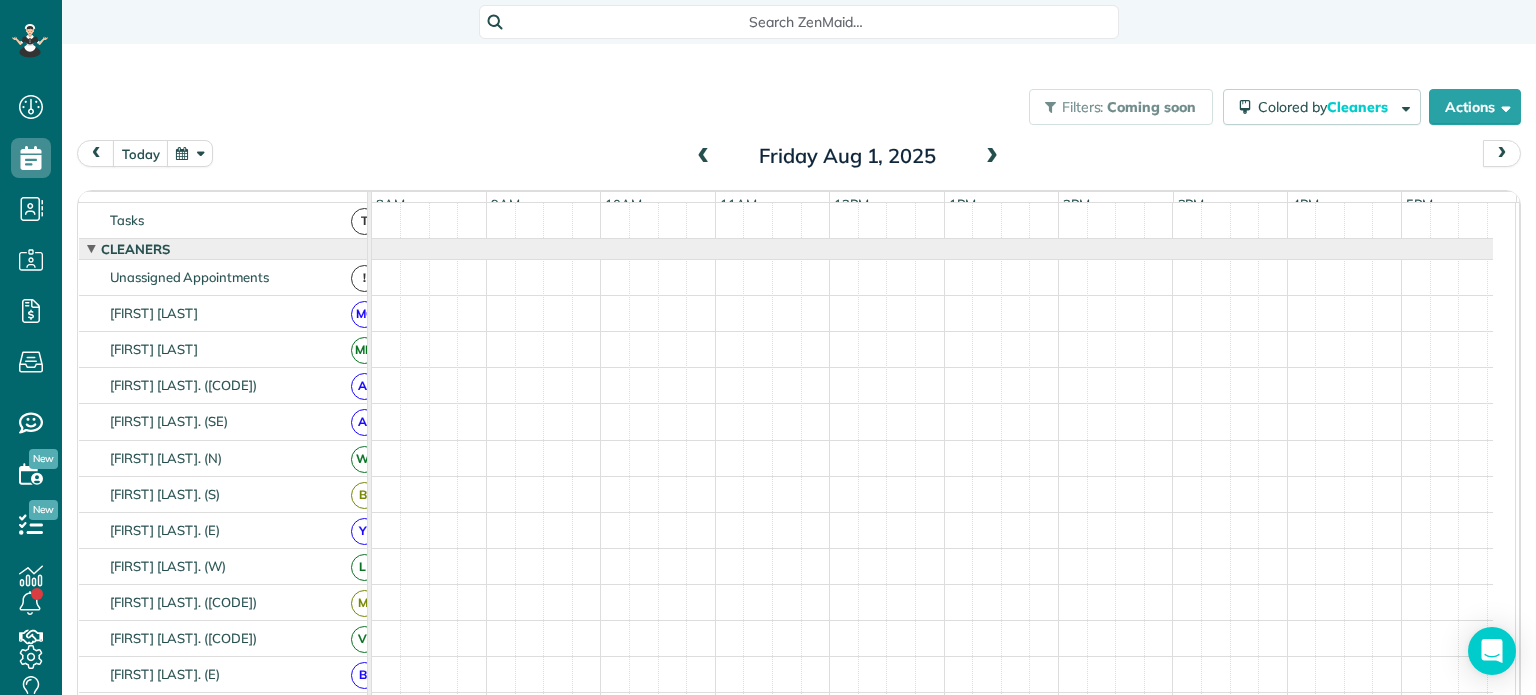 click at bounding box center [992, 157] 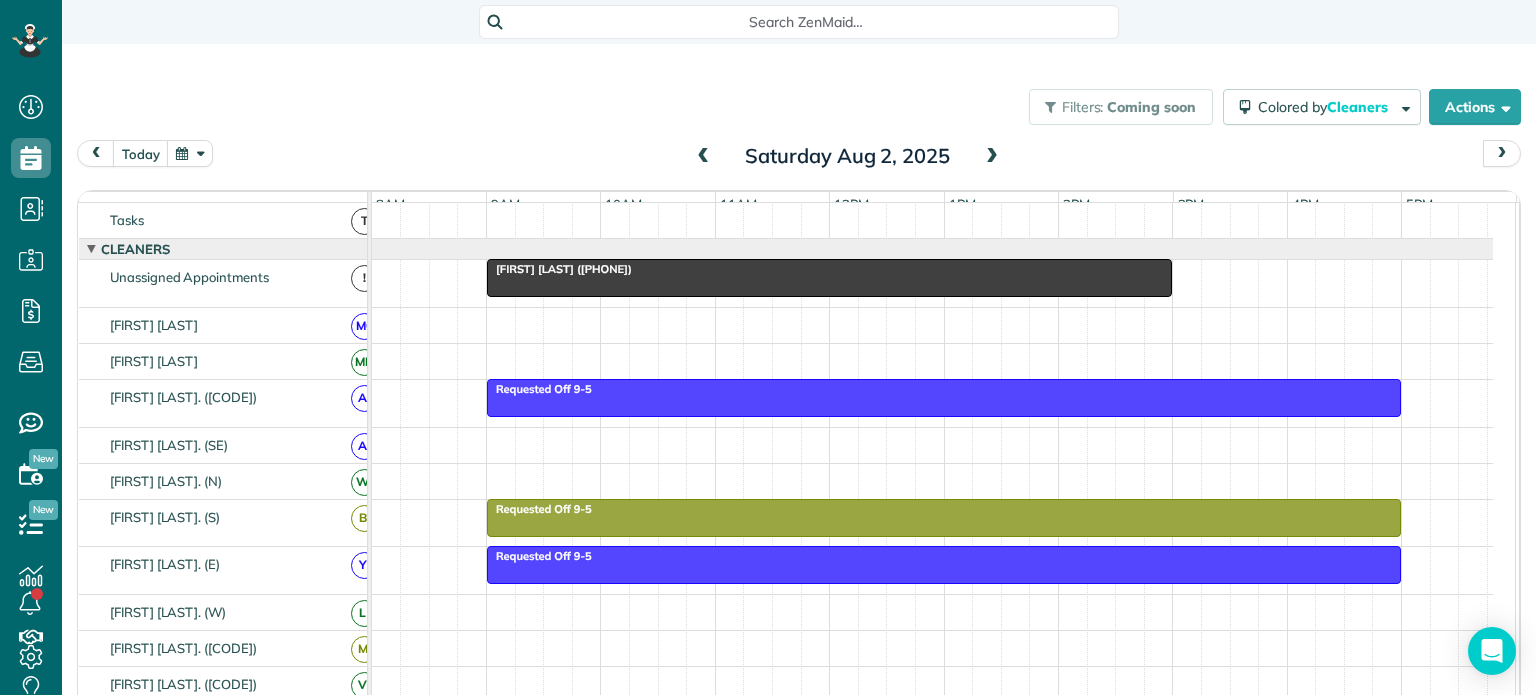 click at bounding box center (992, 157) 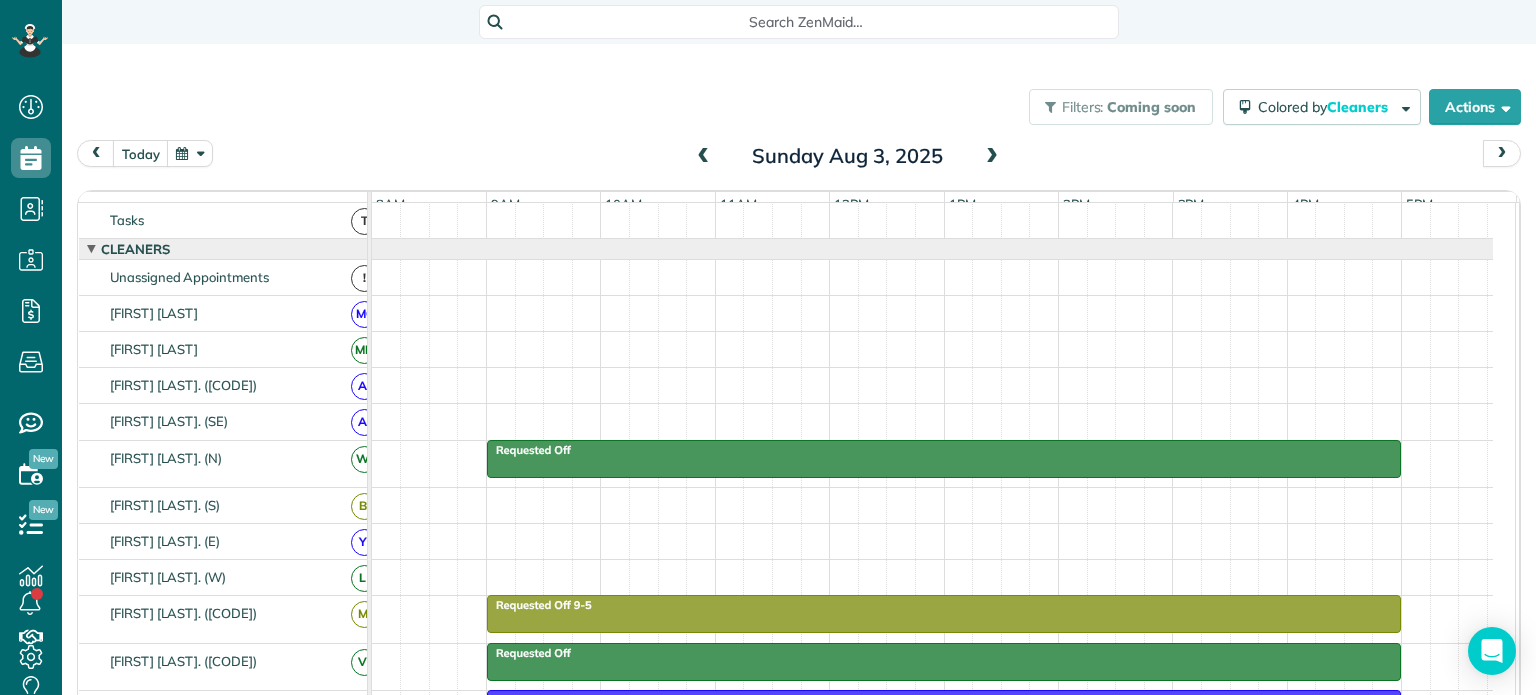 click at bounding box center [992, 157] 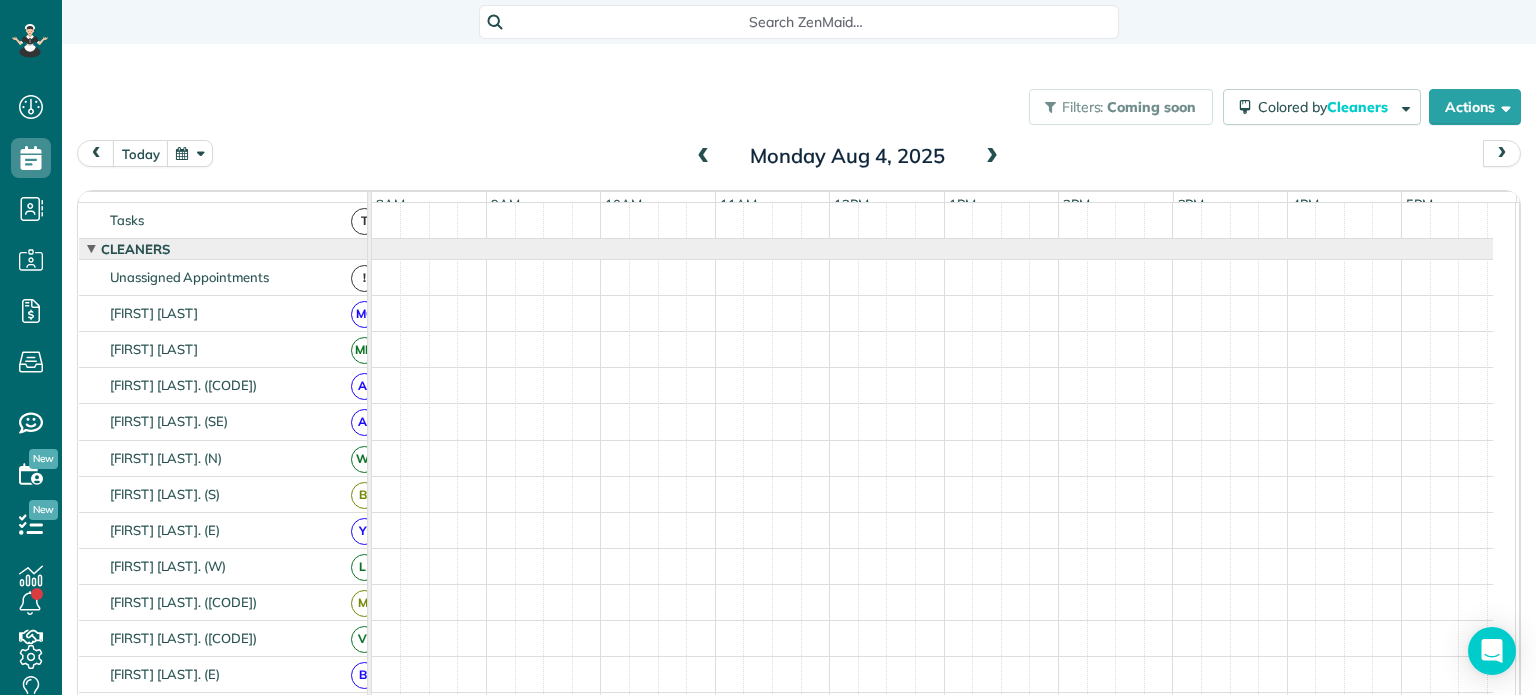 click at bounding box center [992, 157] 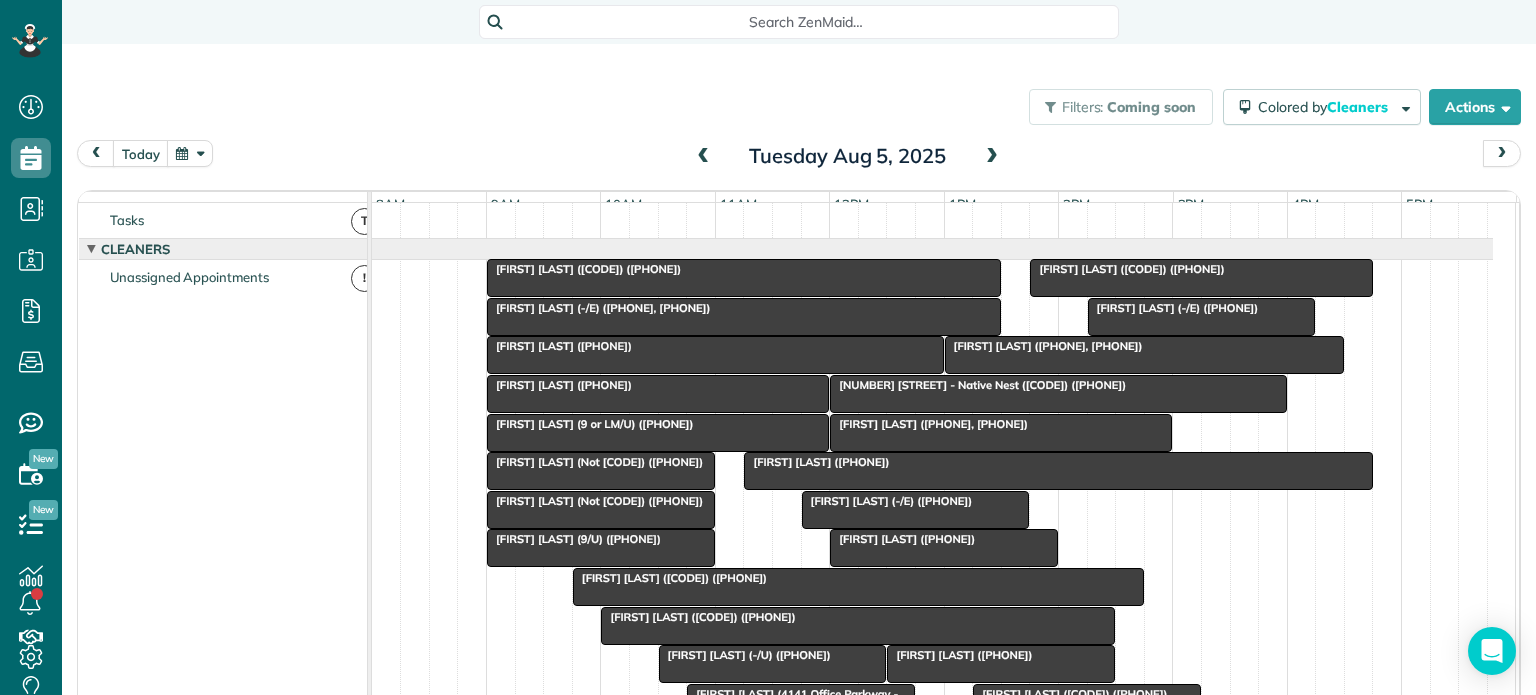 click at bounding box center (992, 157) 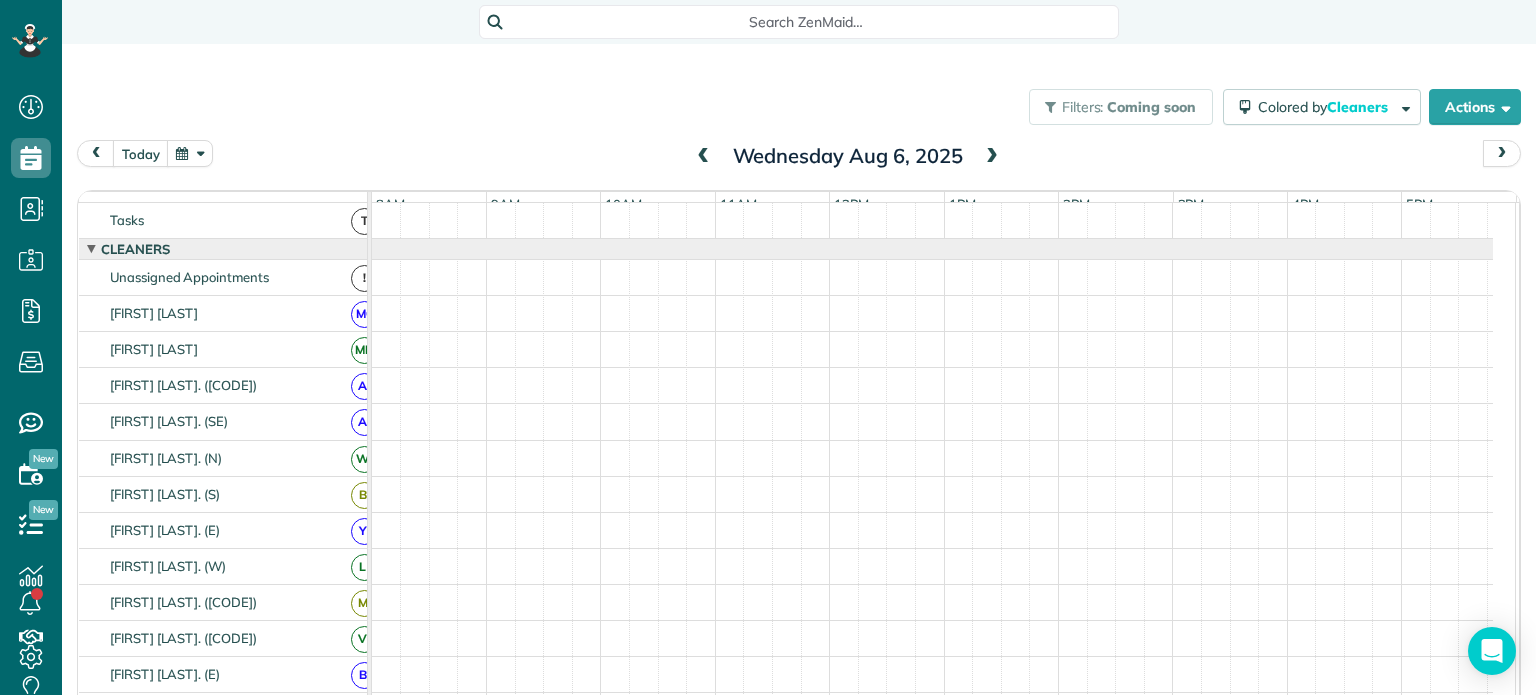 click at bounding box center (992, 157) 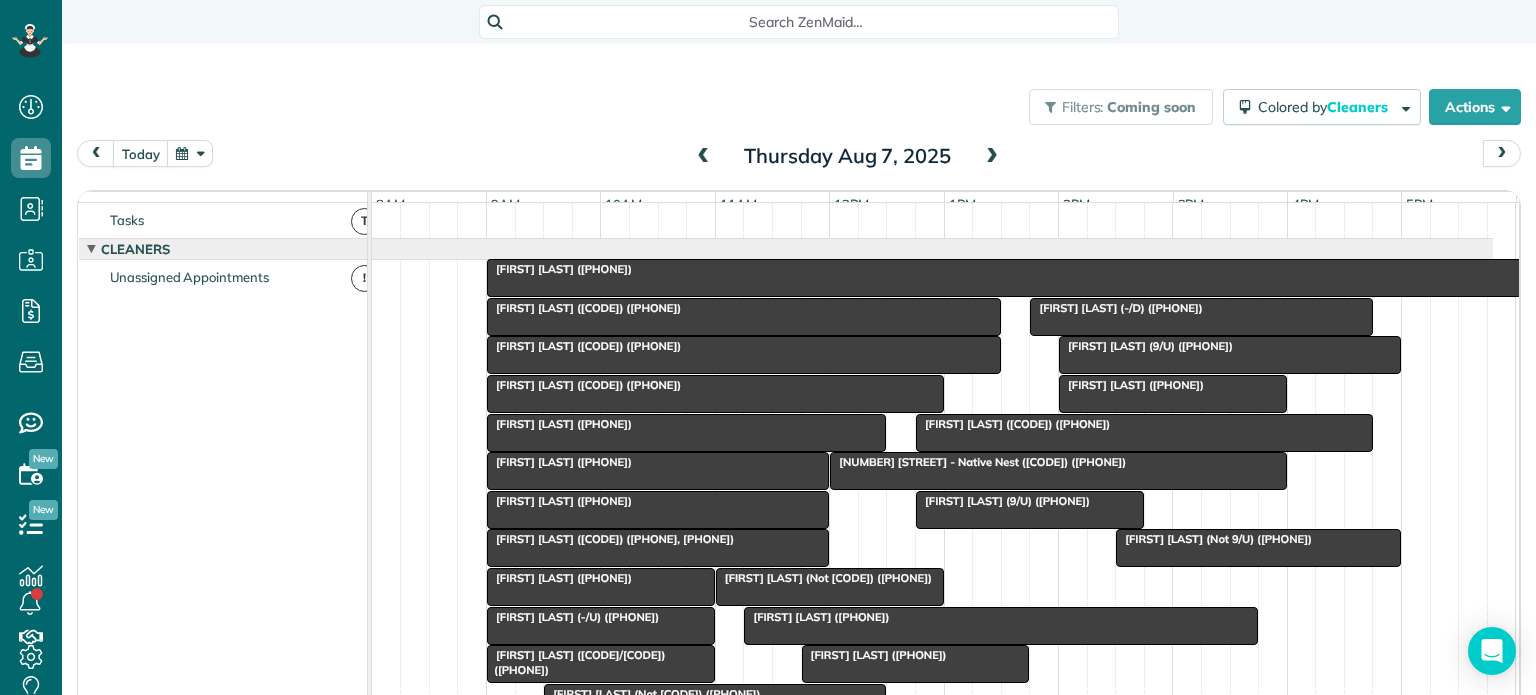 click at bounding box center [992, 157] 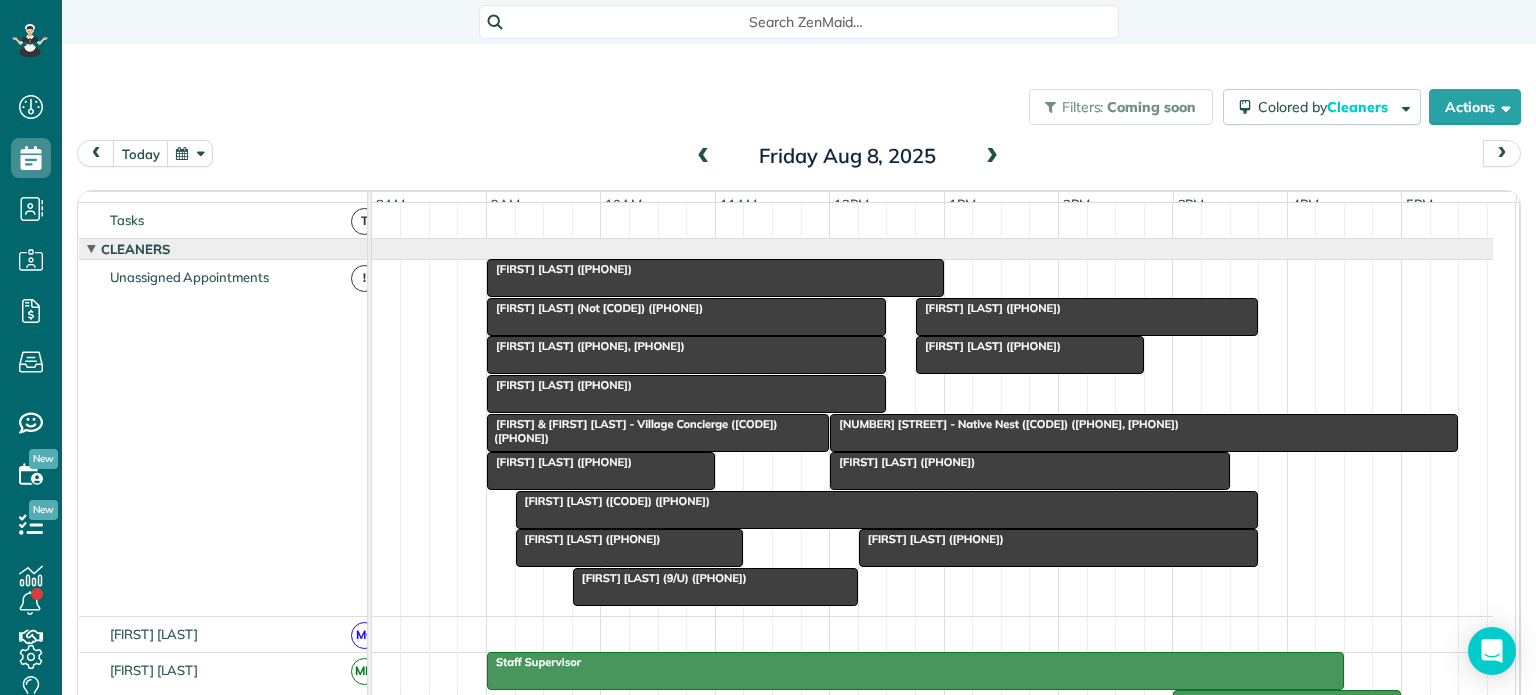 click at bounding box center (992, 157) 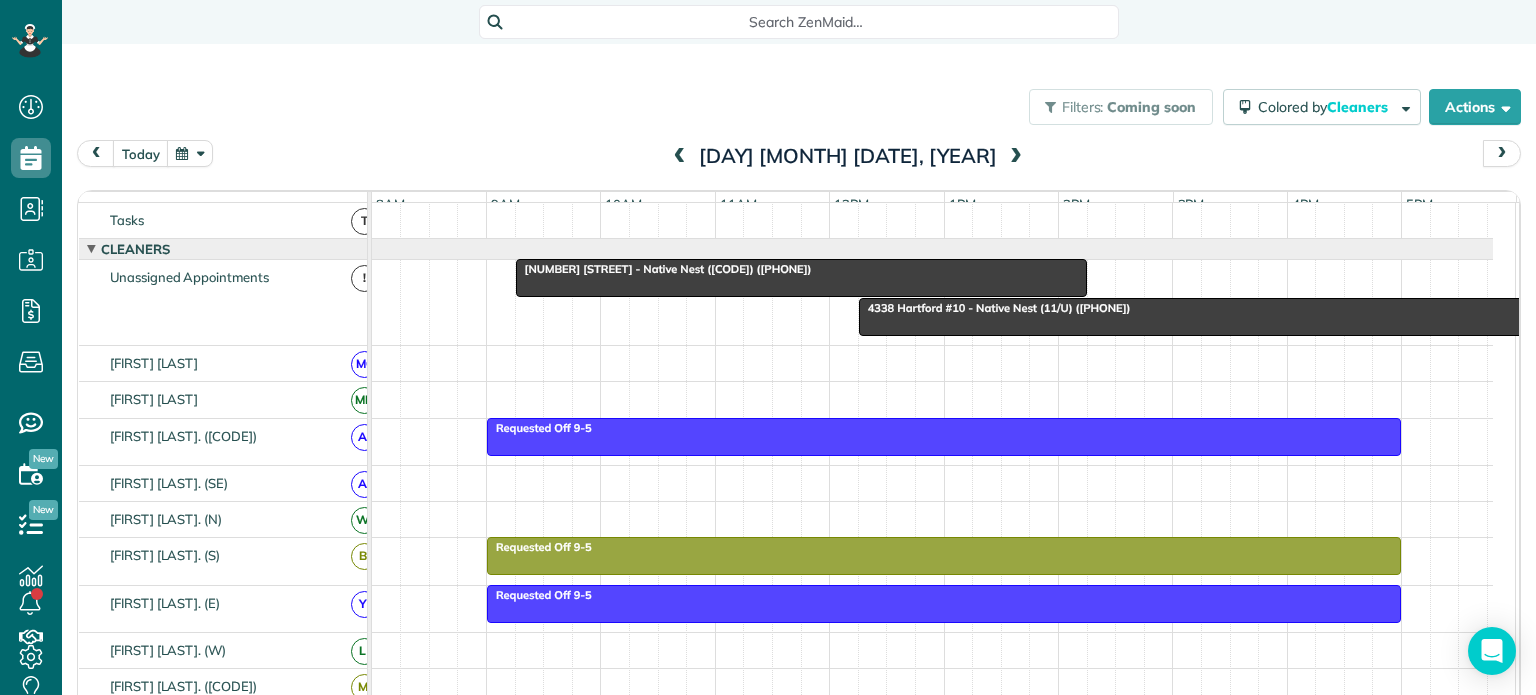 click at bounding box center (1016, 157) 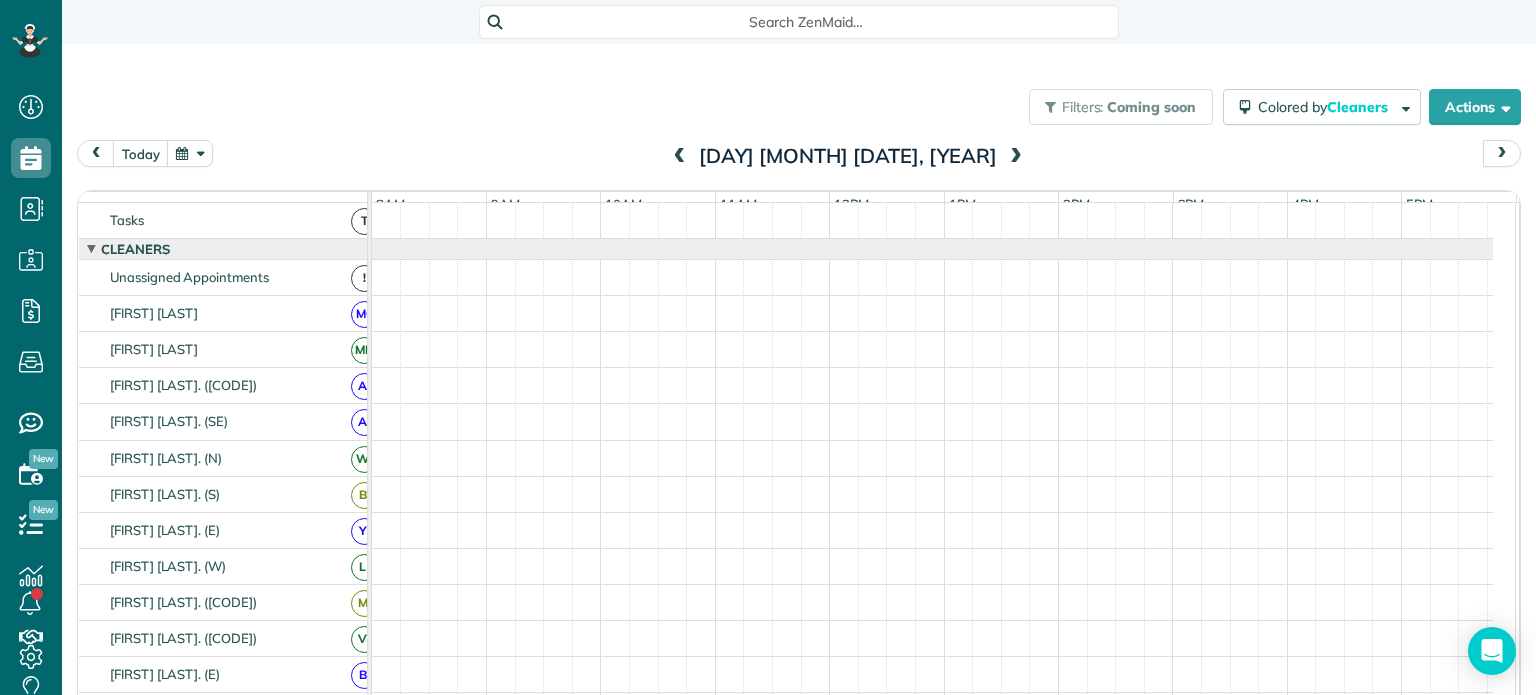 click at bounding box center [1016, 157] 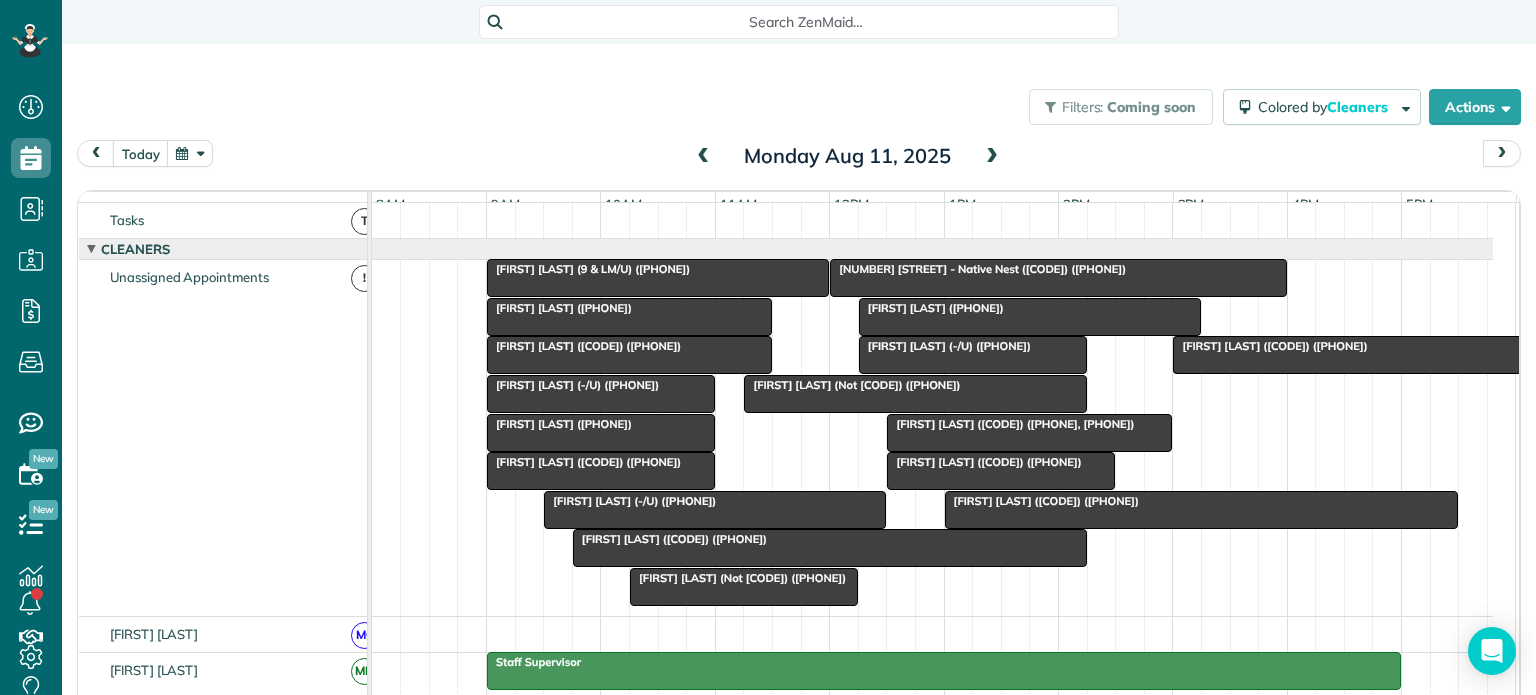 click at bounding box center (992, 157) 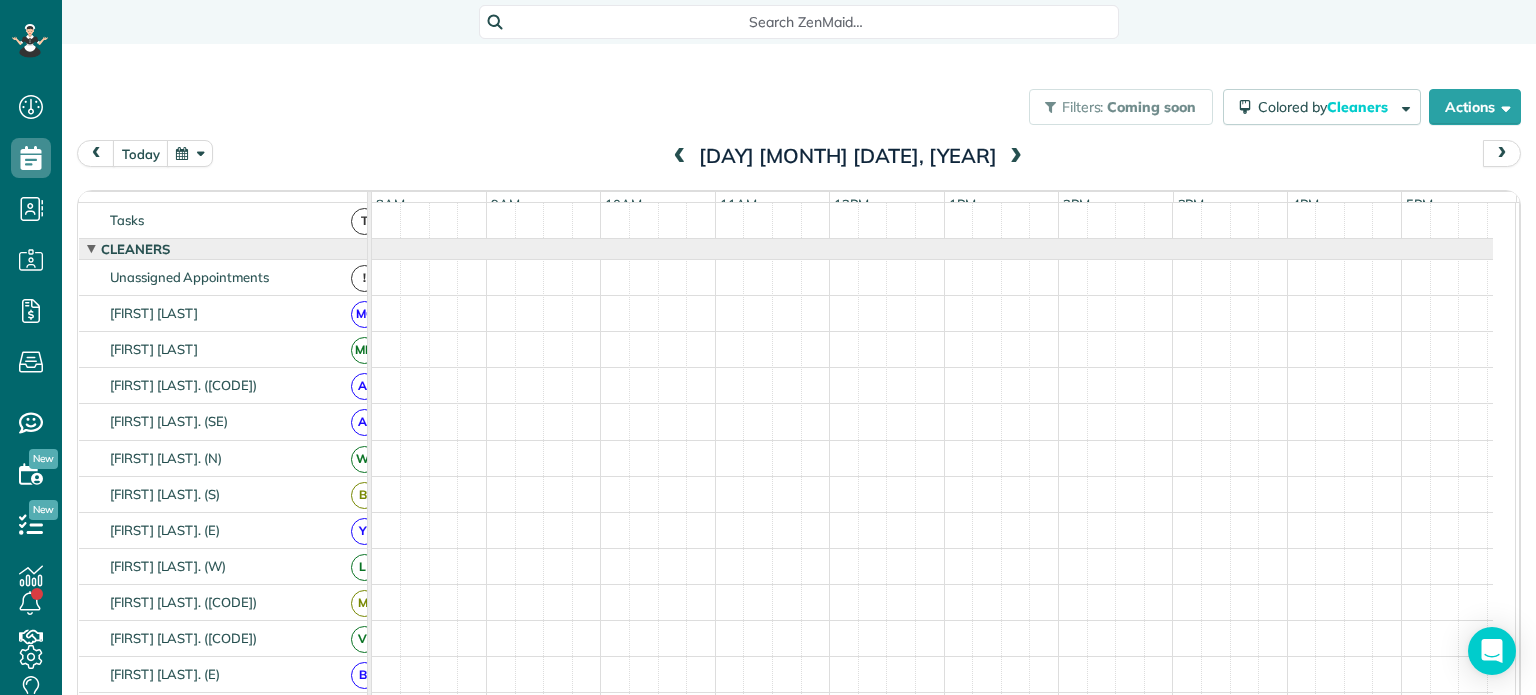 click at bounding box center (1016, 157) 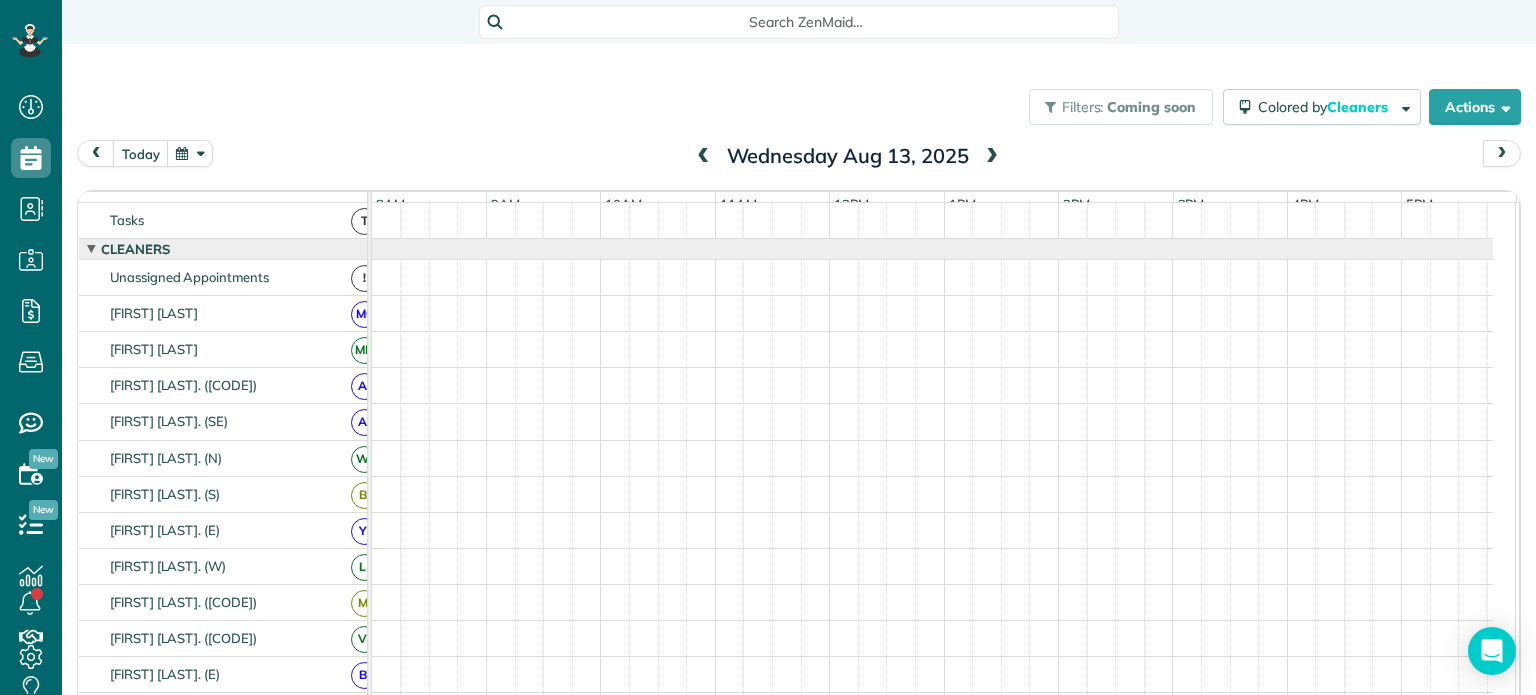 click at bounding box center [932, 385] 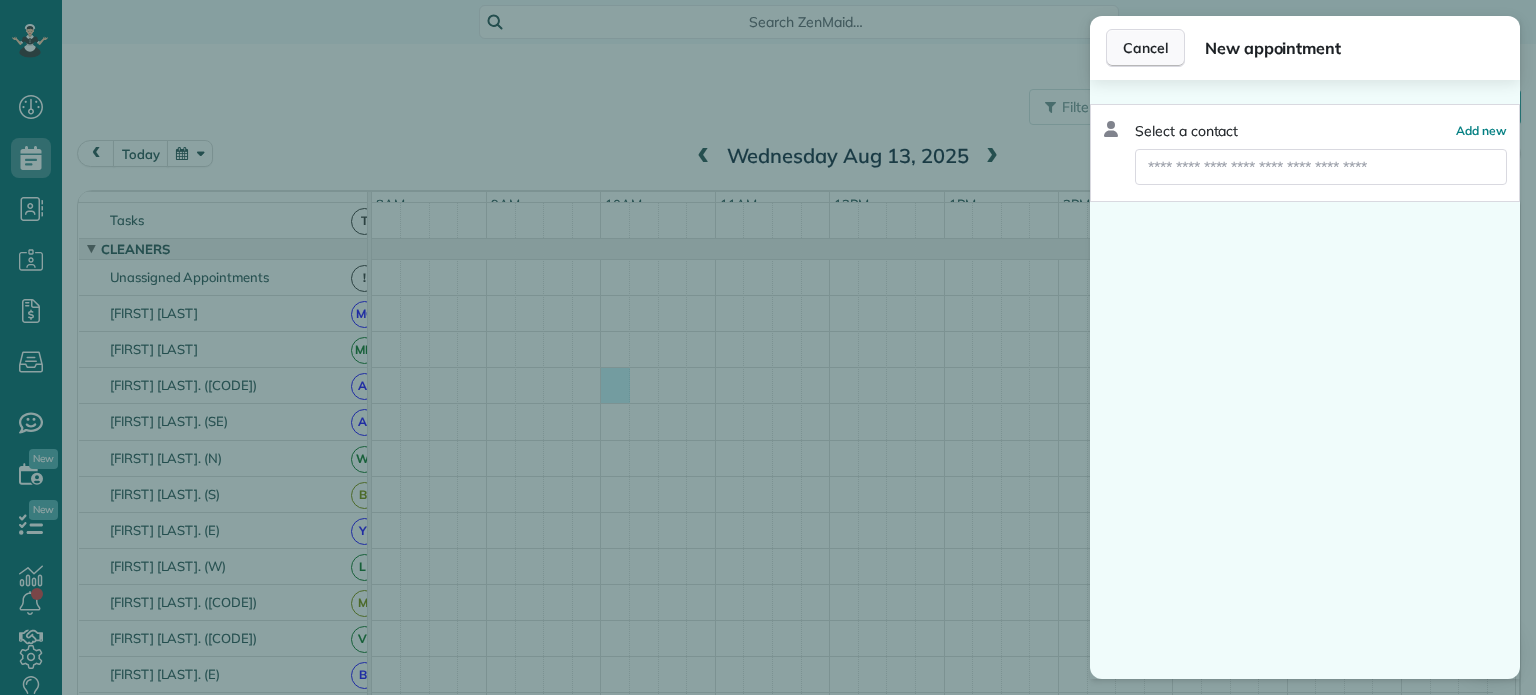 click on "Cancel" at bounding box center [1145, 48] 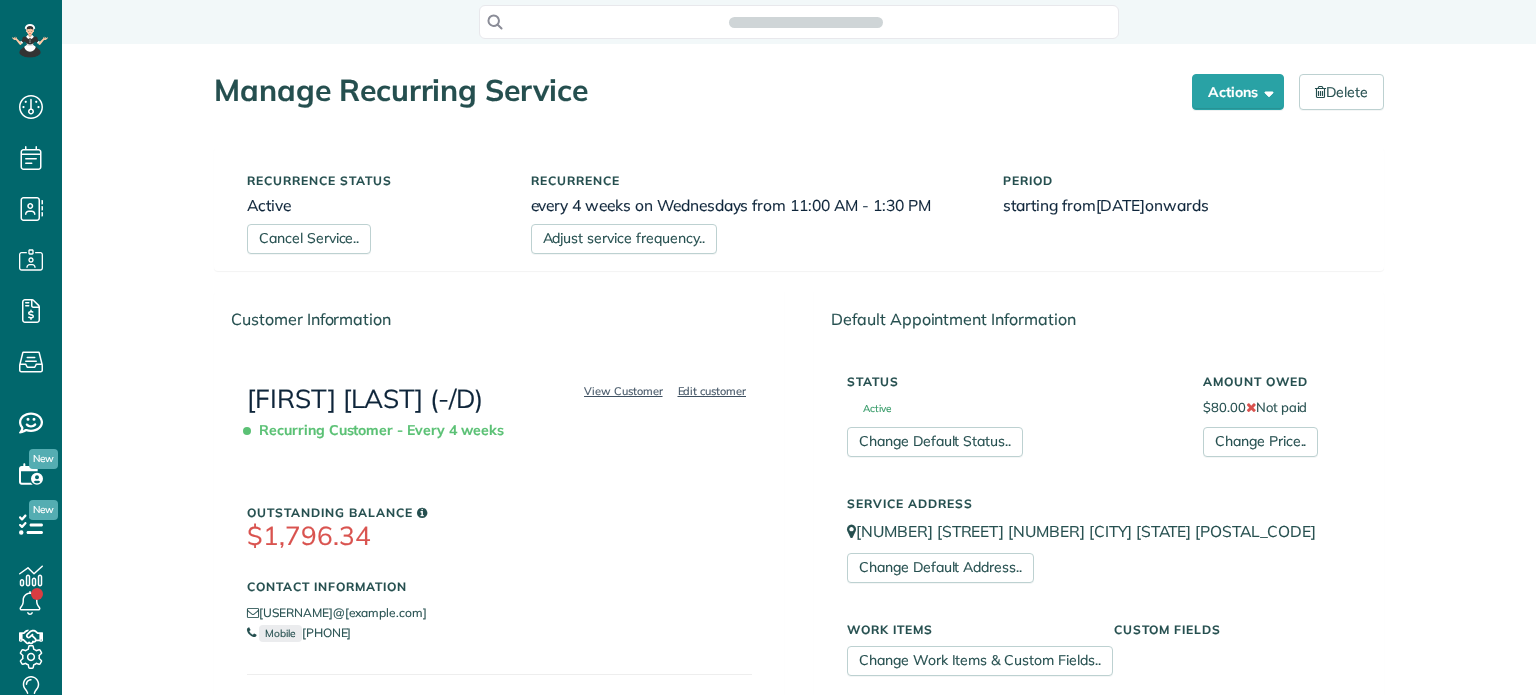 scroll, scrollTop: 0, scrollLeft: 0, axis: both 